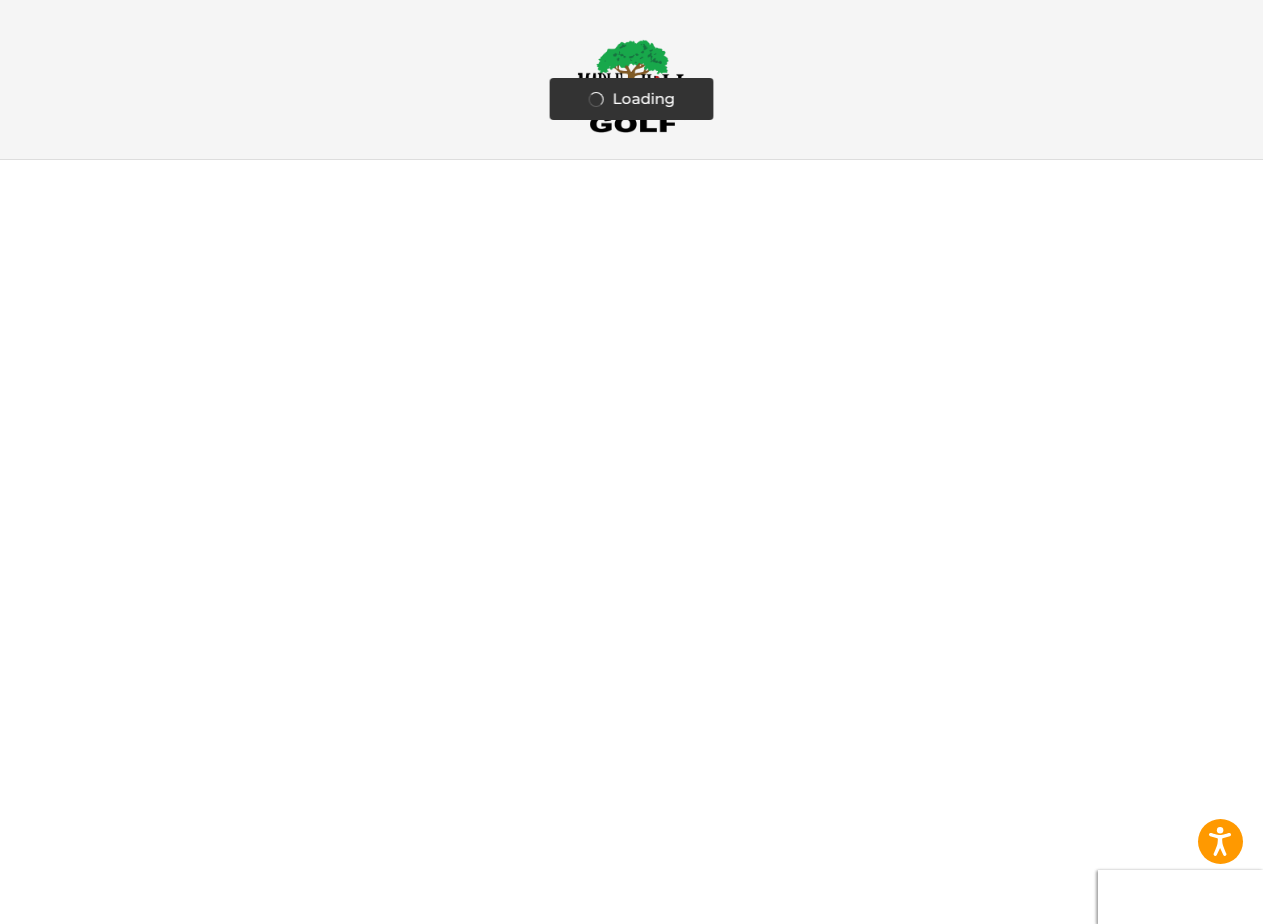 scroll, scrollTop: 0, scrollLeft: 0, axis: both 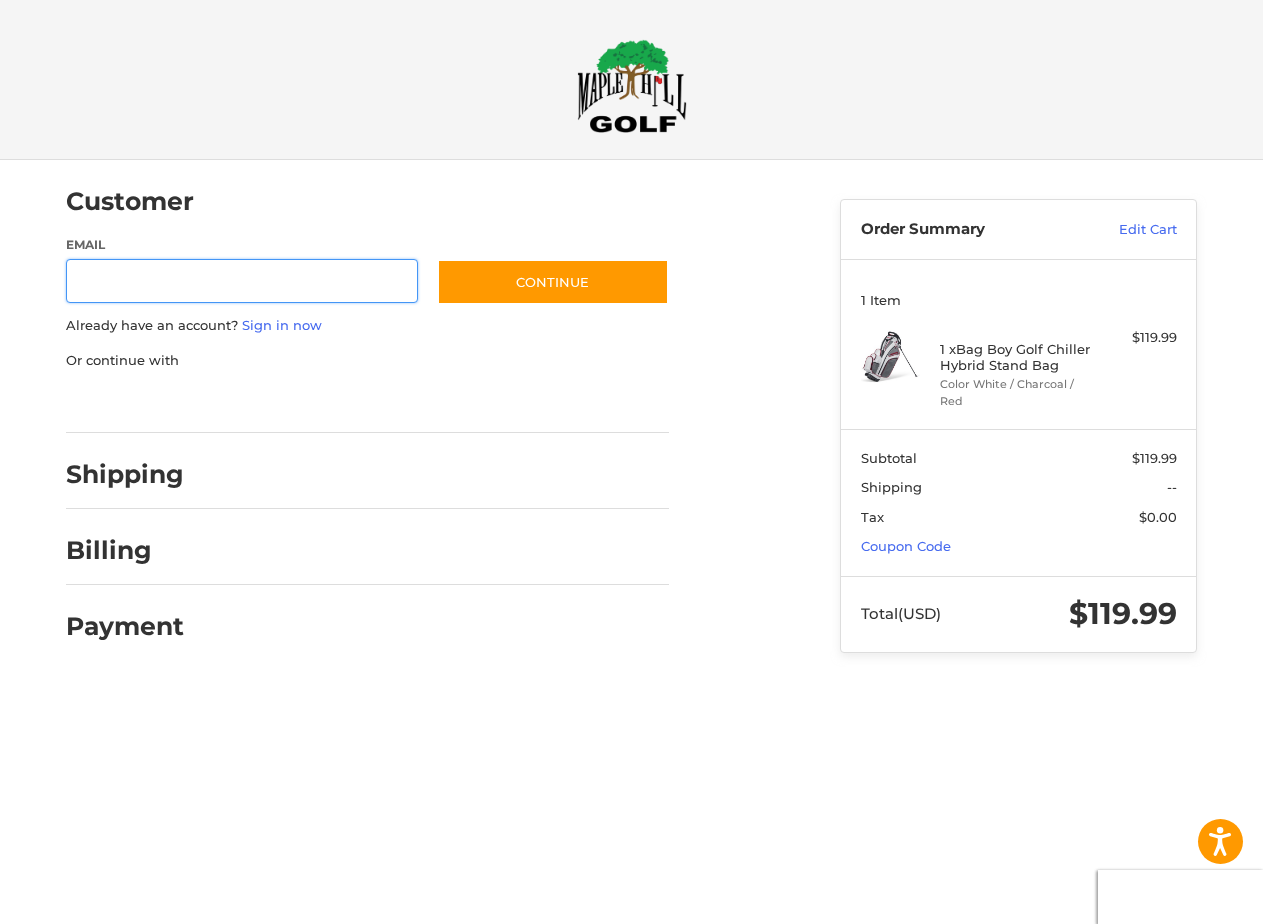 click on "Email" at bounding box center [242, 281] 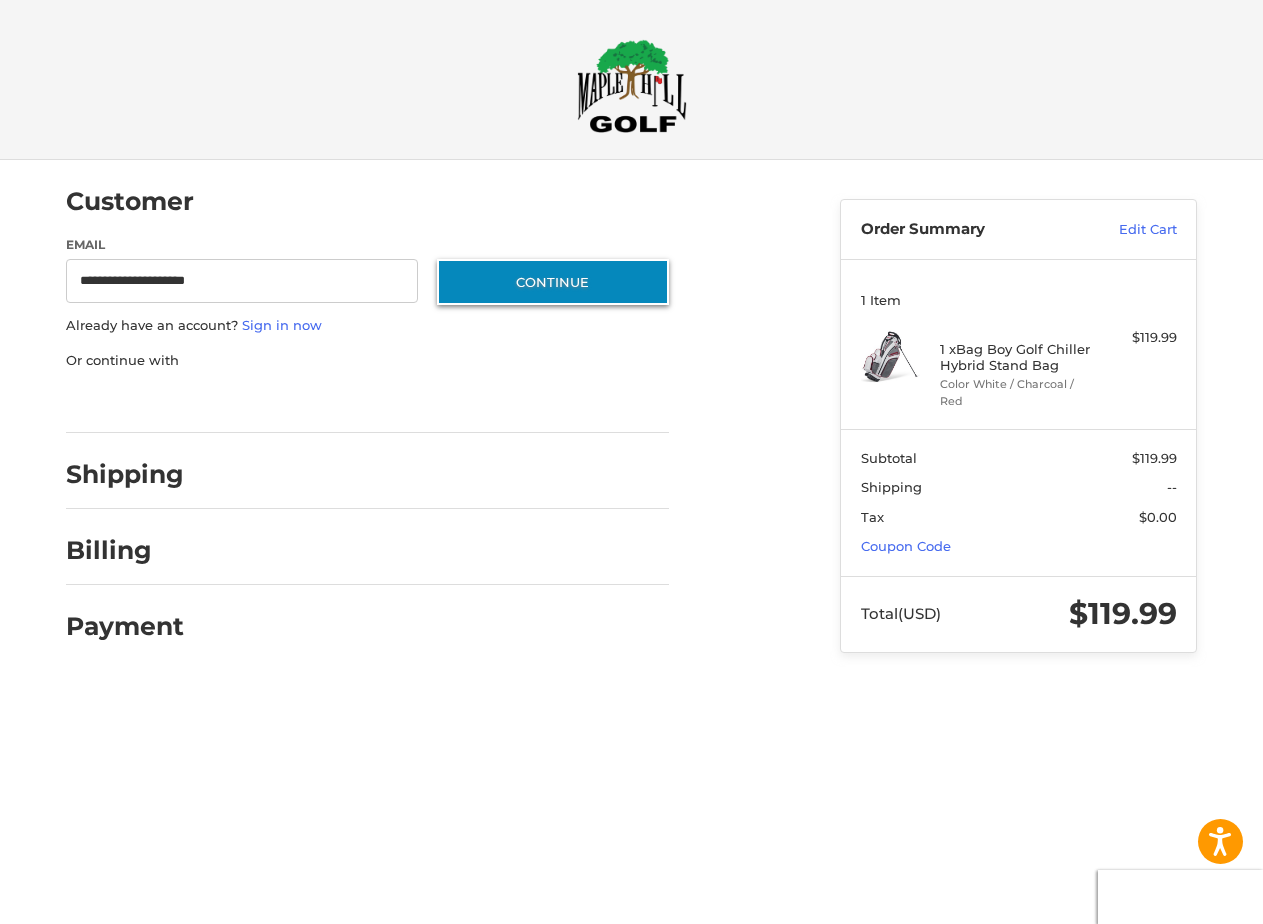 click on "Continue" at bounding box center [553, 282] 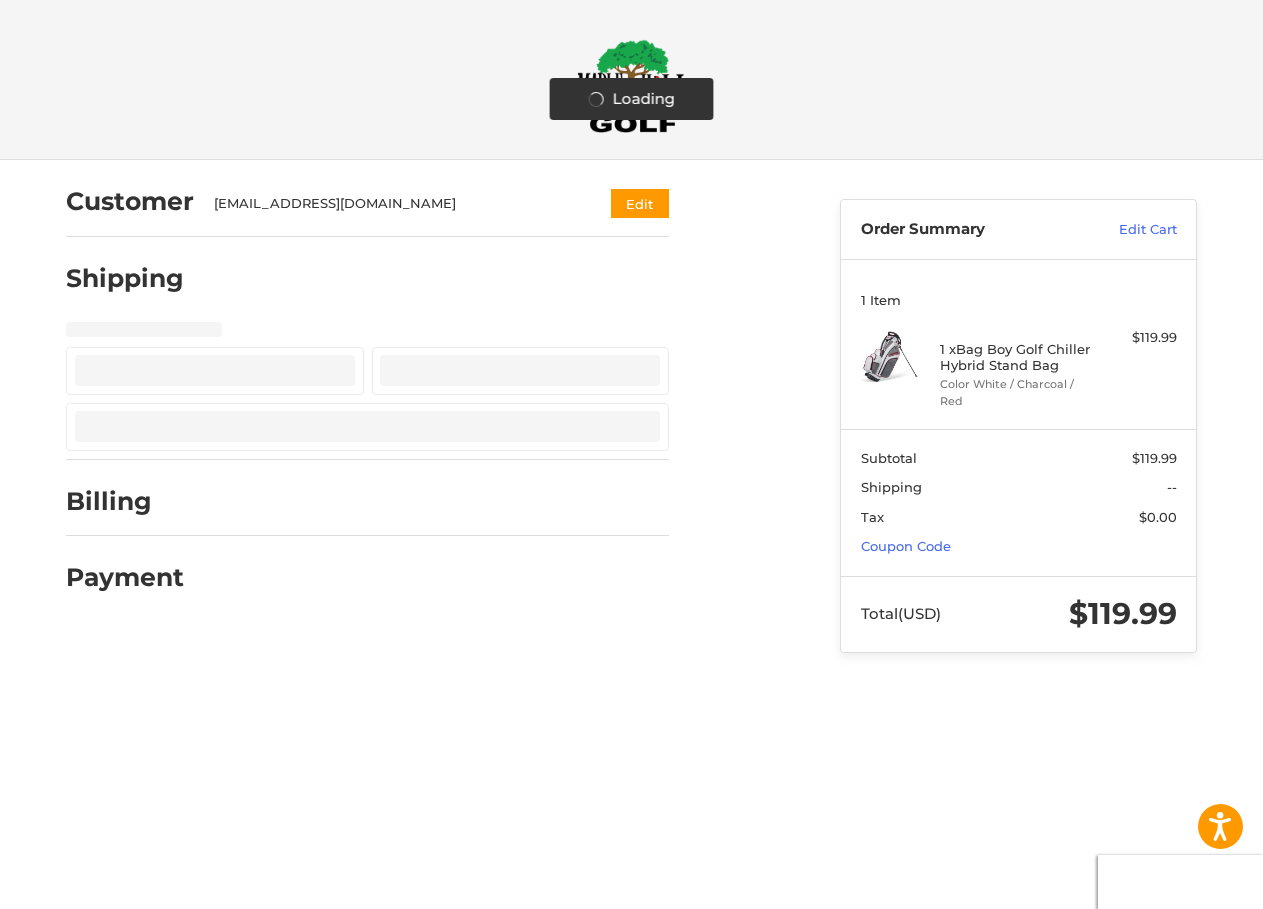 select on "**" 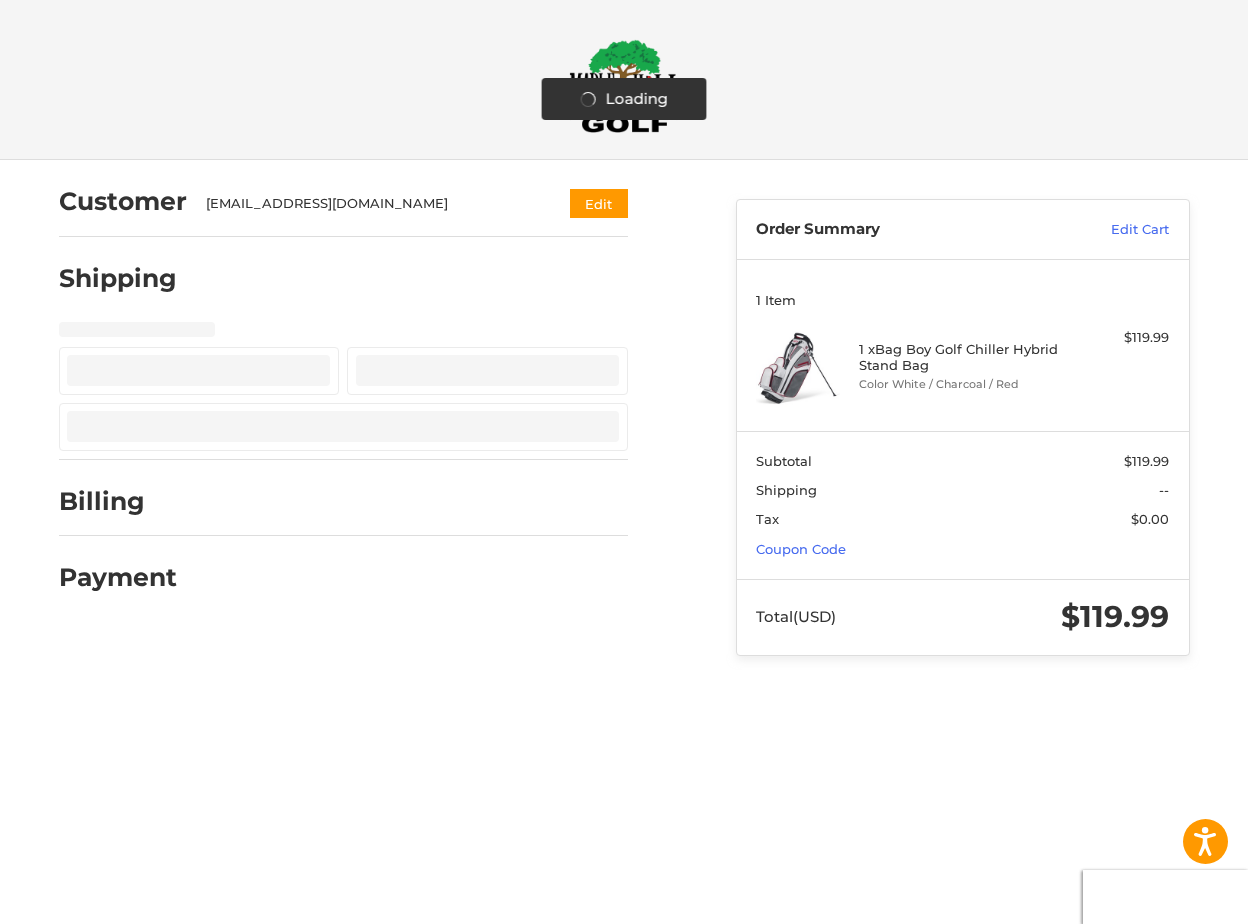 select on "**" 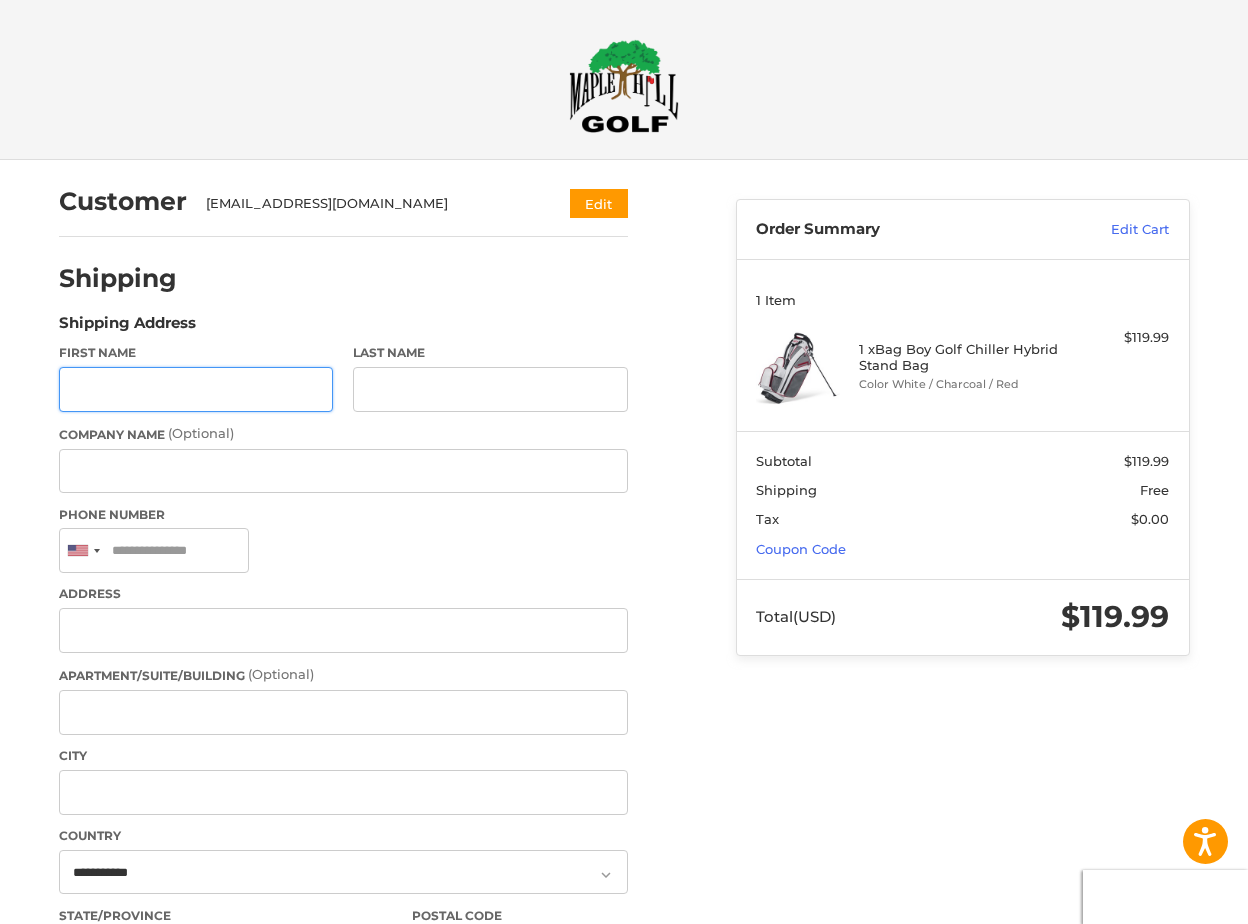 click on "First Name" at bounding box center [196, 389] 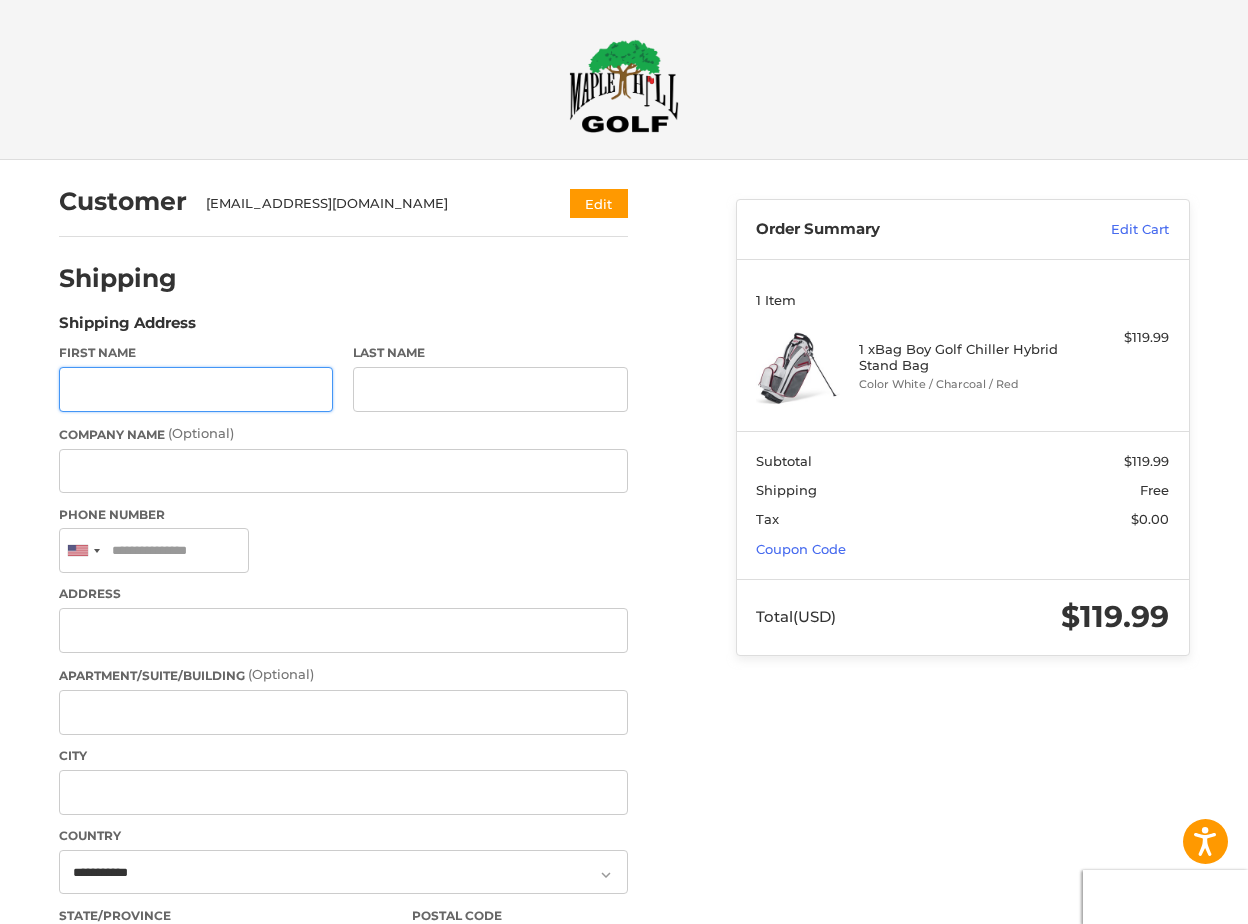 click on "First Name" at bounding box center [196, 389] 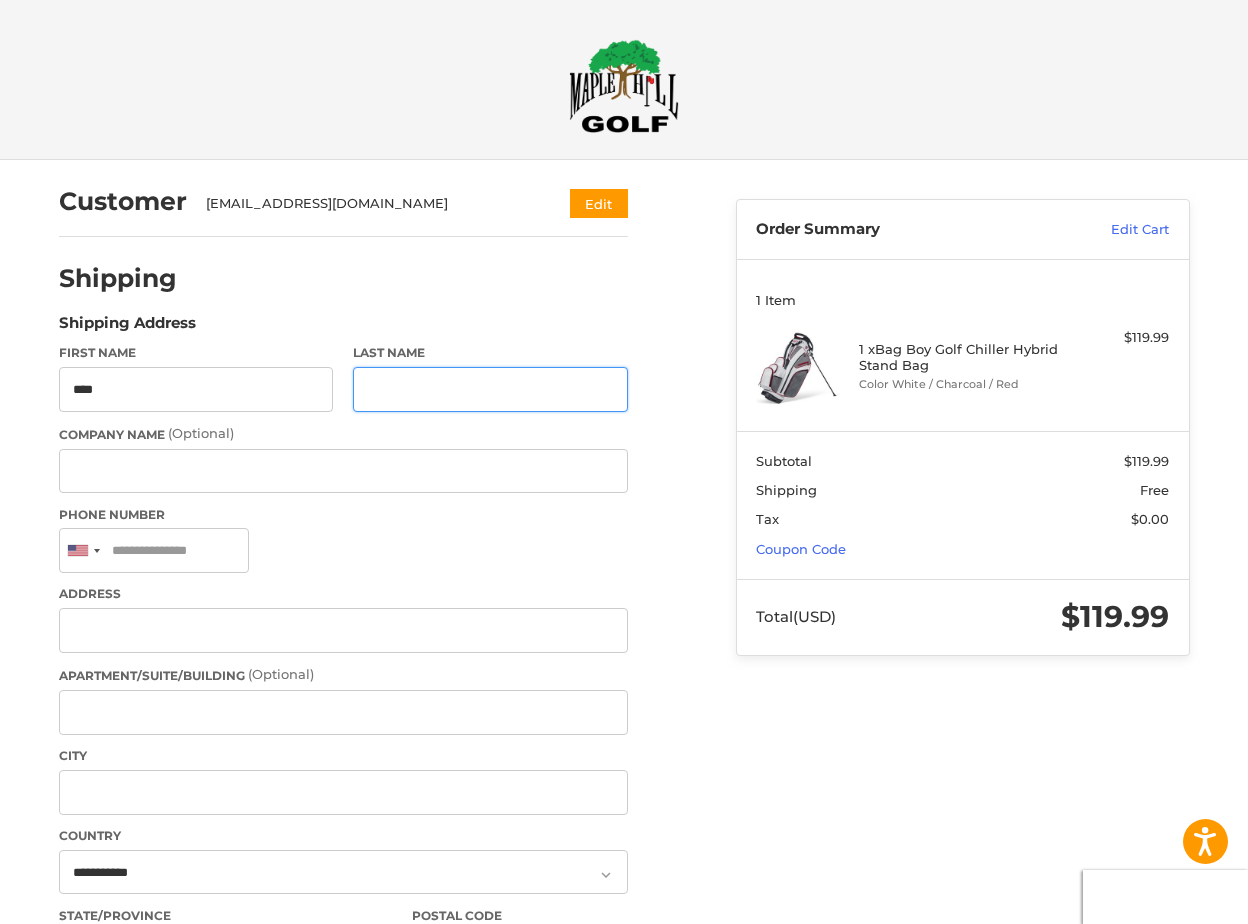 type on "**********" 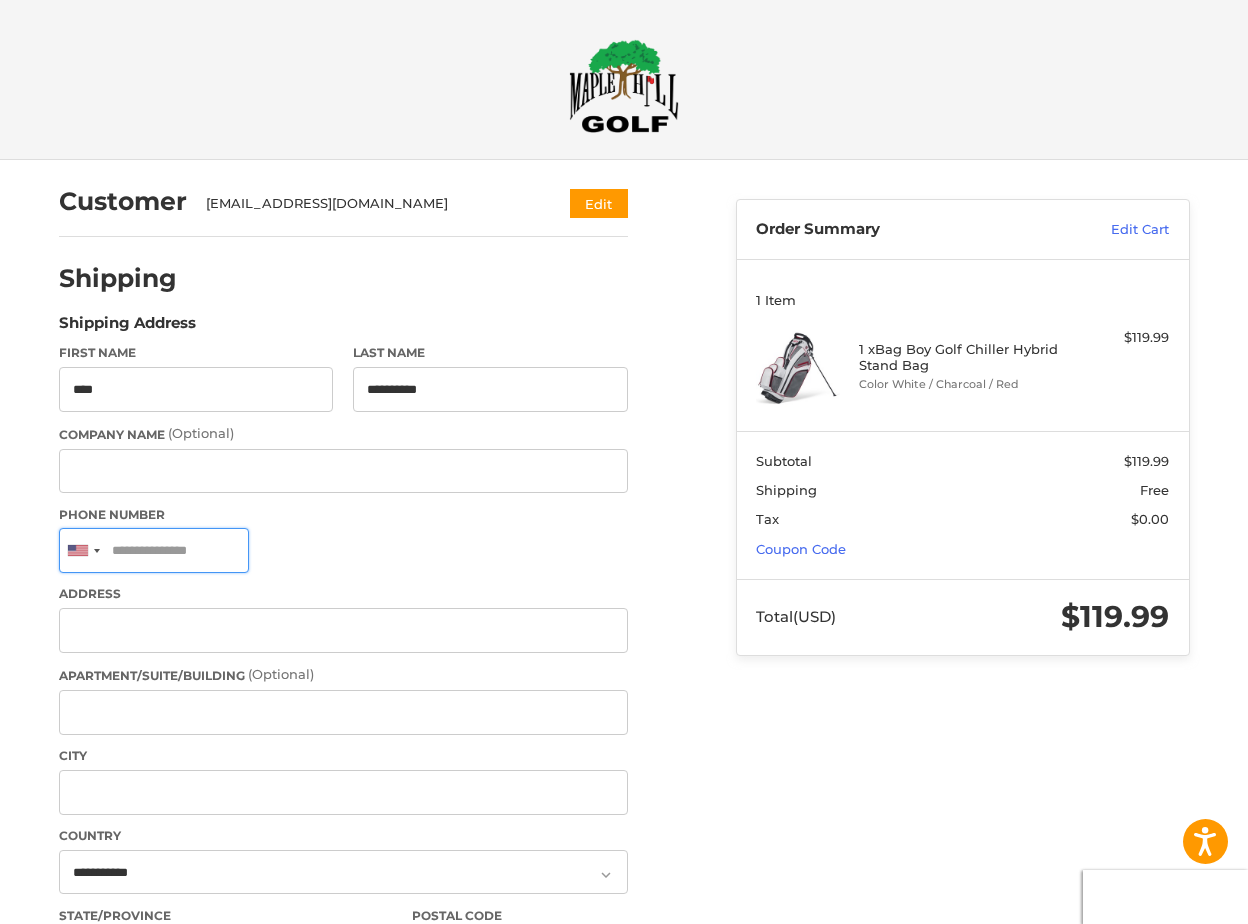 type on "**********" 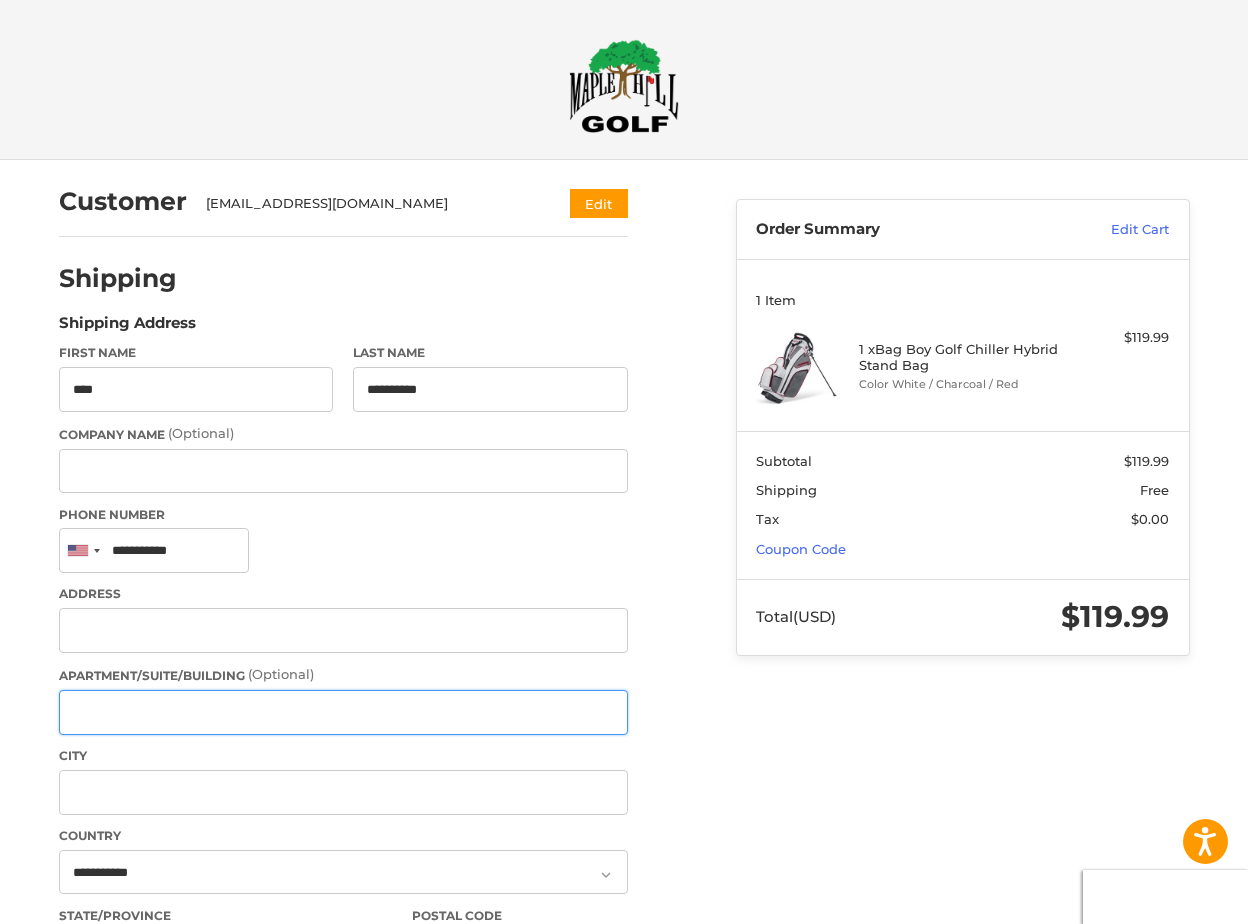 type on "*******" 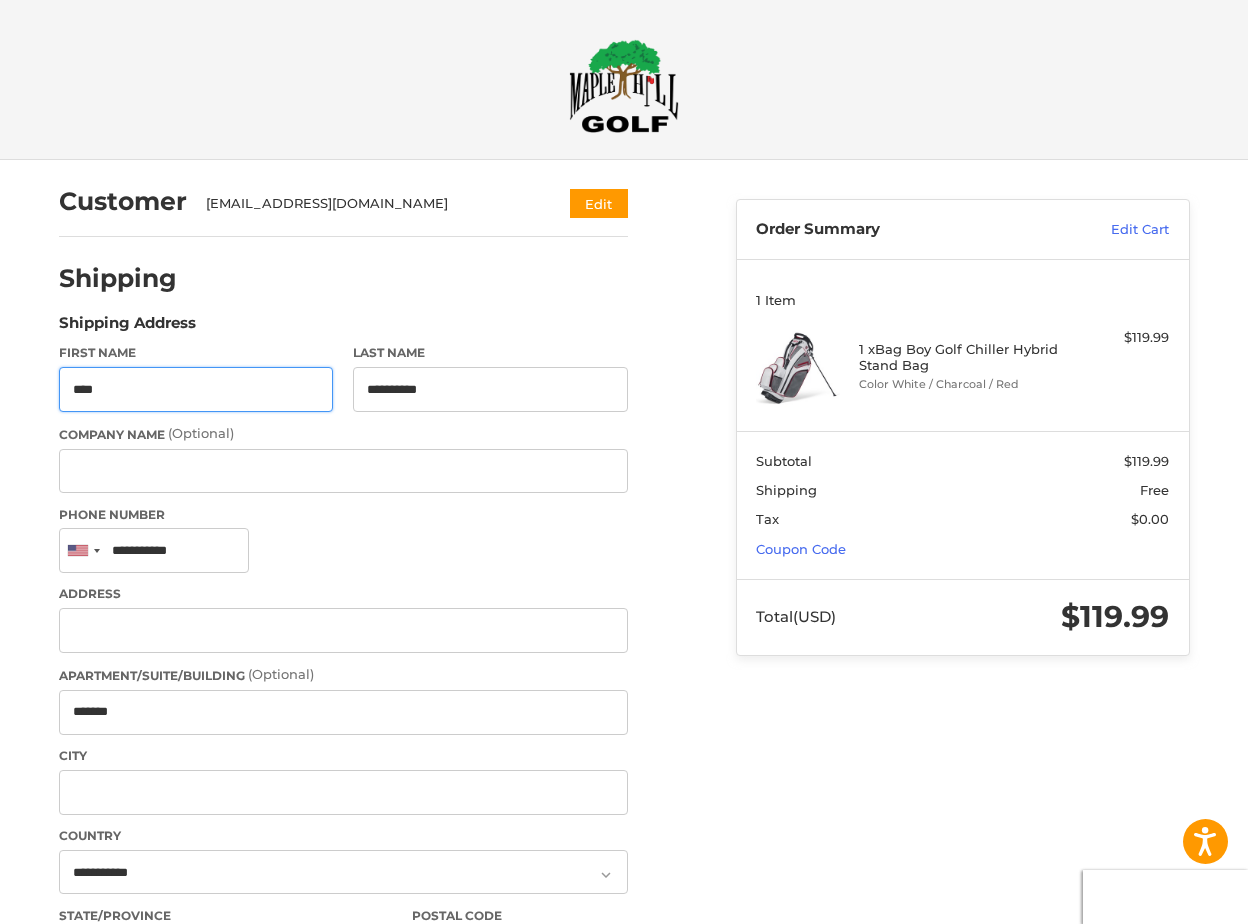 type on "**********" 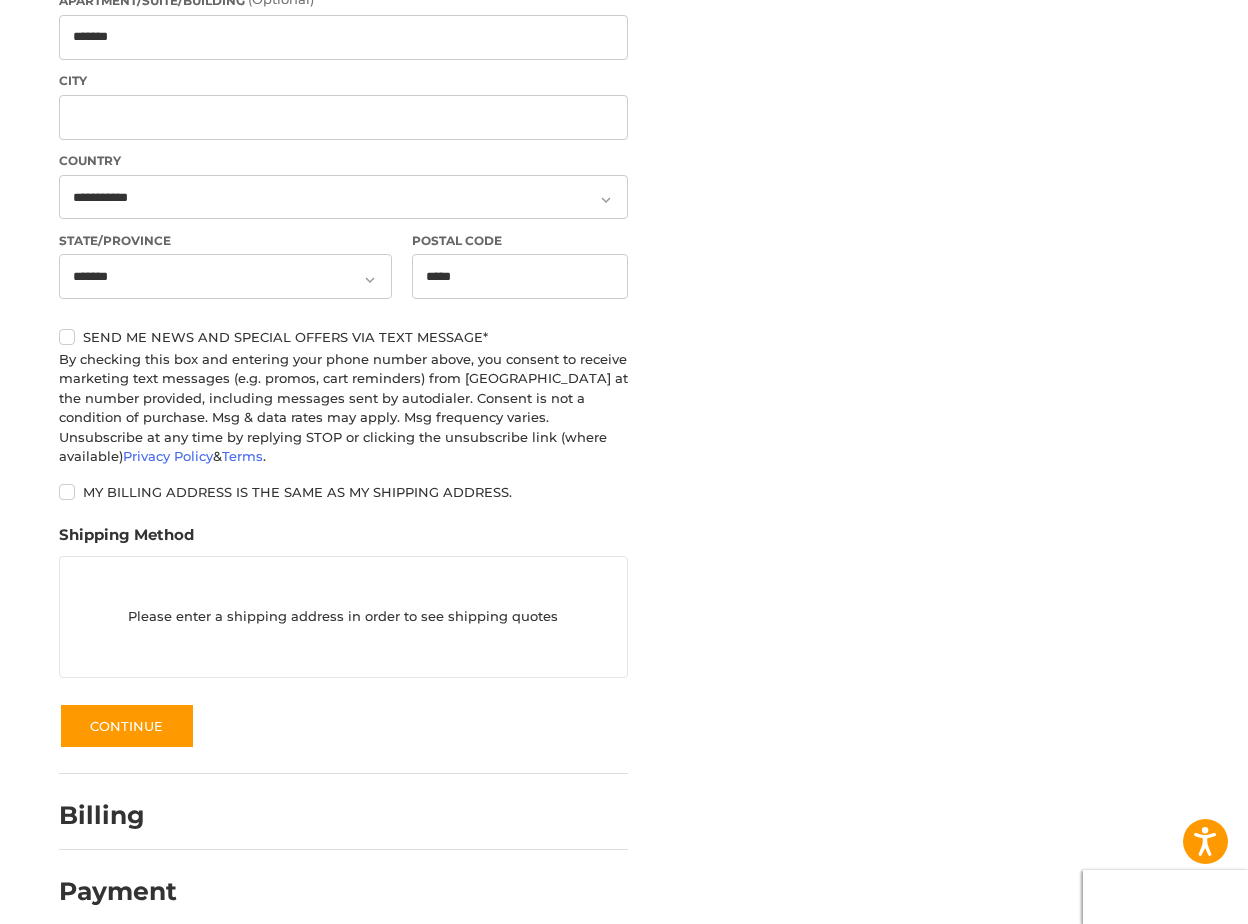 scroll, scrollTop: 677, scrollLeft: 0, axis: vertical 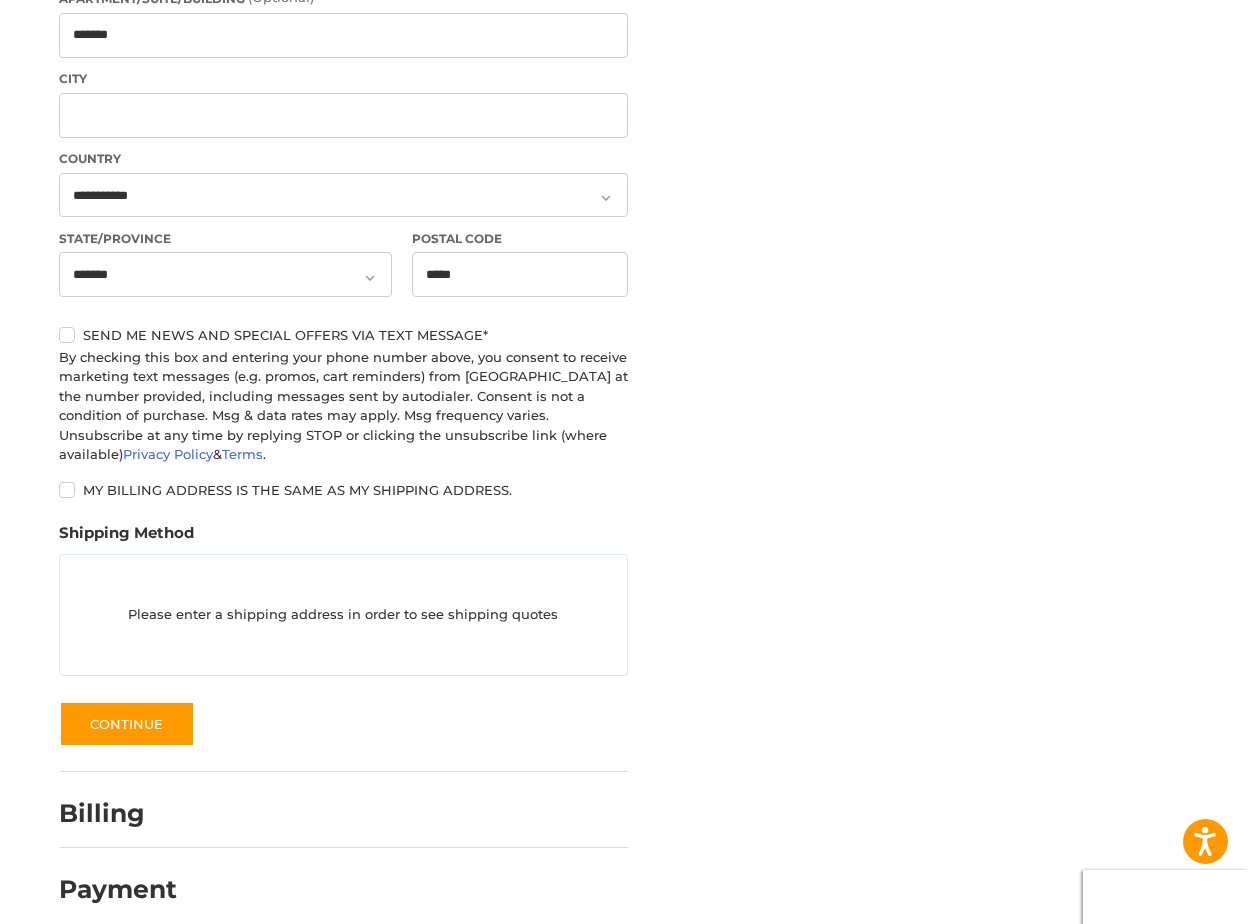 click on "Please enter a shipping address in order to see shipping quotes" at bounding box center [343, 615] 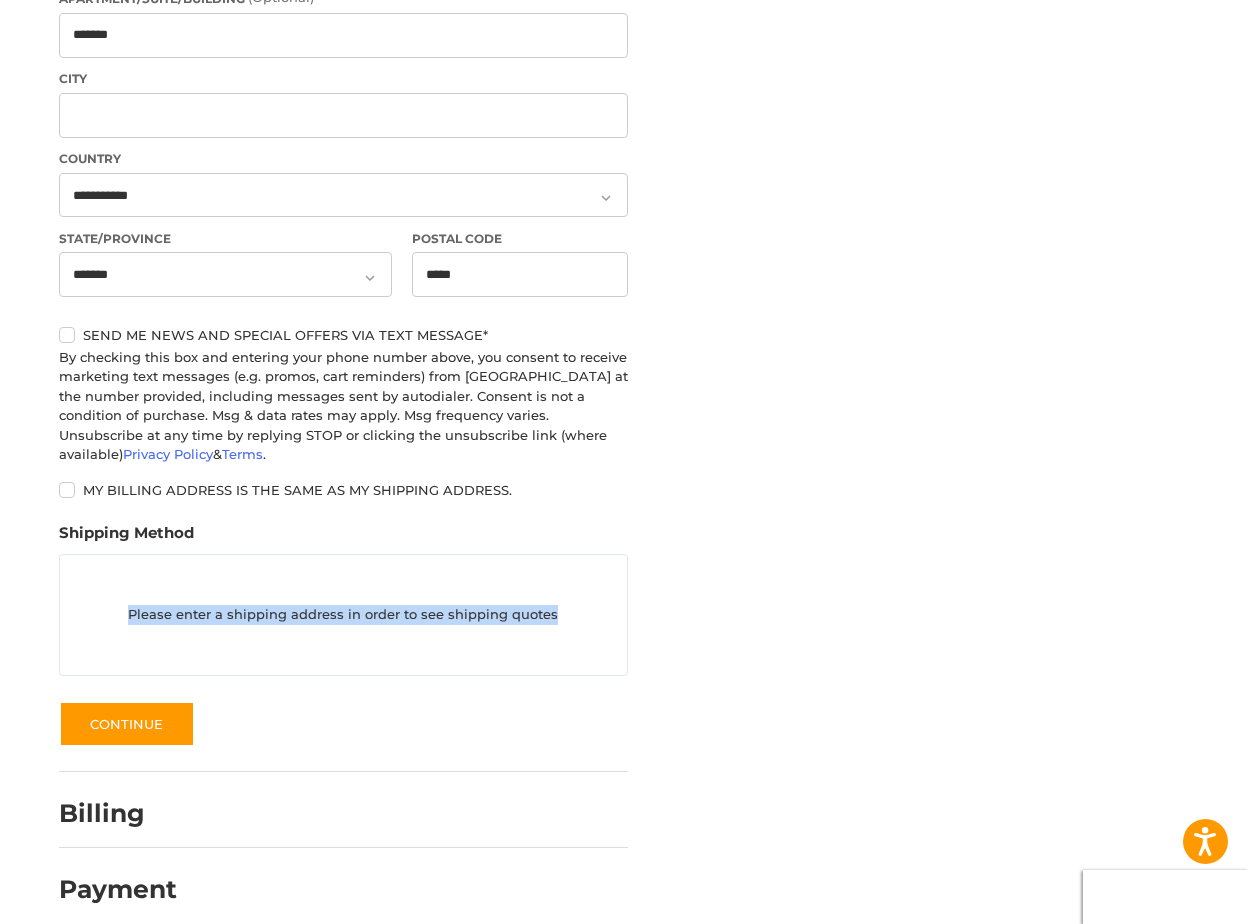 drag, startPoint x: 135, startPoint y: 589, endPoint x: 573, endPoint y: 614, distance: 438.7129 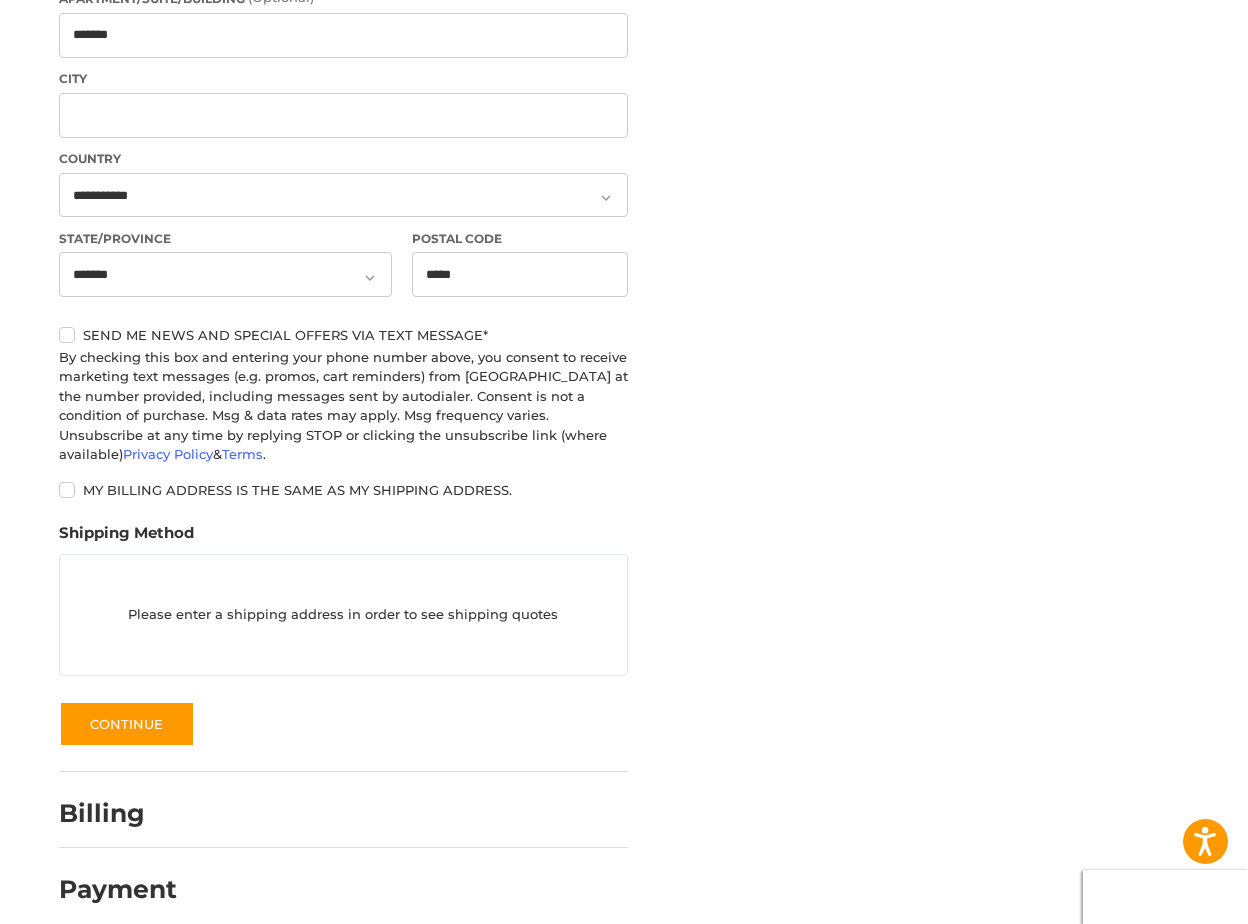 drag, startPoint x: 573, startPoint y: 614, endPoint x: 816, endPoint y: 429, distance: 305.40793 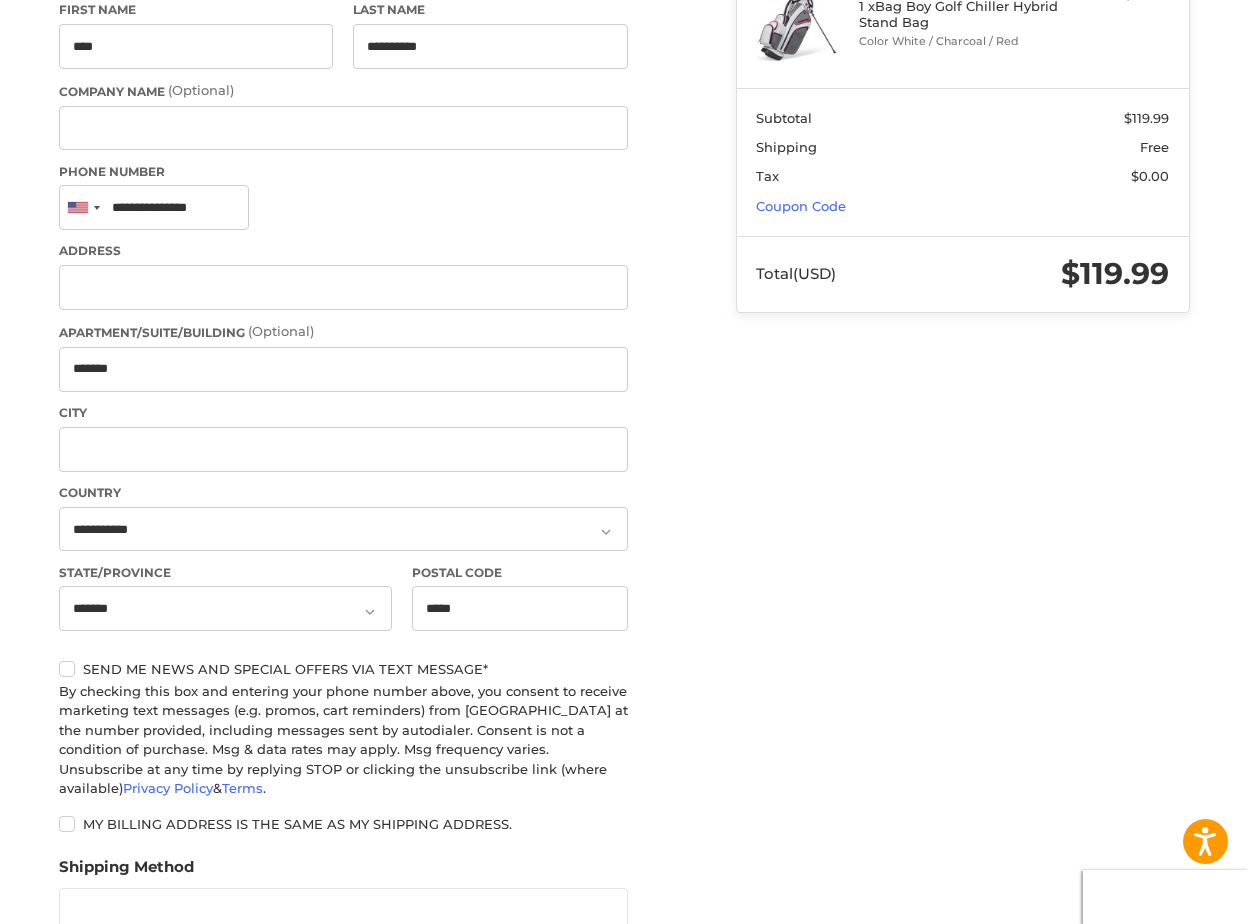 scroll, scrollTop: 377, scrollLeft: 0, axis: vertical 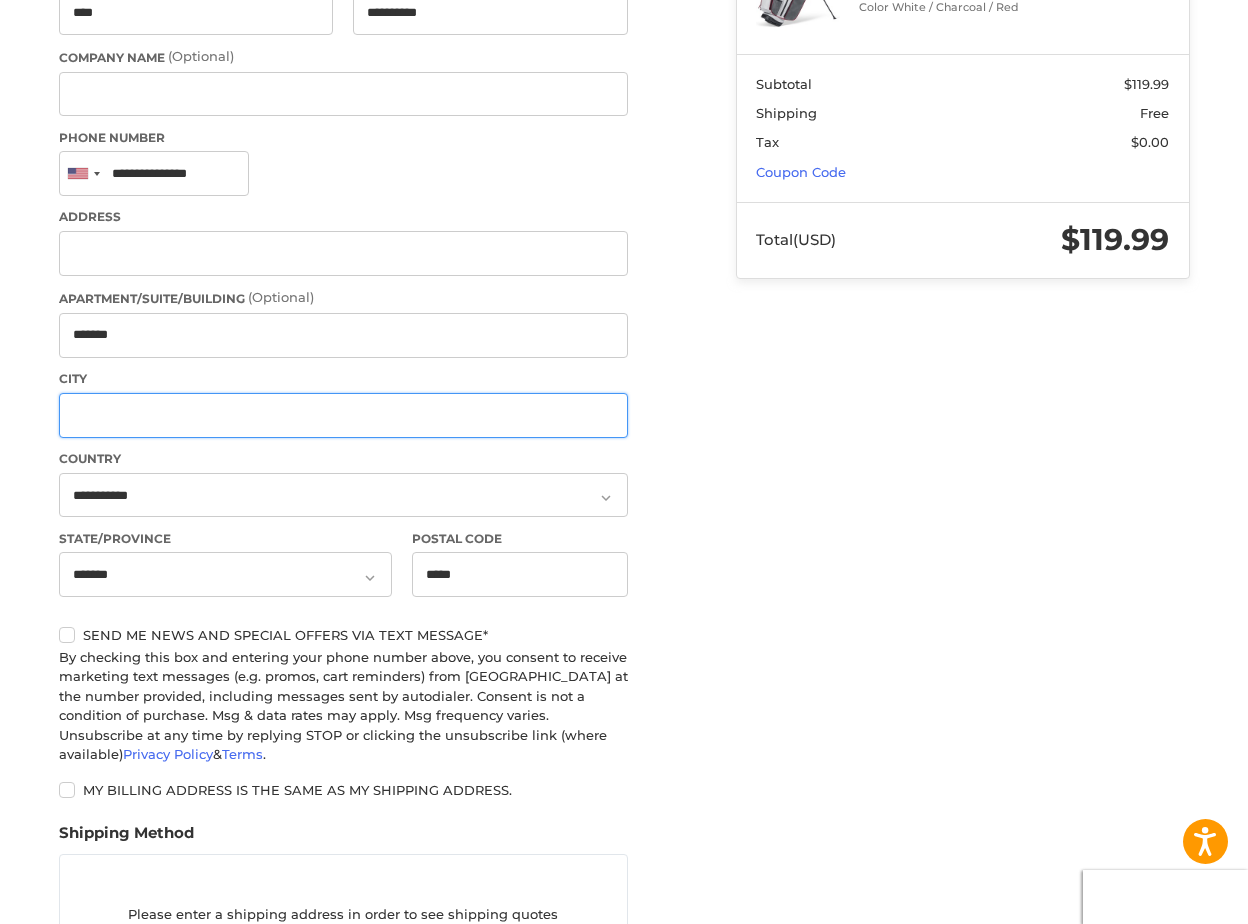 click on "City" at bounding box center (343, 415) 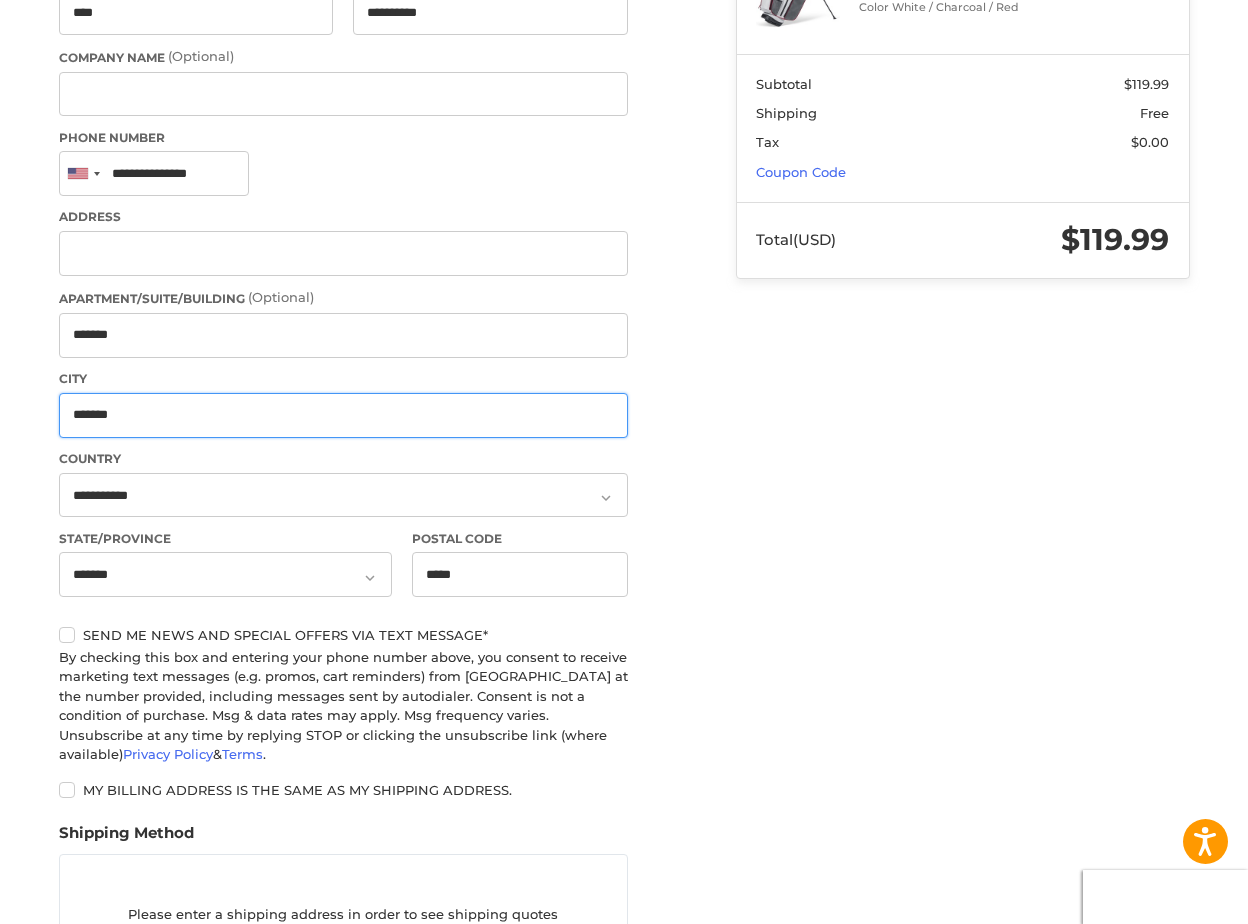 type on "******" 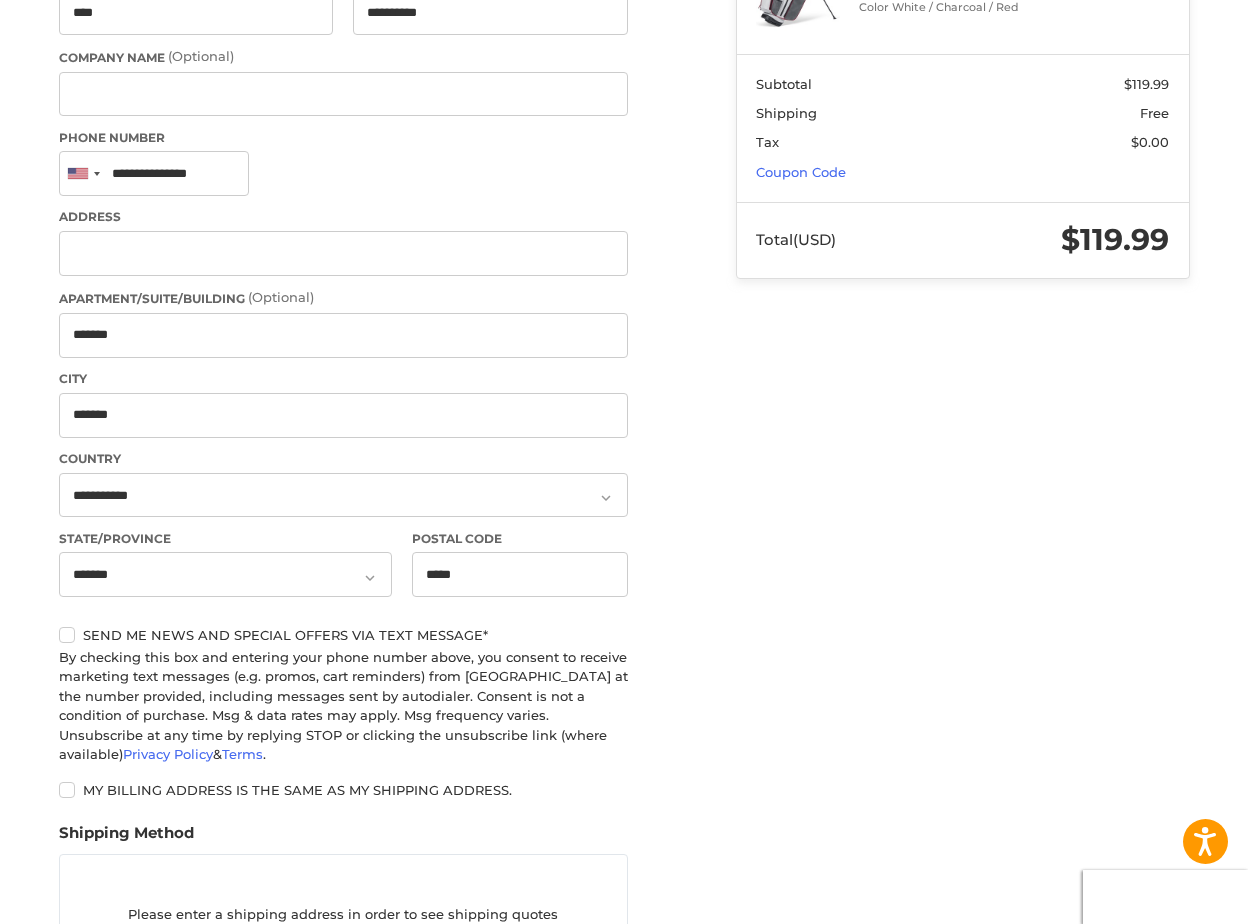 click on "**********" at bounding box center [382, 503] 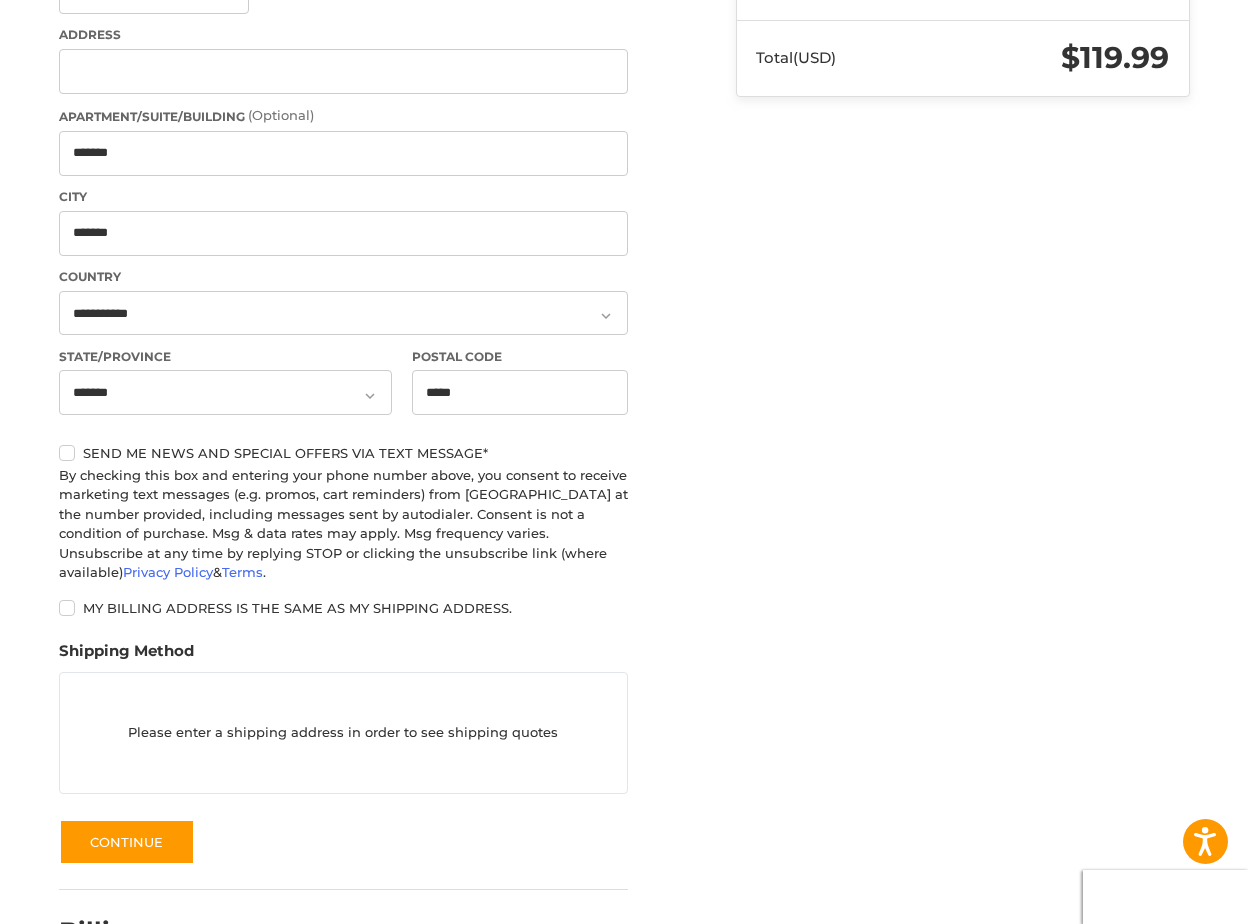 scroll, scrollTop: 577, scrollLeft: 0, axis: vertical 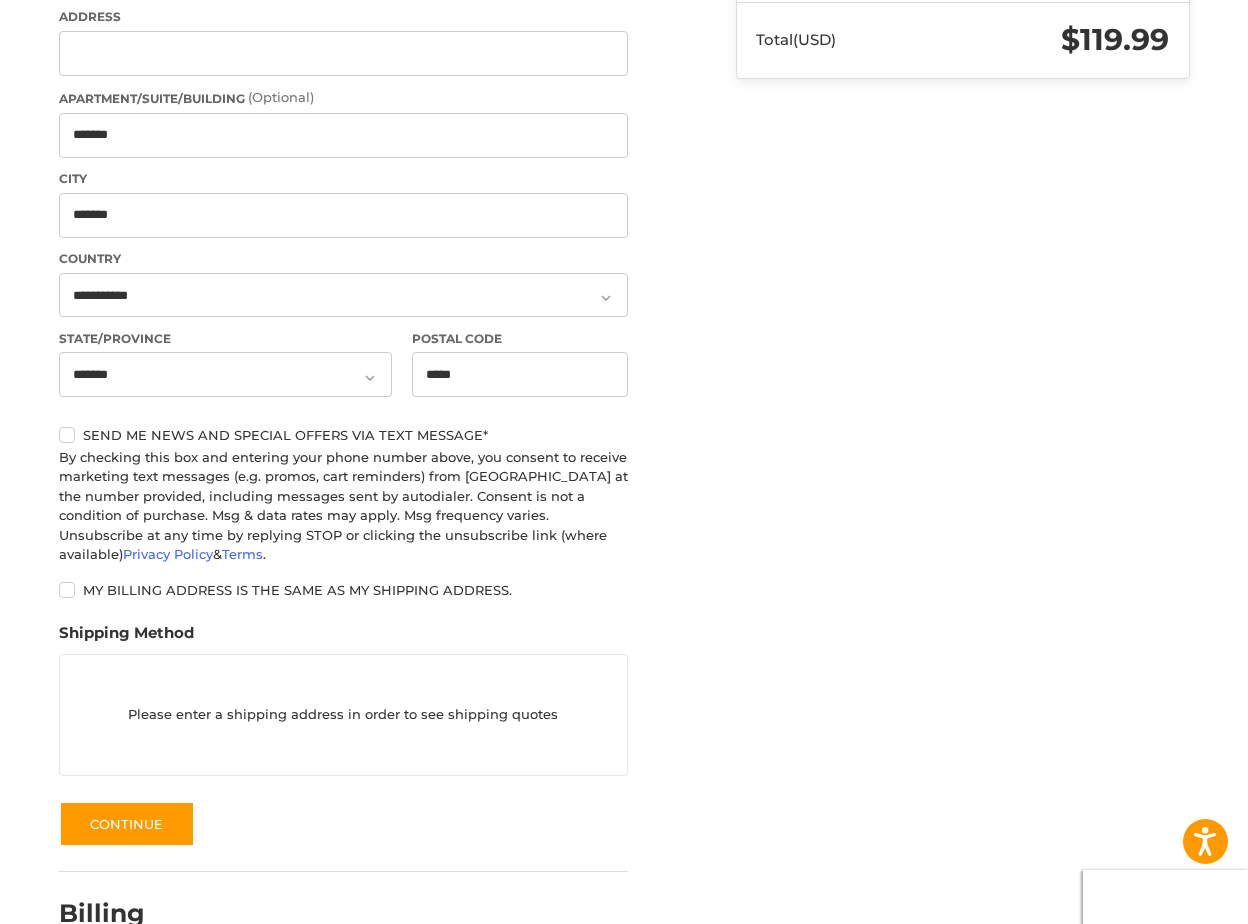 click on "My billing address is the same as my shipping address." at bounding box center [343, 590] 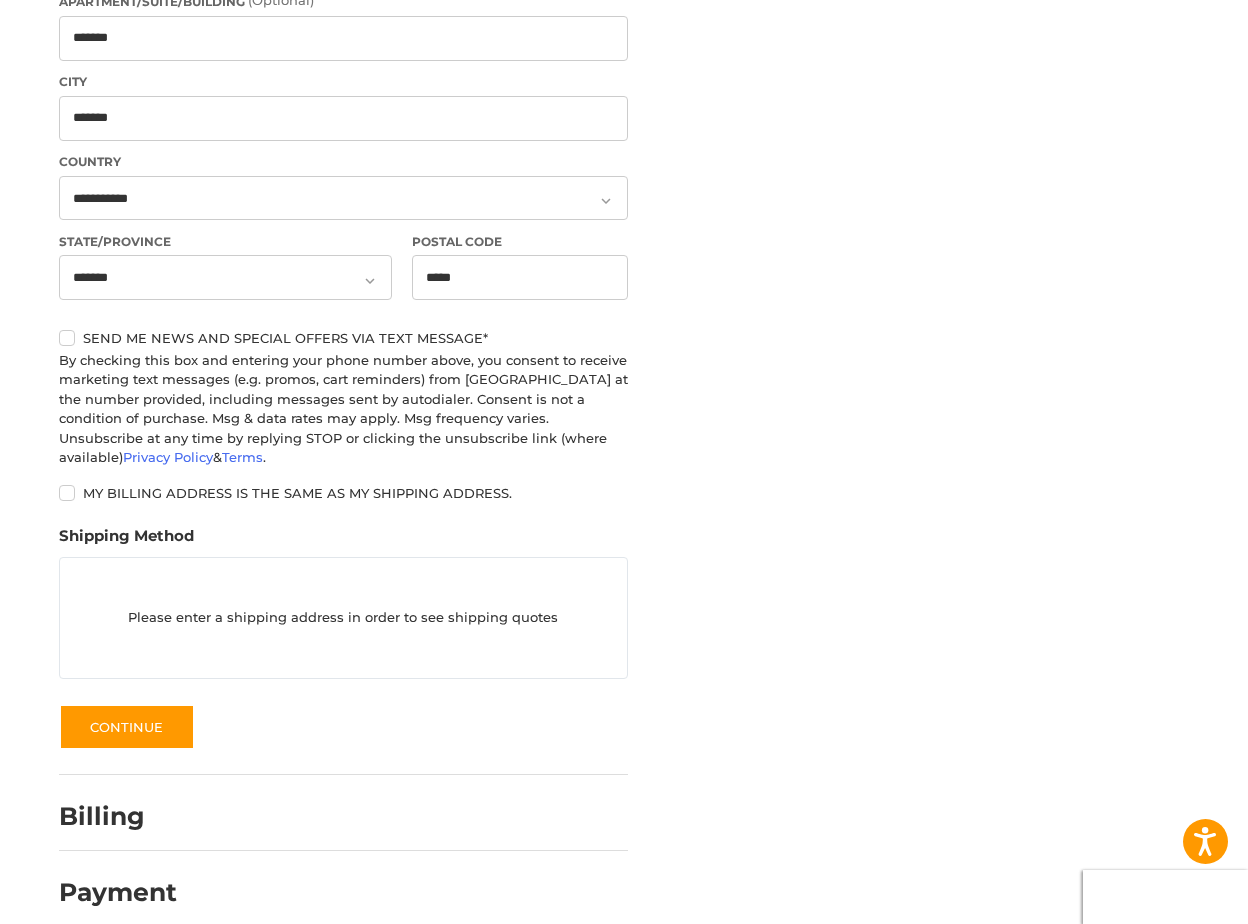 scroll, scrollTop: 677, scrollLeft: 0, axis: vertical 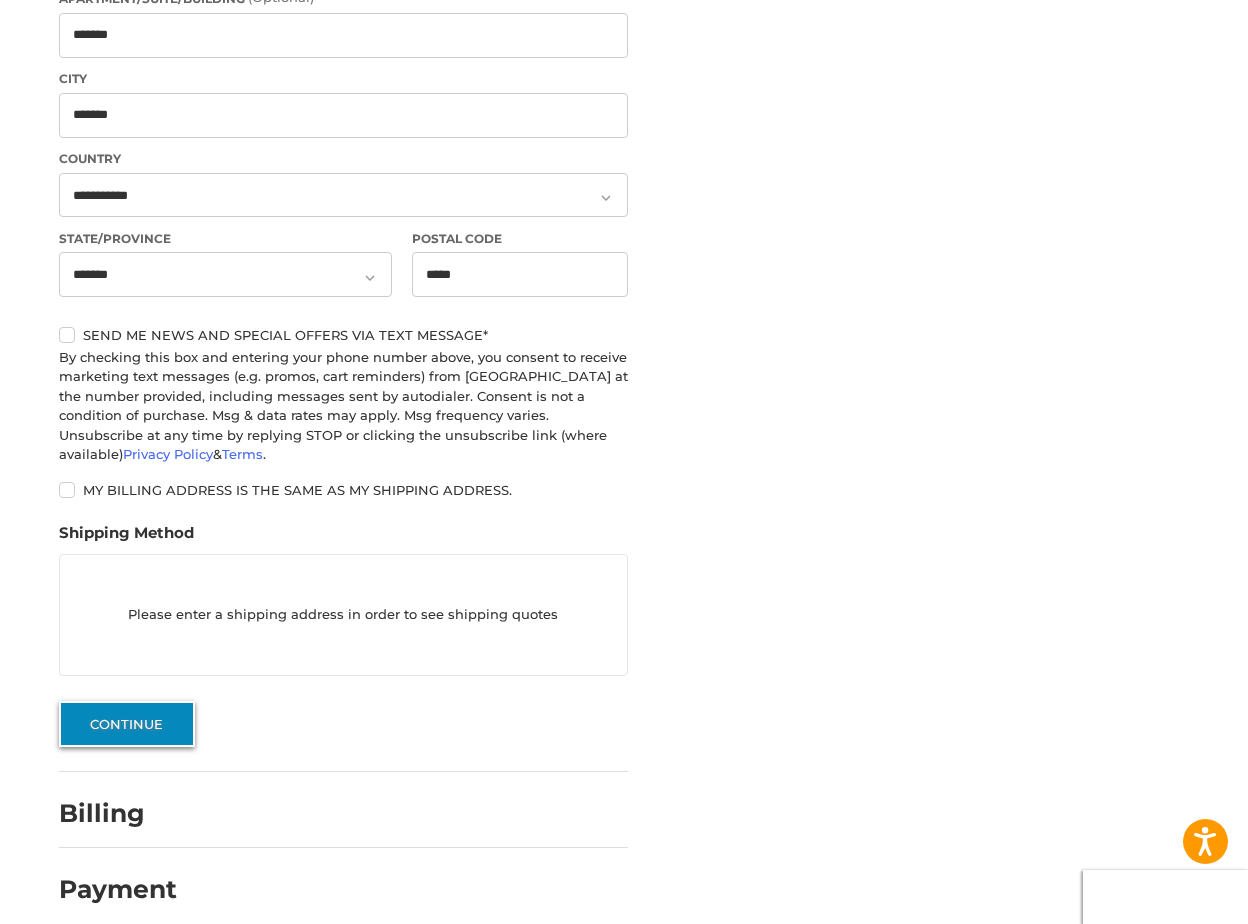click on "Continue" at bounding box center (127, 724) 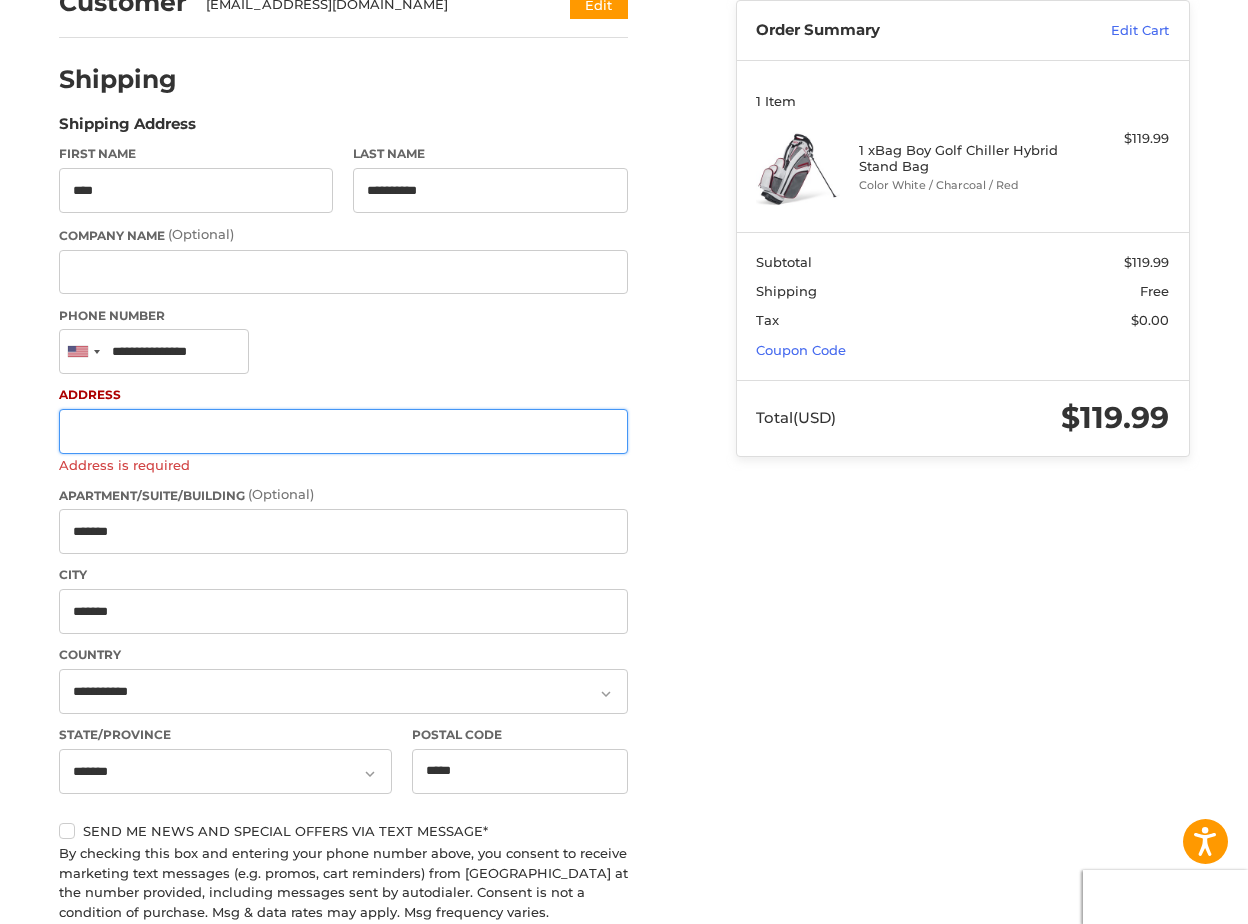 scroll, scrollTop: 168, scrollLeft: 0, axis: vertical 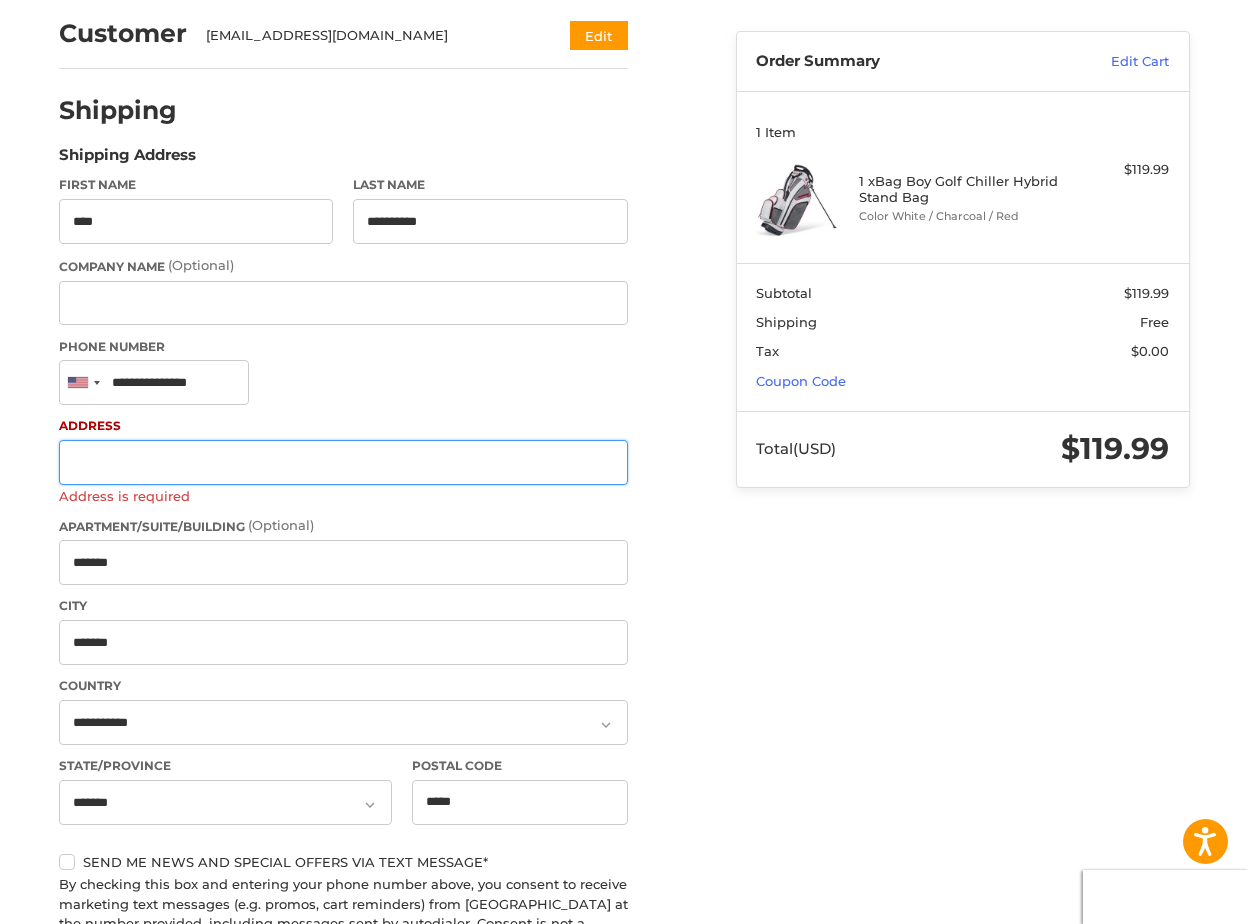 click on "Address" at bounding box center (343, 462) 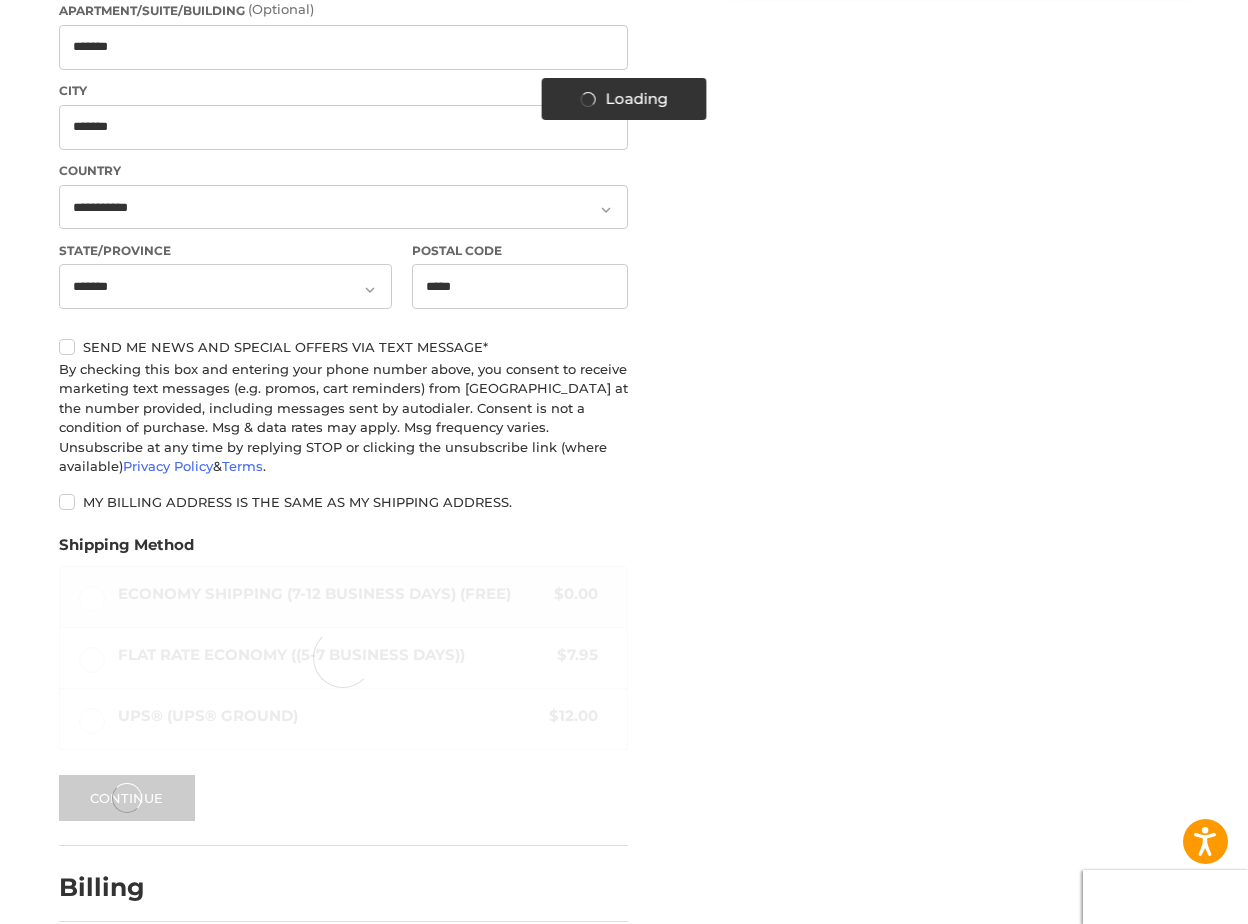 scroll, scrollTop: 668, scrollLeft: 0, axis: vertical 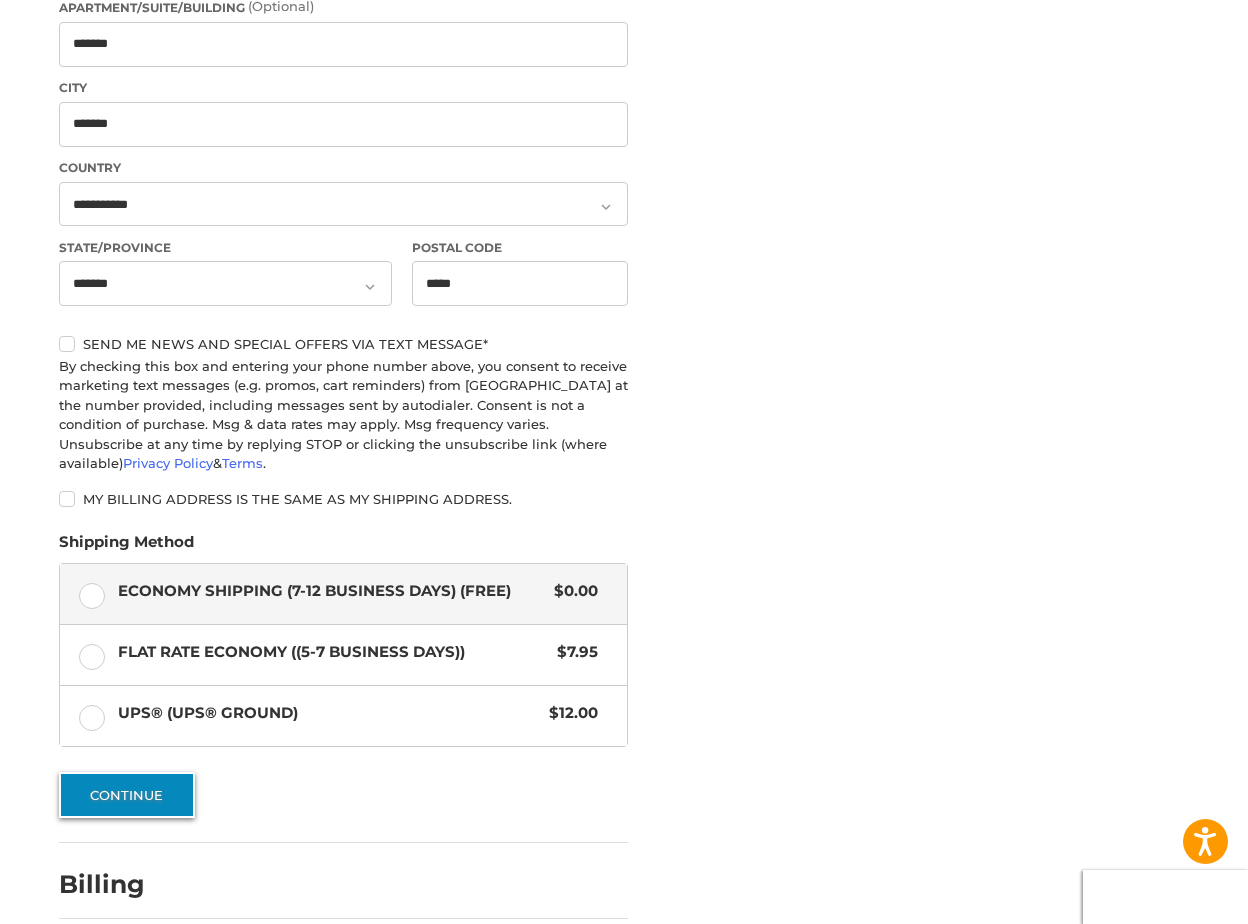 type on "**********" 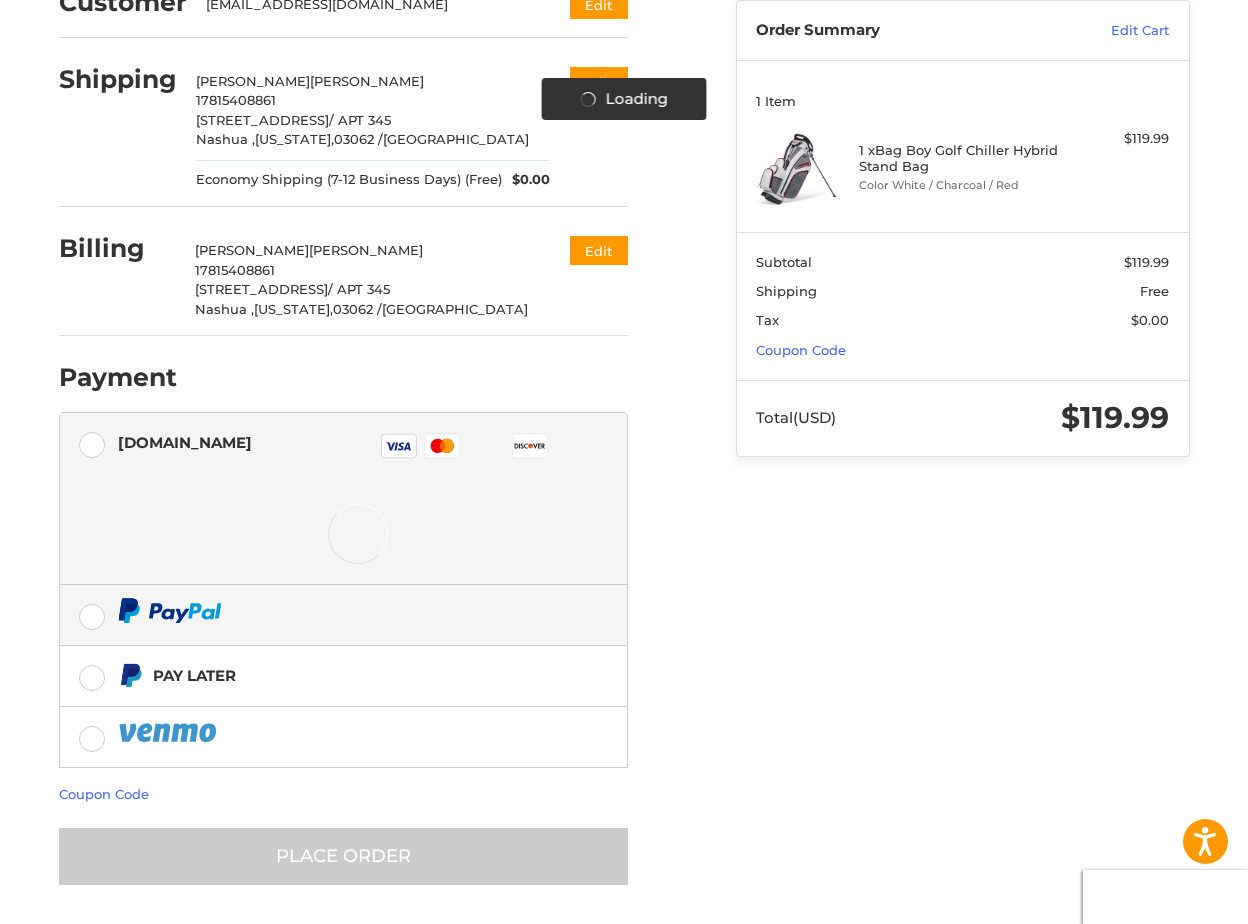scroll, scrollTop: 204, scrollLeft: 0, axis: vertical 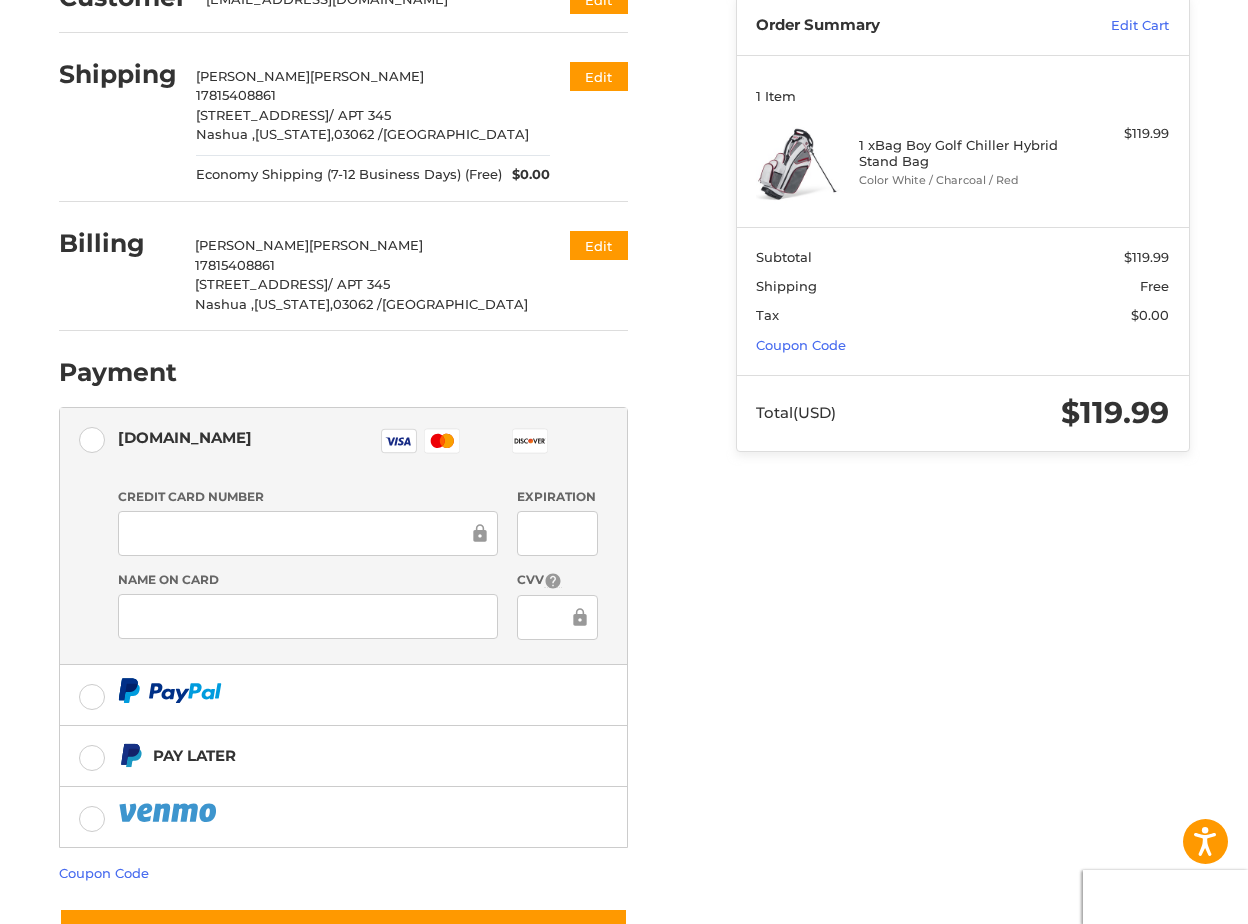 click 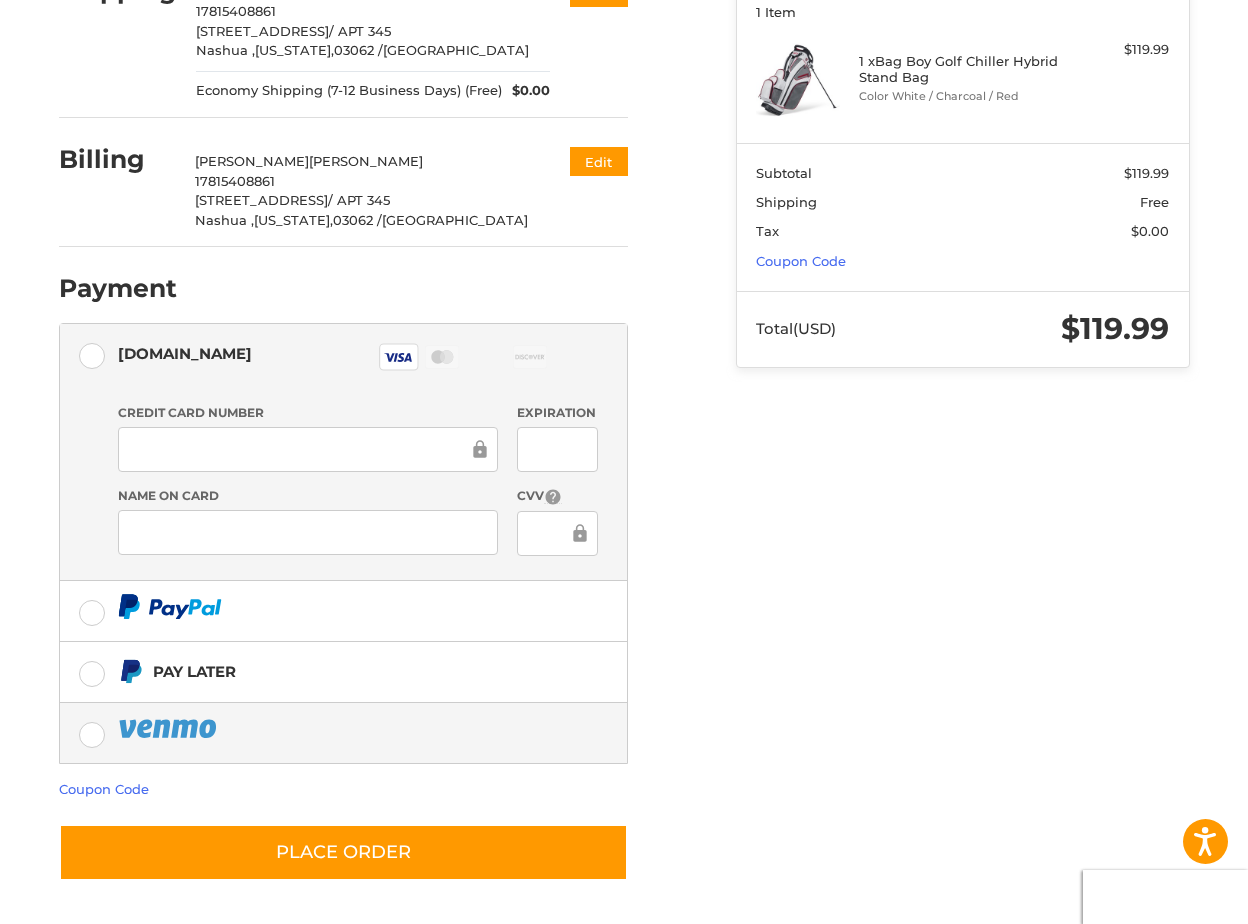 scroll, scrollTop: 289, scrollLeft: 0, axis: vertical 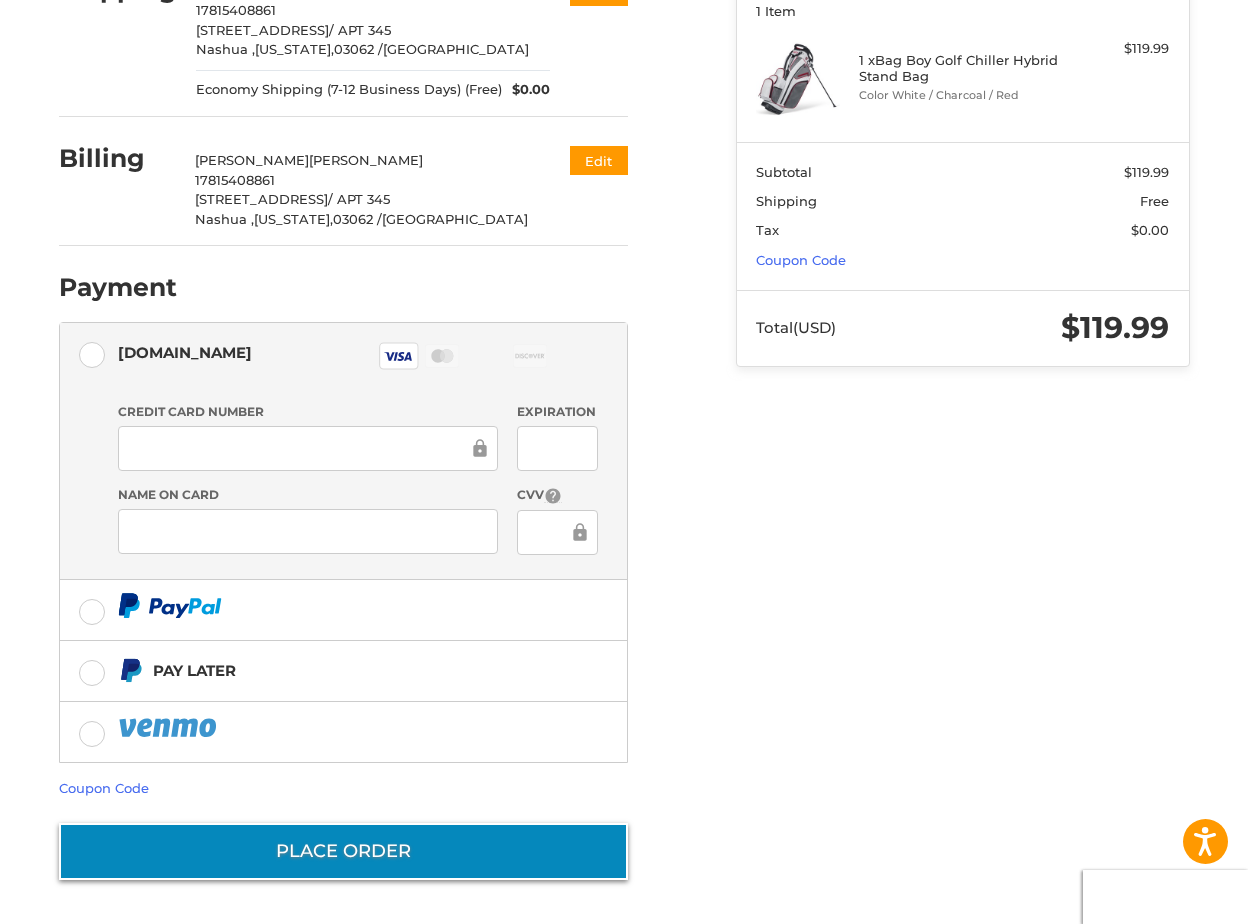click on "Place Order" at bounding box center [343, 851] 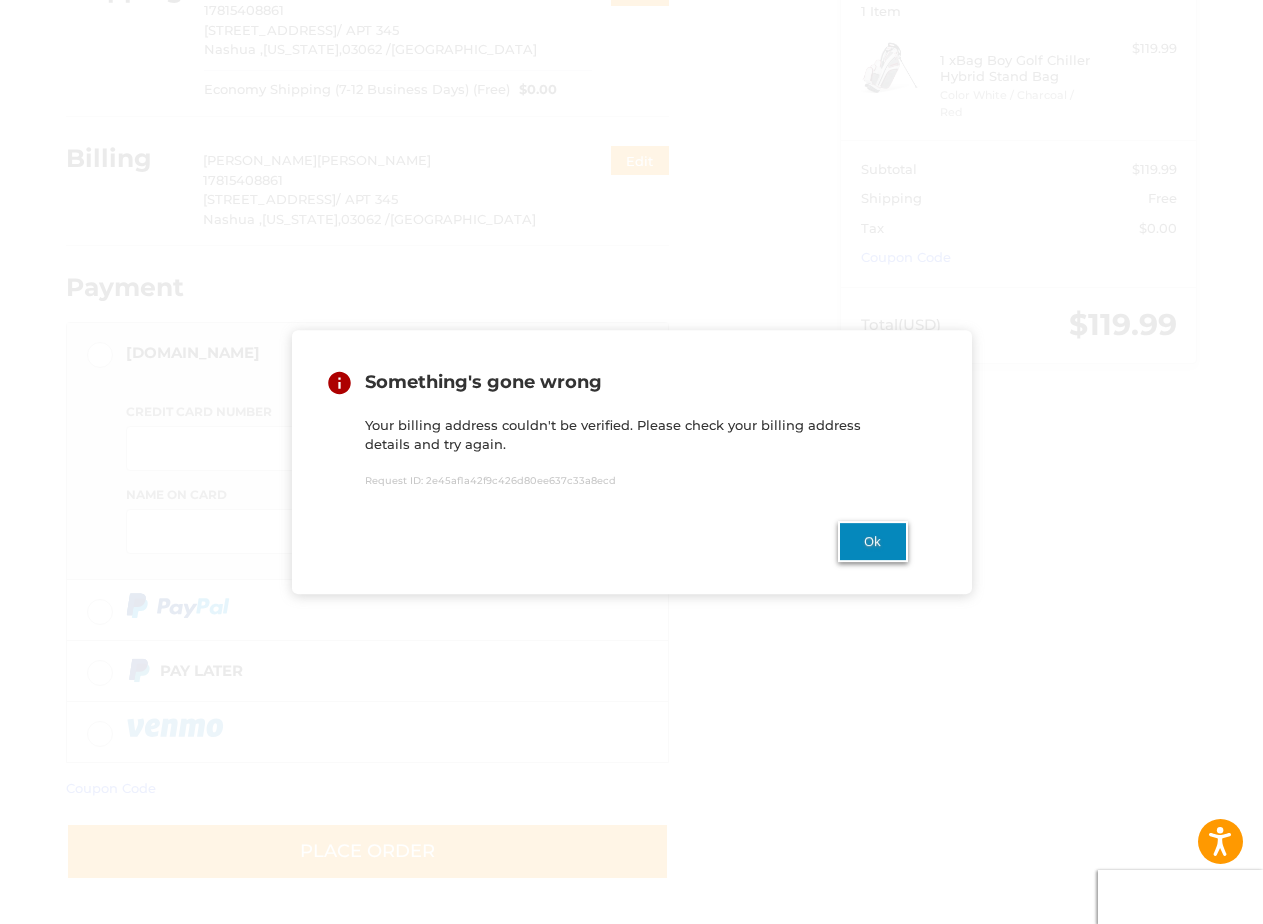click on "Ok" at bounding box center [873, 541] 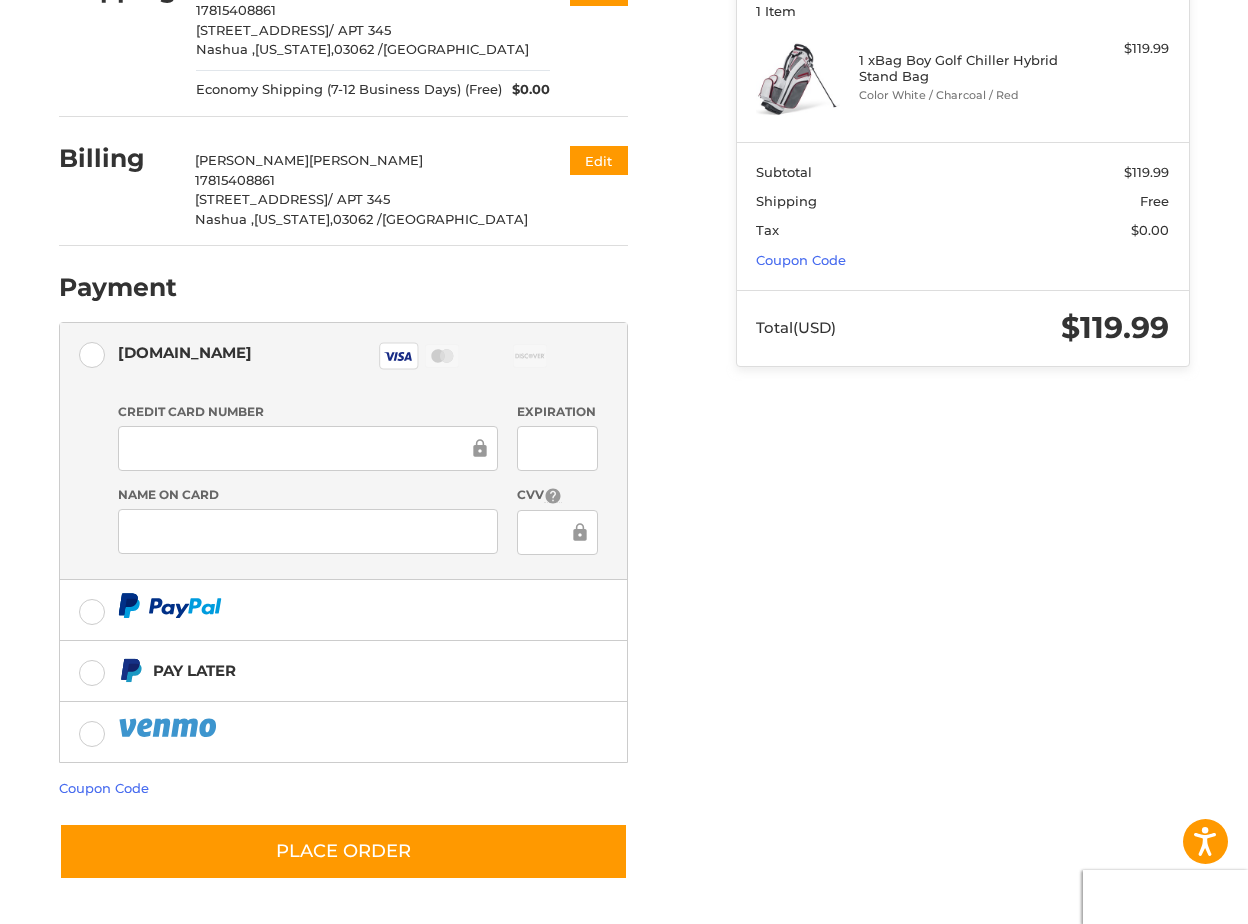 scroll, scrollTop: 0, scrollLeft: 0, axis: both 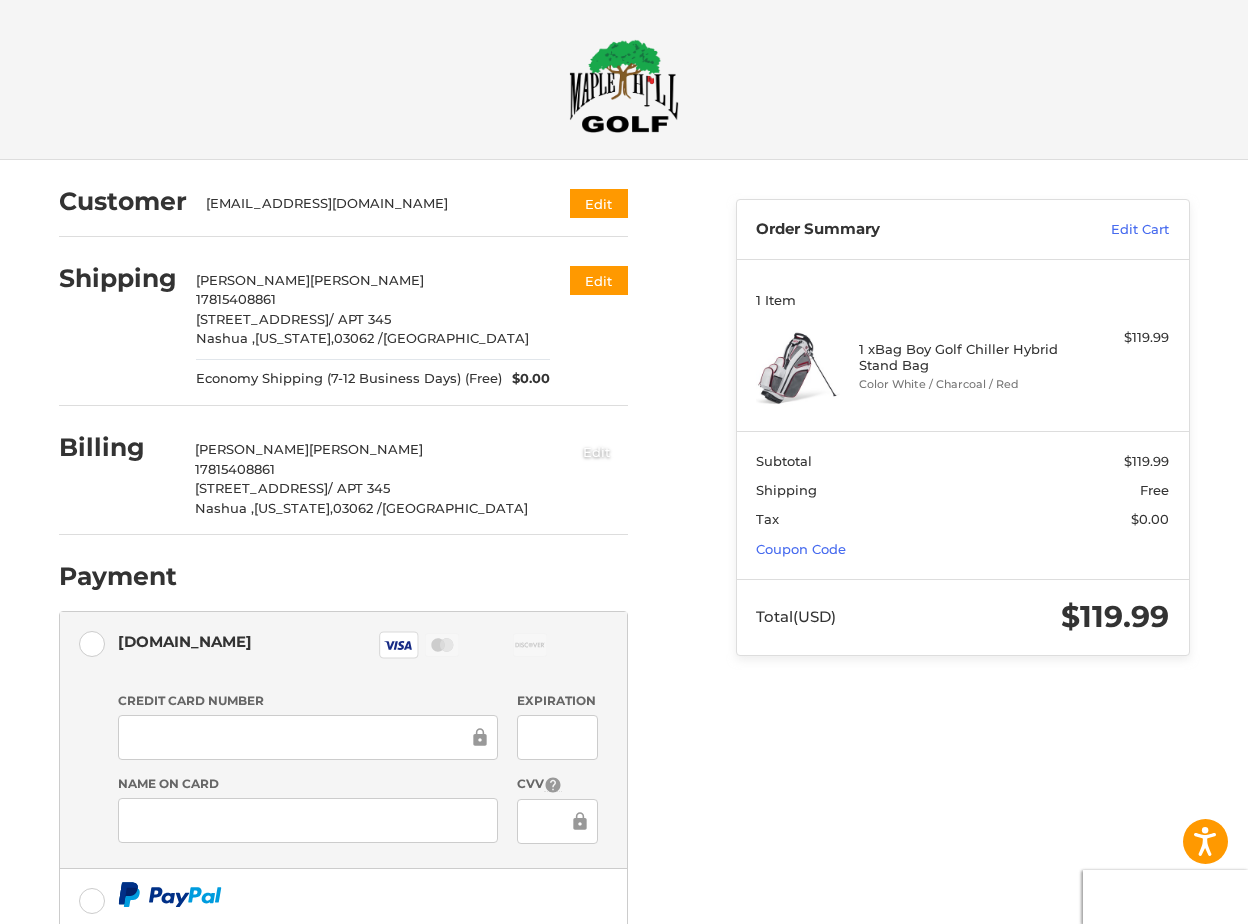 click on "Edit" at bounding box center [597, 451] 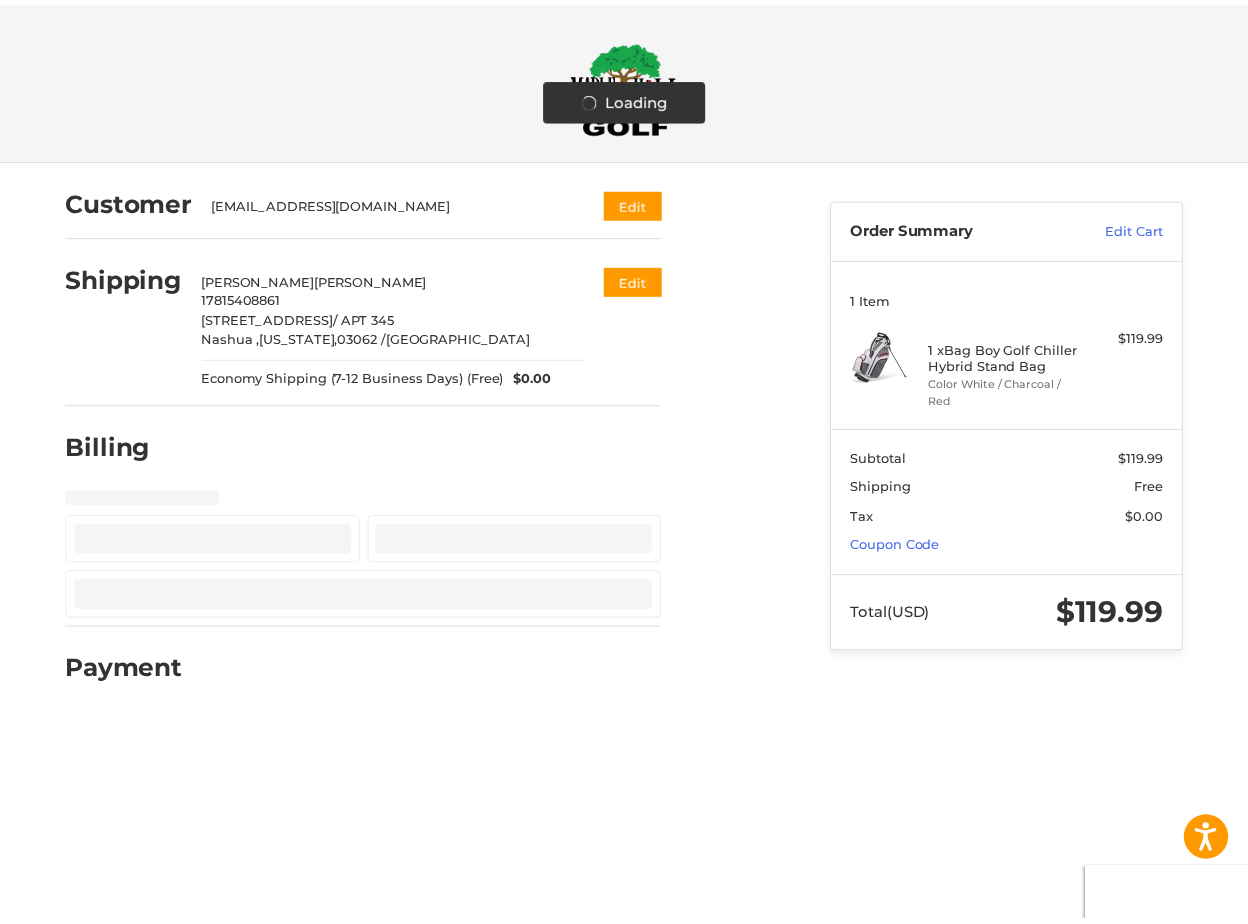 select on "**" 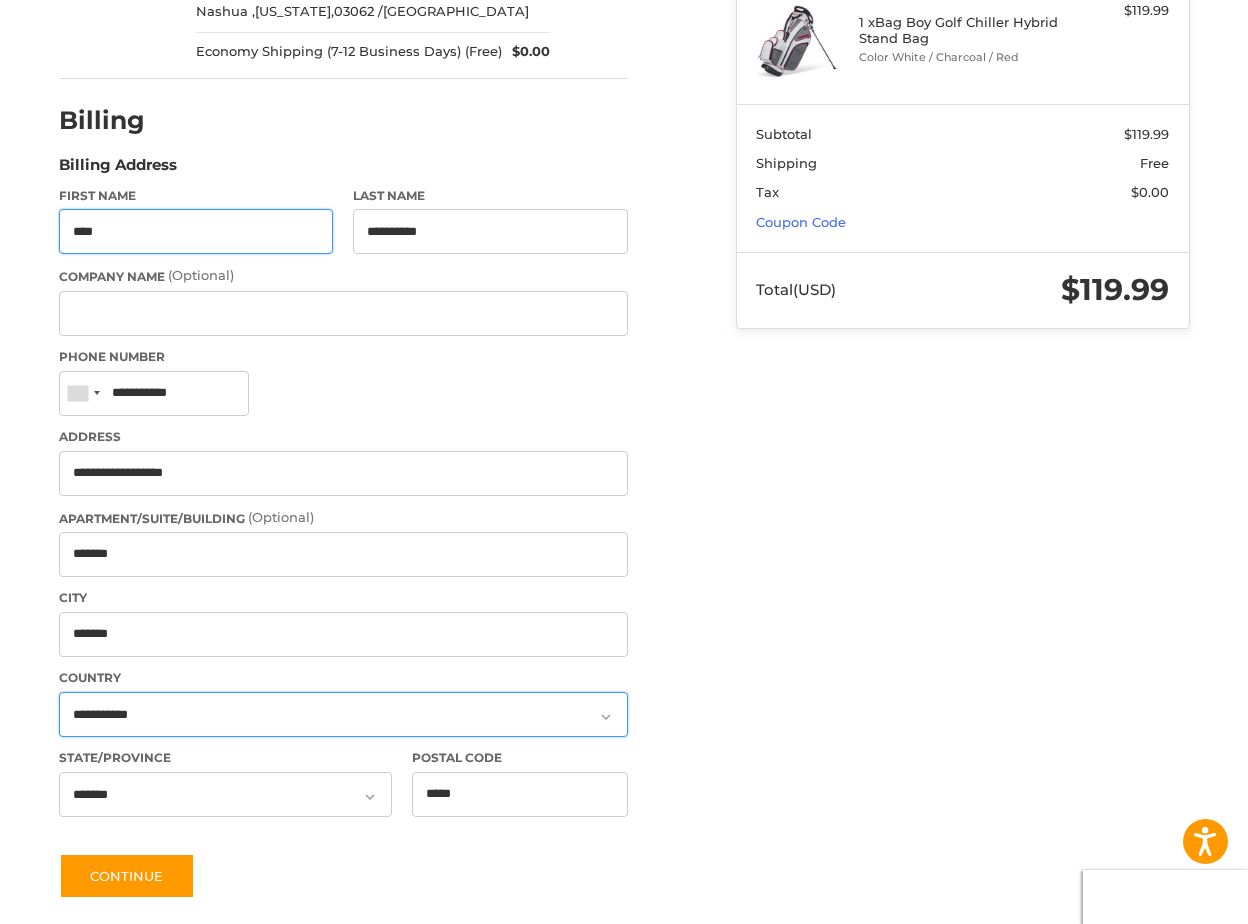 scroll, scrollTop: 406, scrollLeft: 0, axis: vertical 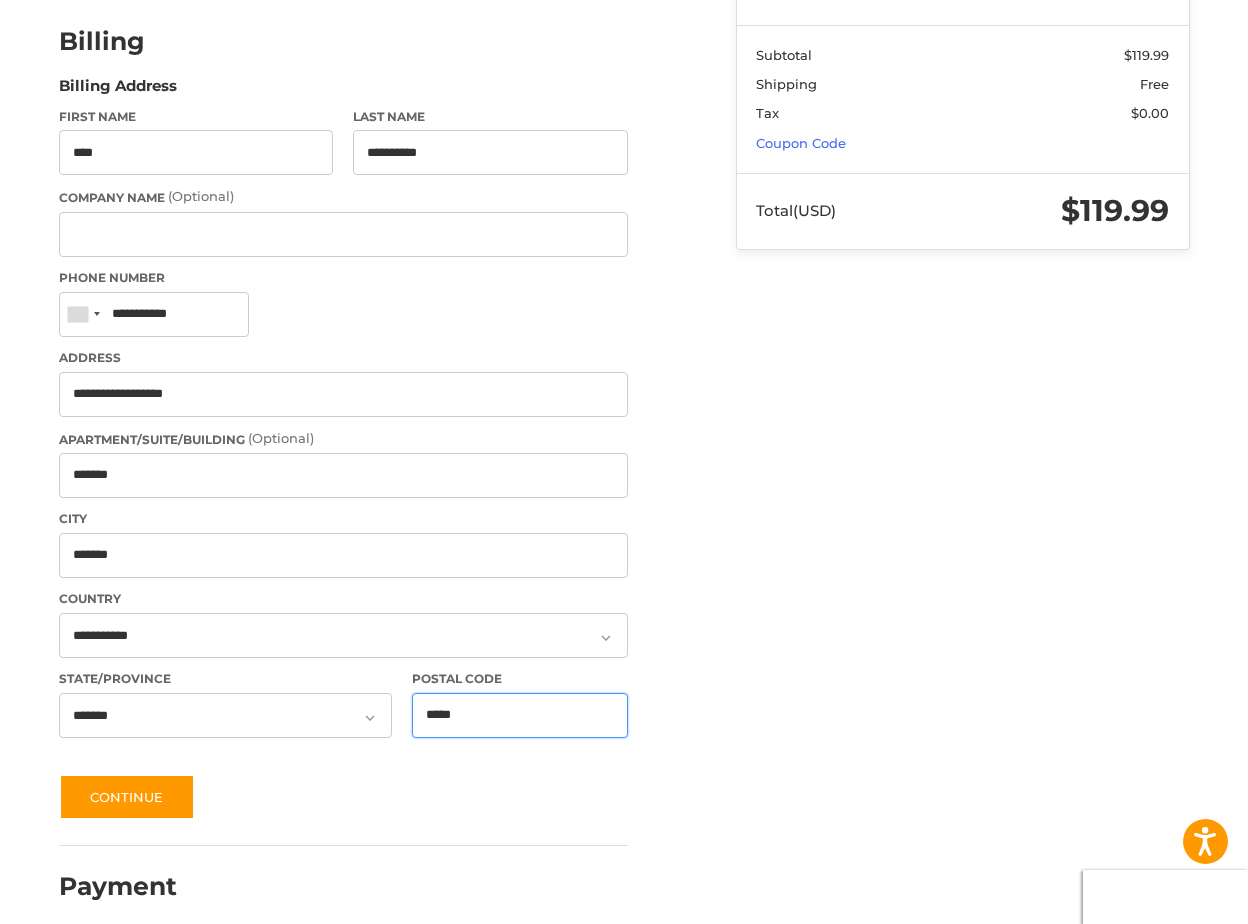 click on "*****" at bounding box center [520, 715] 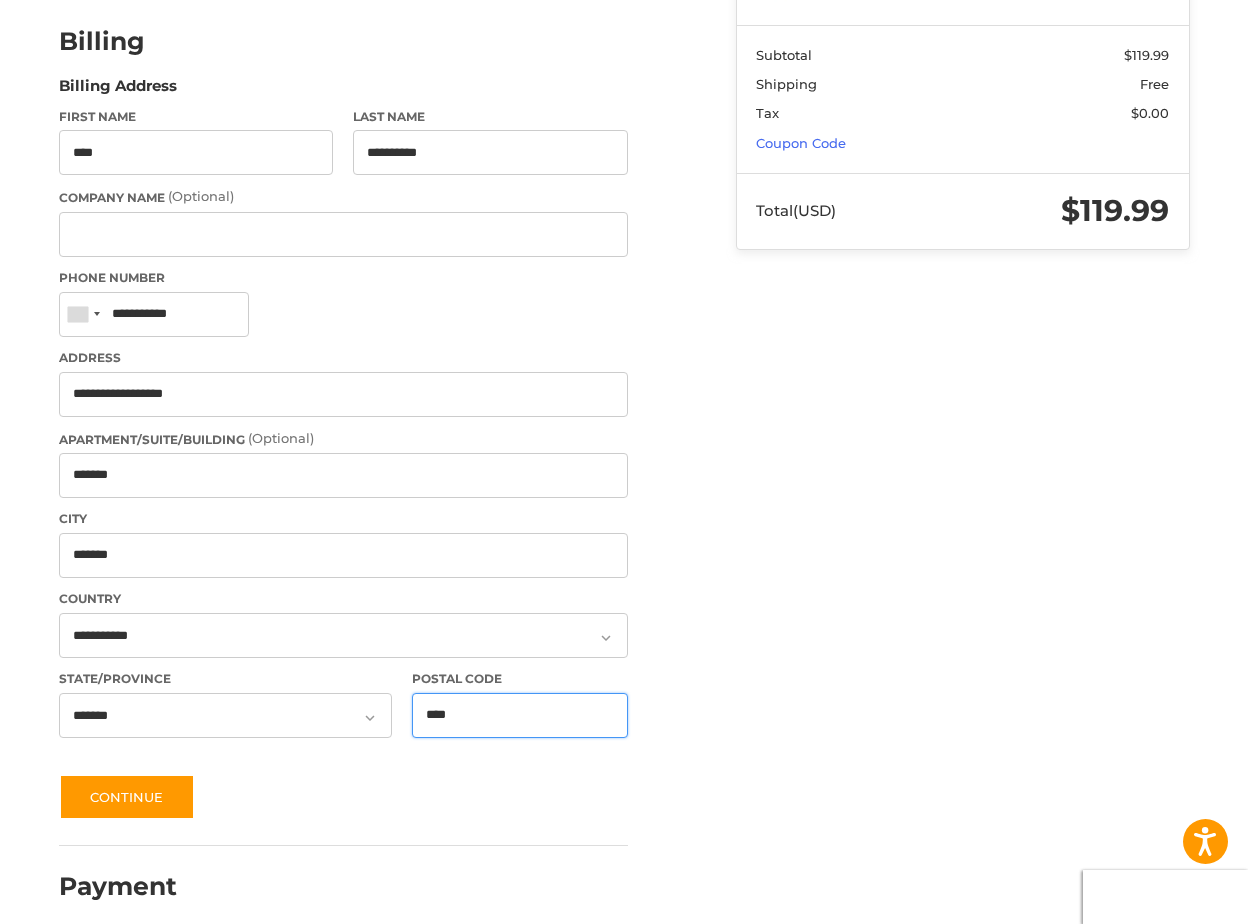 type on "****" 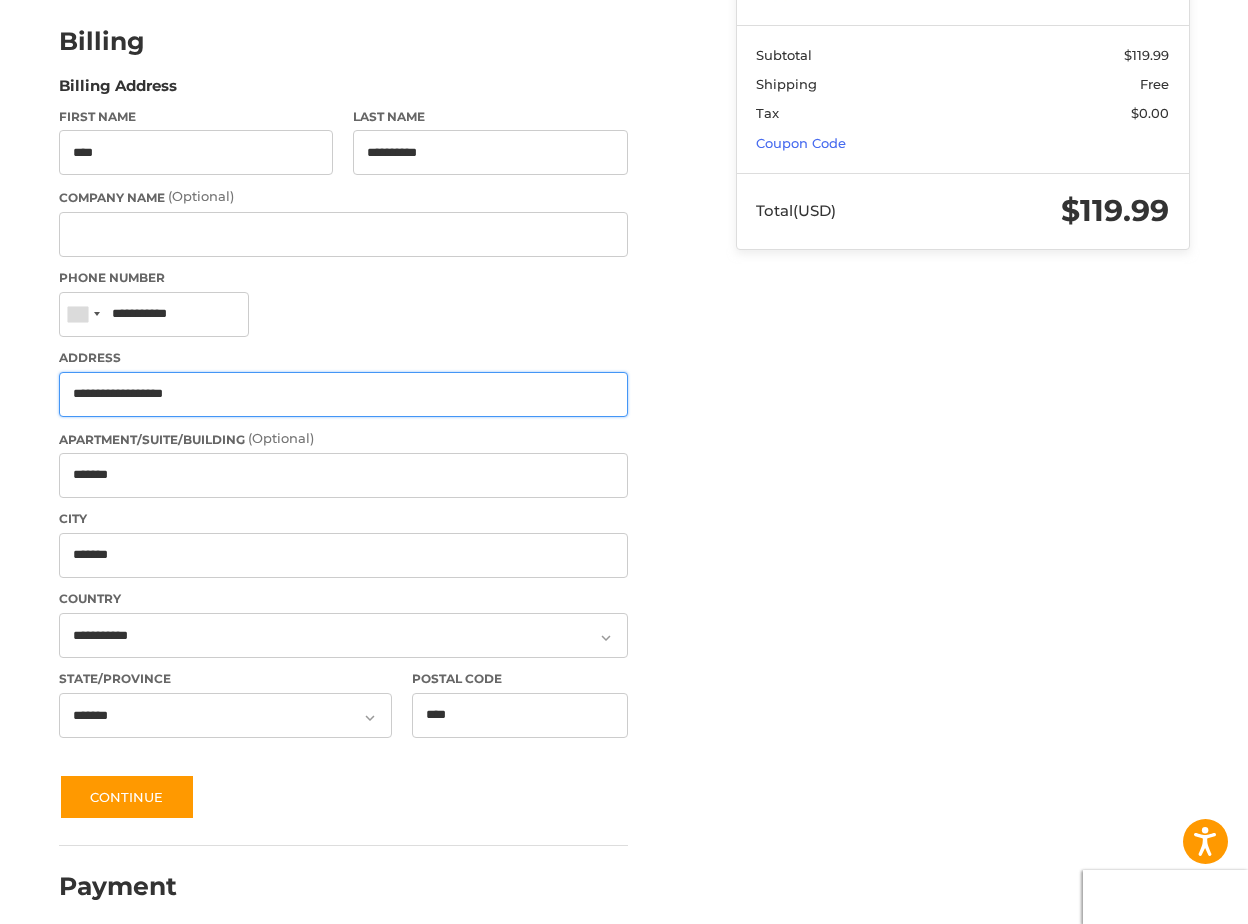 drag, startPoint x: 208, startPoint y: 406, endPoint x: 58, endPoint y: 414, distance: 150.21318 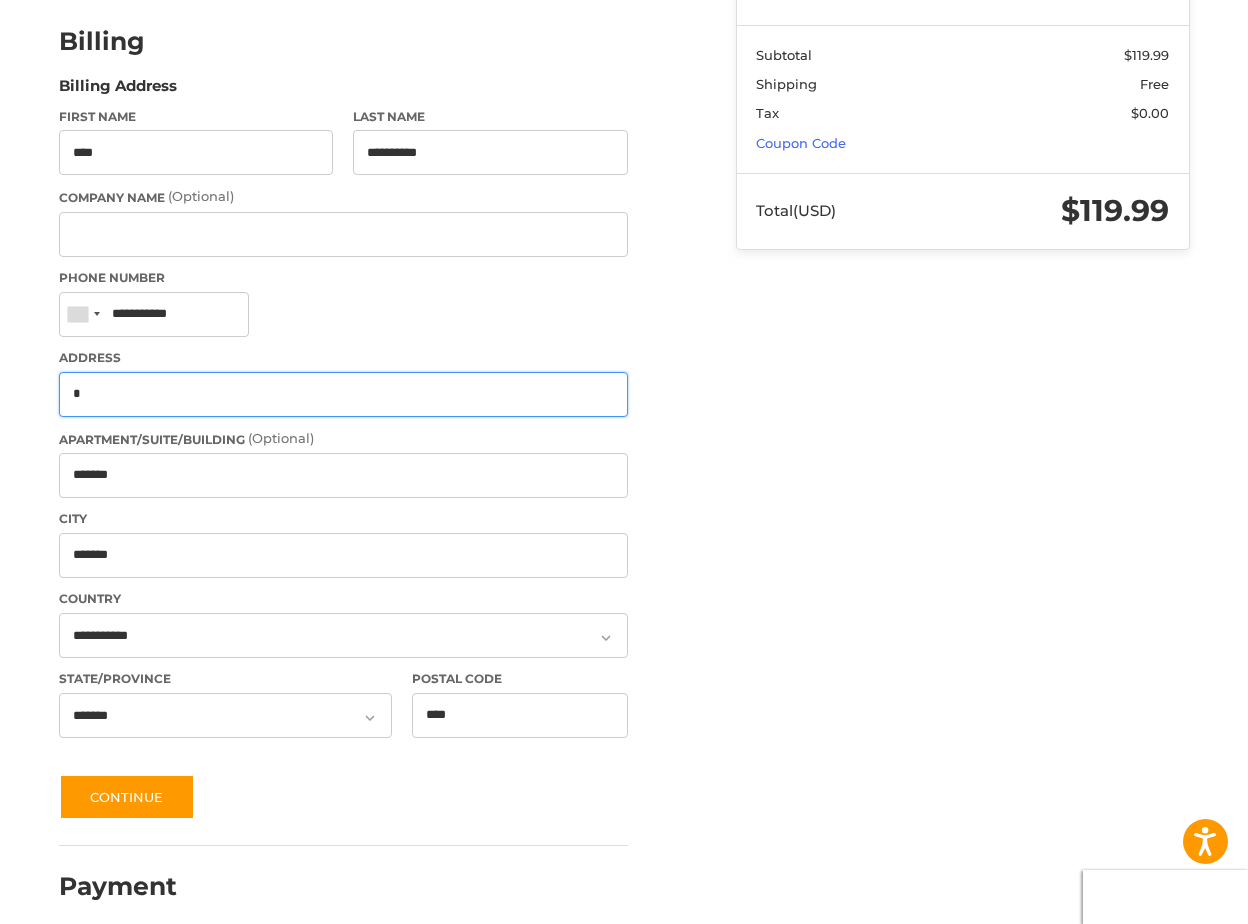 click on "Address" at bounding box center [343, 394] 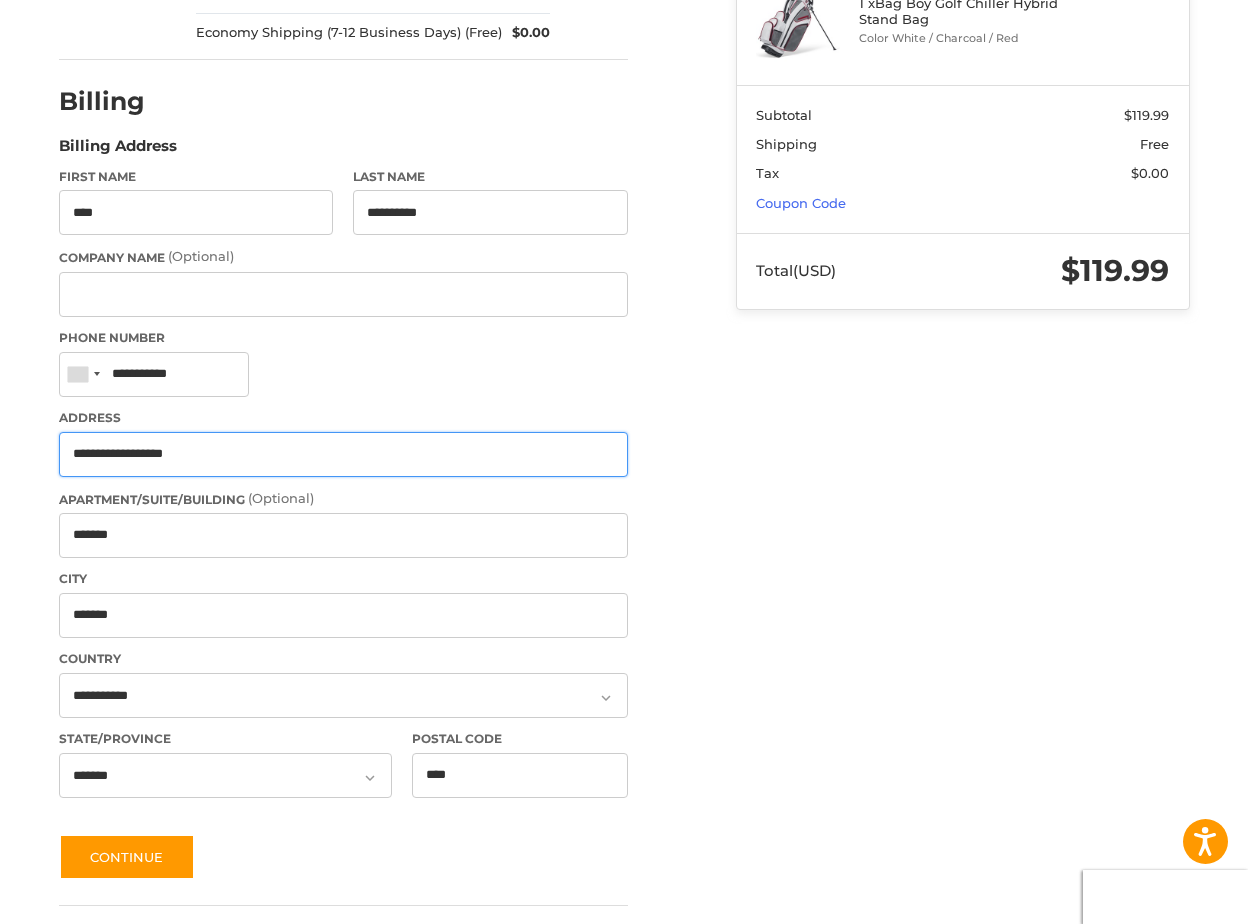 scroll, scrollTop: 422, scrollLeft: 0, axis: vertical 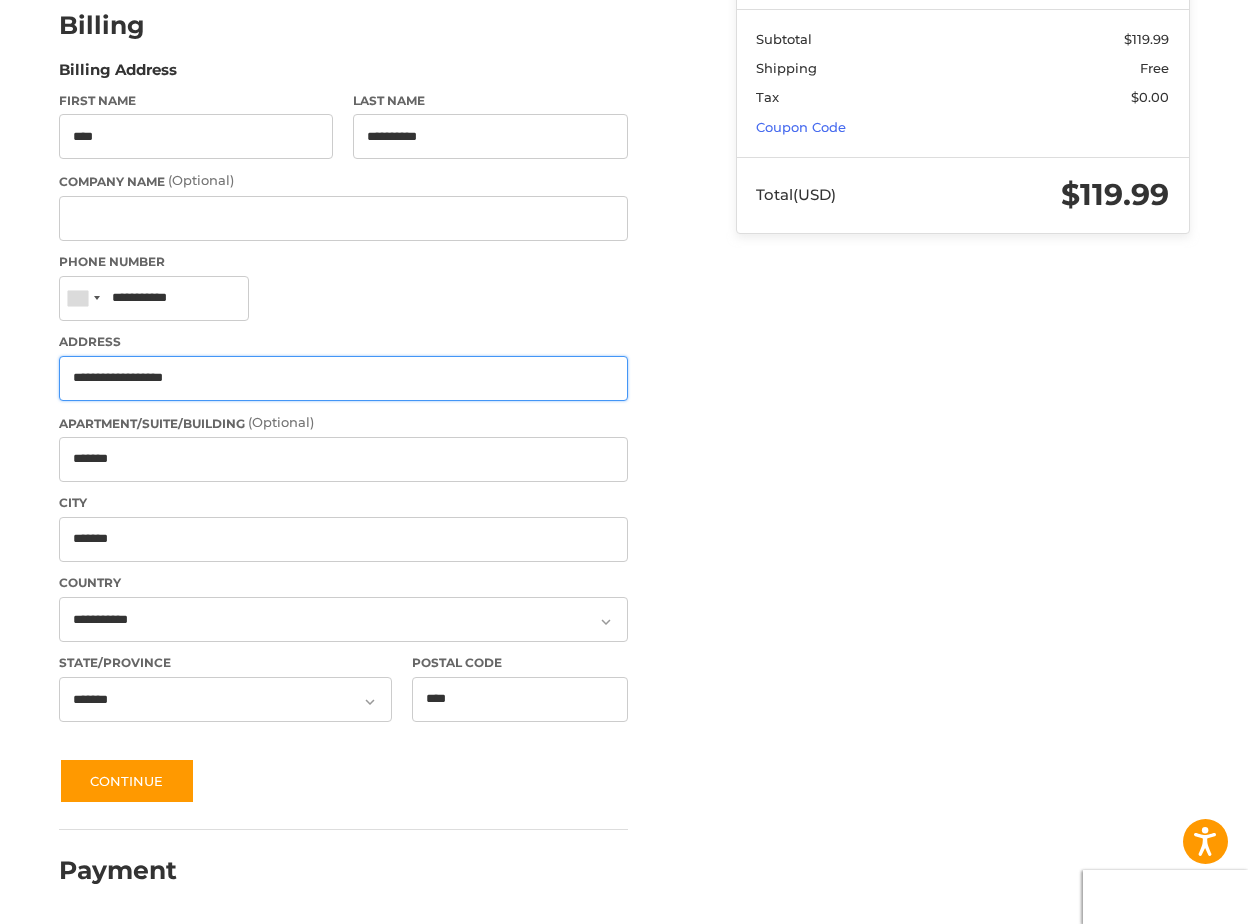 type on "**********" 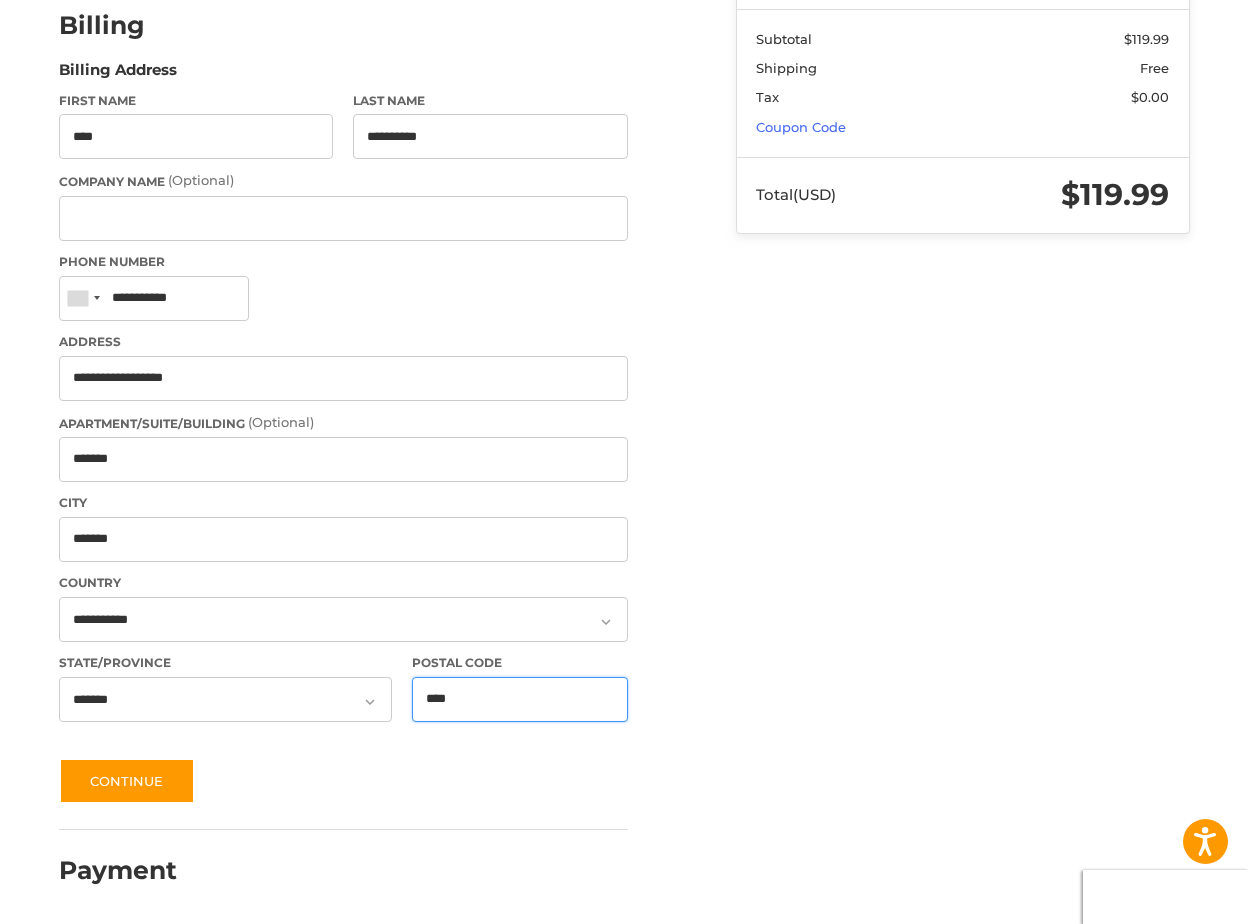 click on "****" at bounding box center [520, 699] 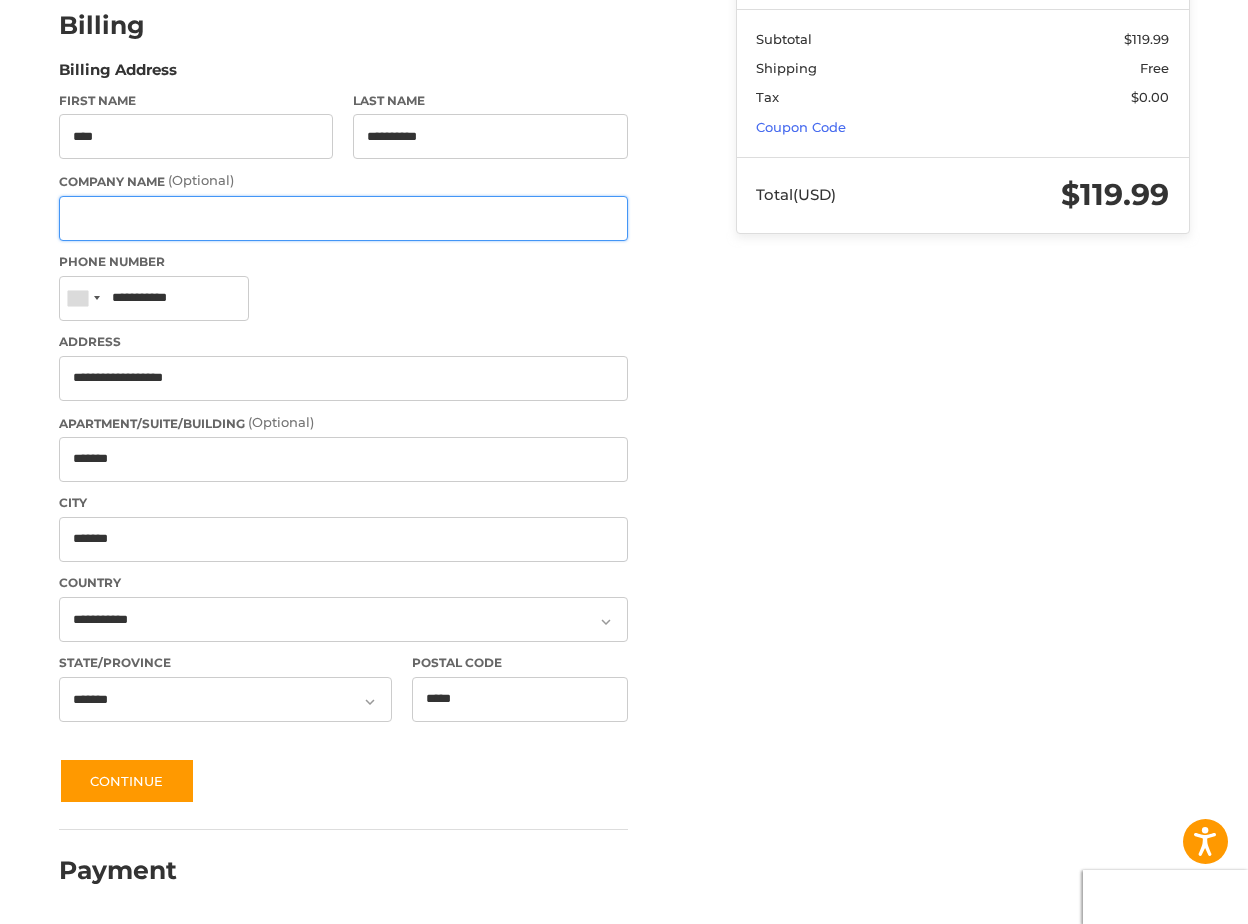 type on "**********" 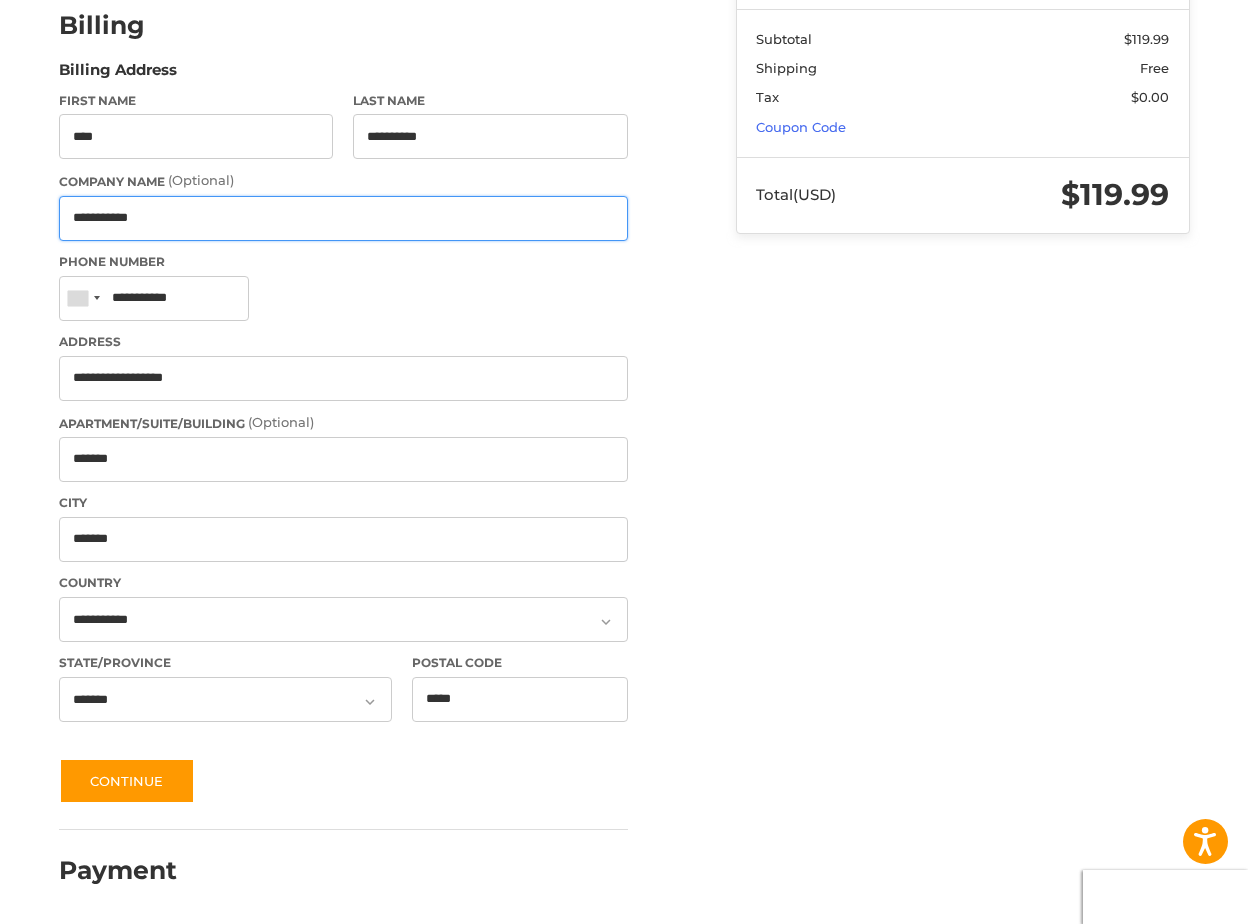 drag, startPoint x: 167, startPoint y: 209, endPoint x: -8, endPoint y: 205, distance: 175.04572 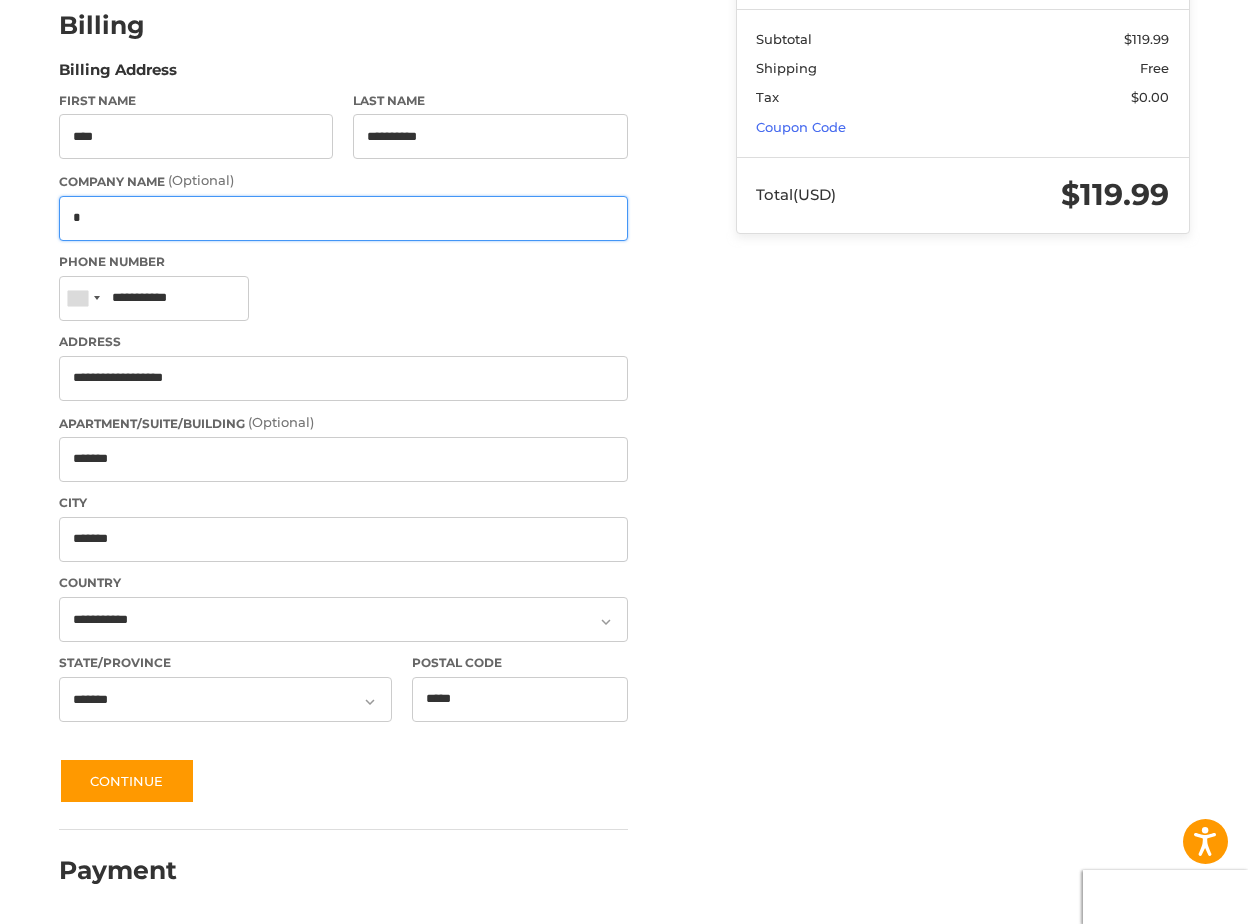 type 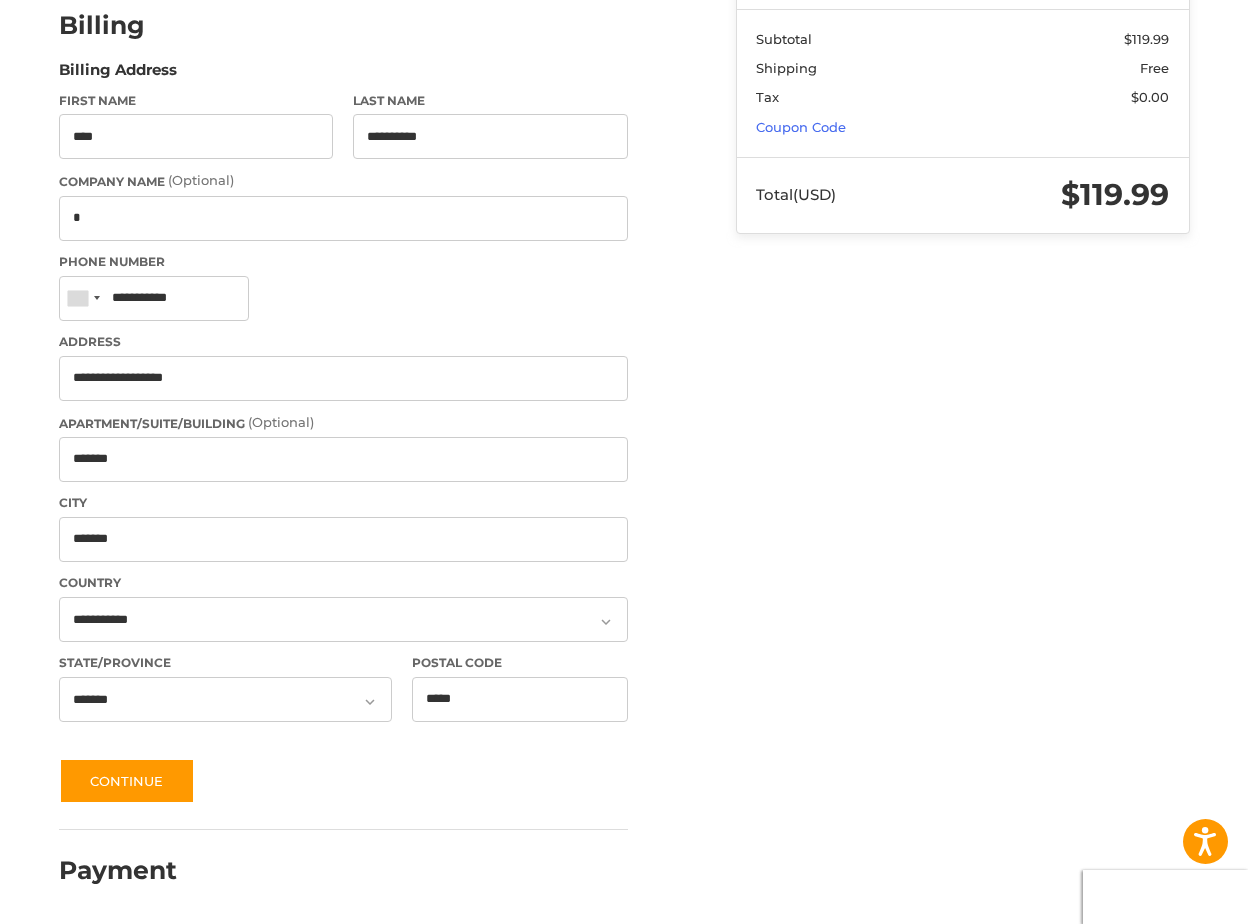 click on "**********" at bounding box center (624, 331) 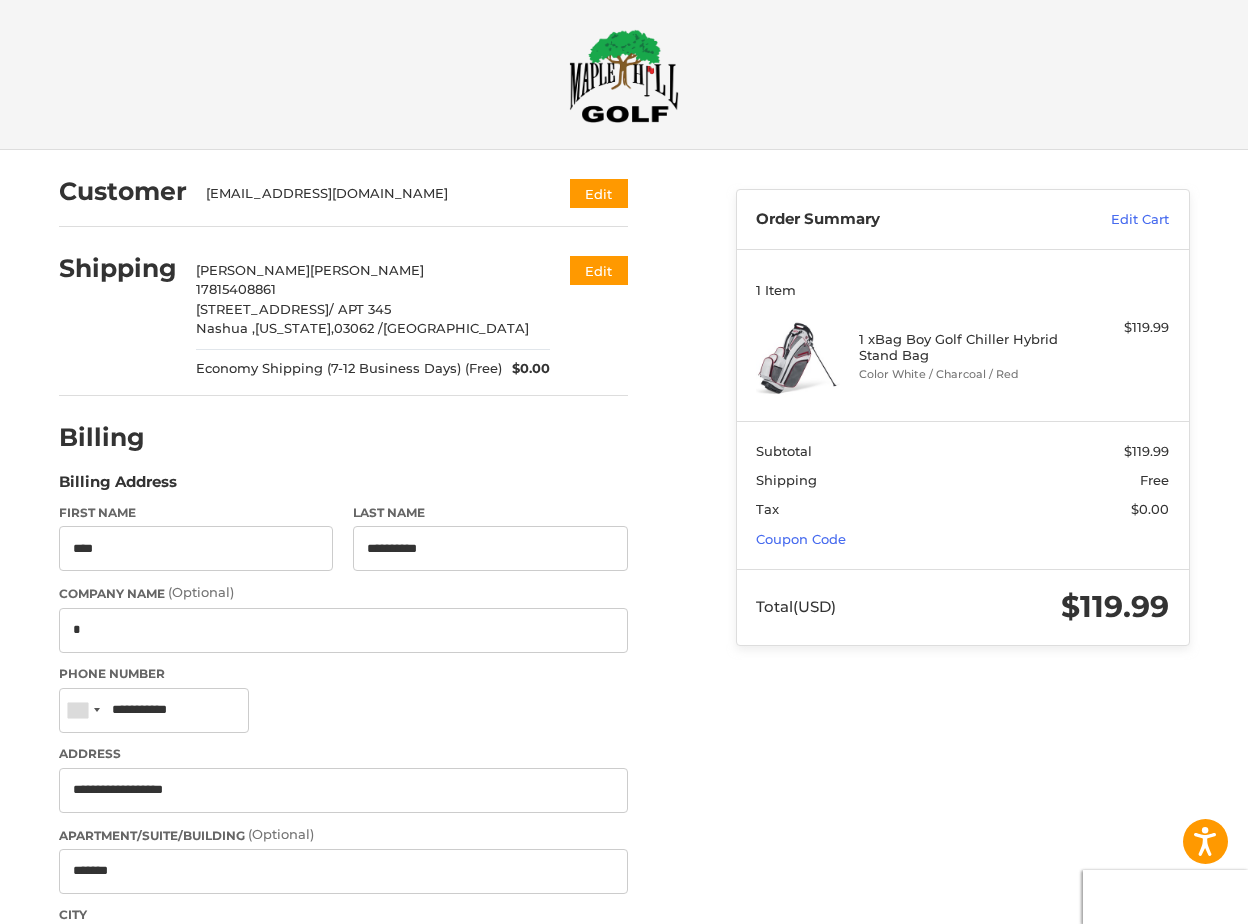 scroll, scrollTop: 0, scrollLeft: 0, axis: both 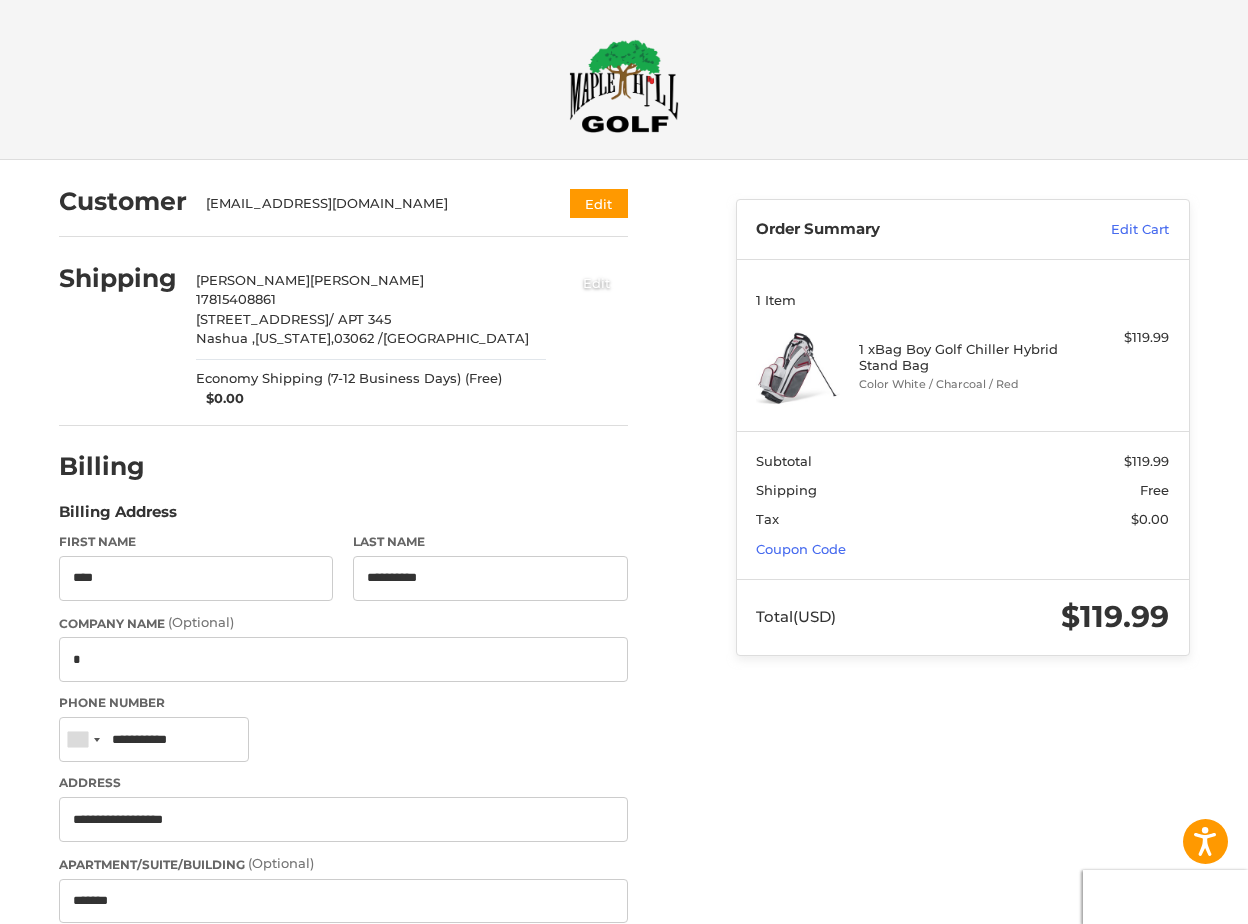 click on "Edit" at bounding box center [597, 282] 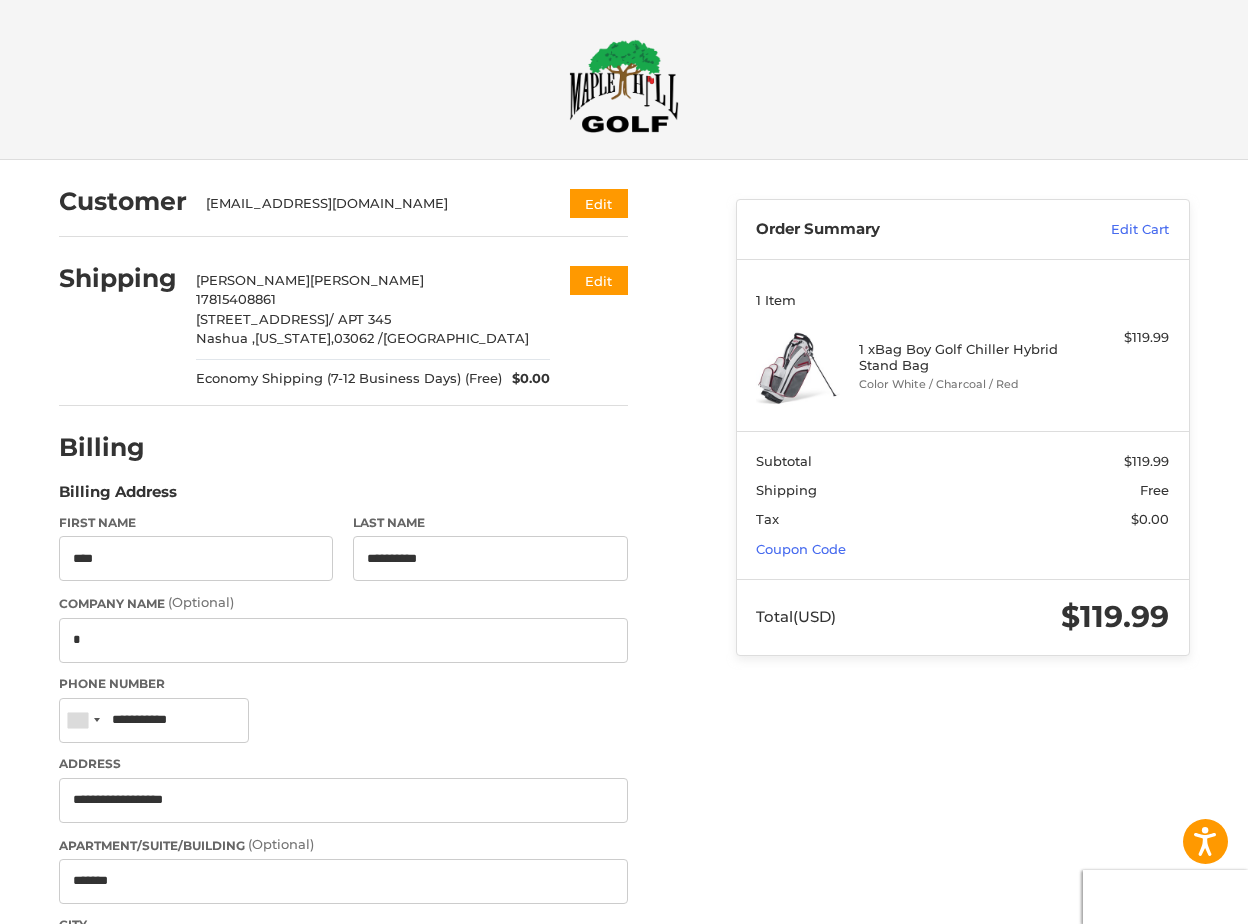 select on "**" 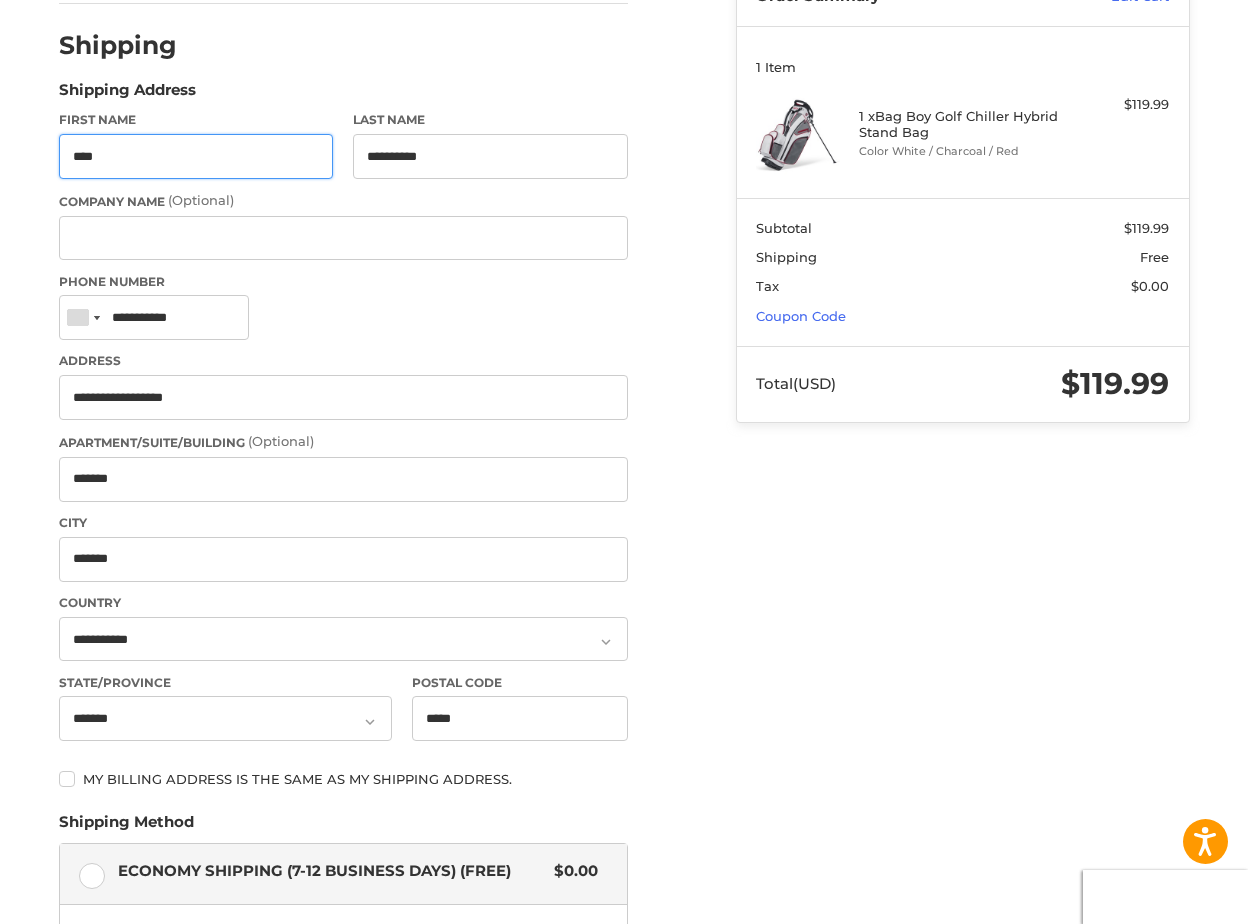 scroll, scrollTop: 237, scrollLeft: 0, axis: vertical 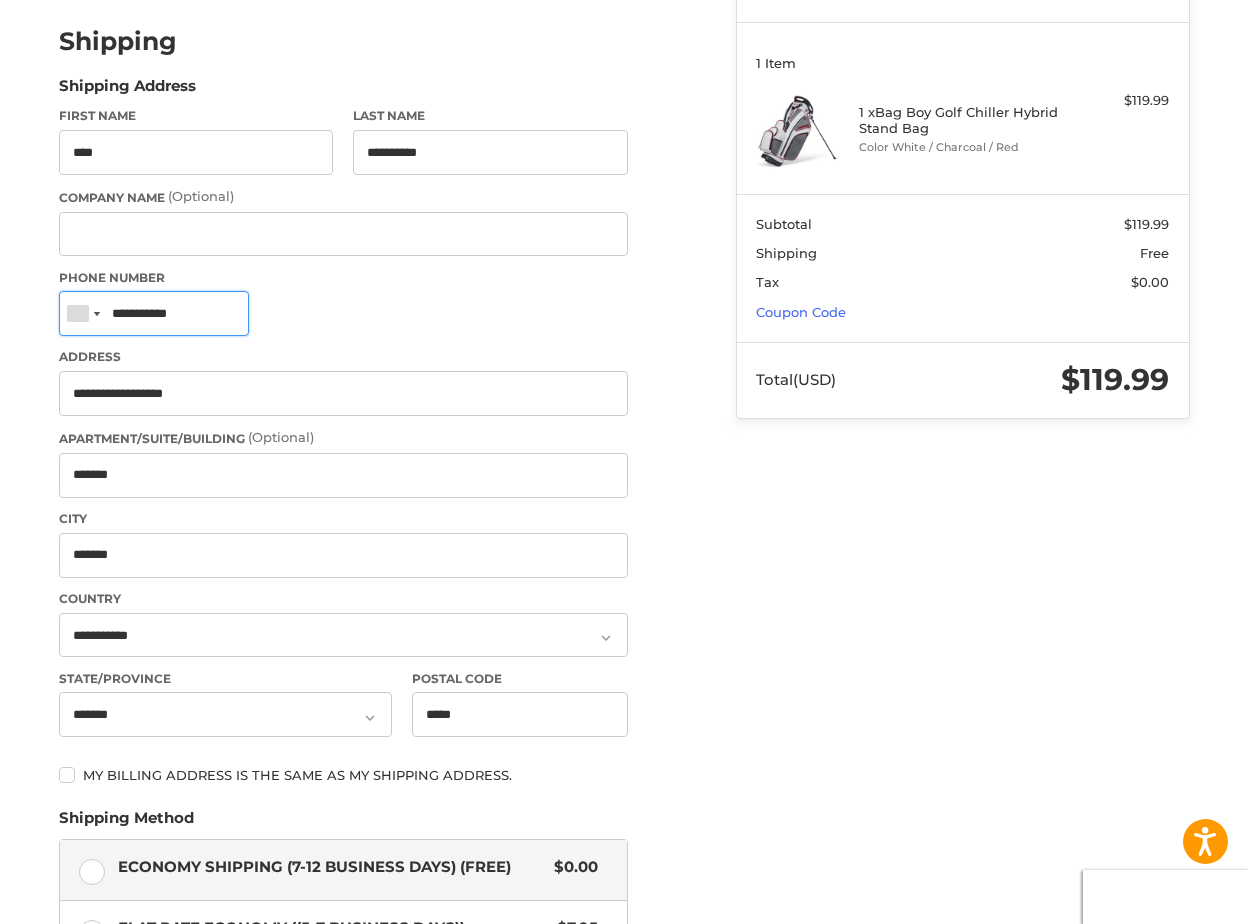 drag, startPoint x: 214, startPoint y: 320, endPoint x: 188, endPoint y: 319, distance: 26.019224 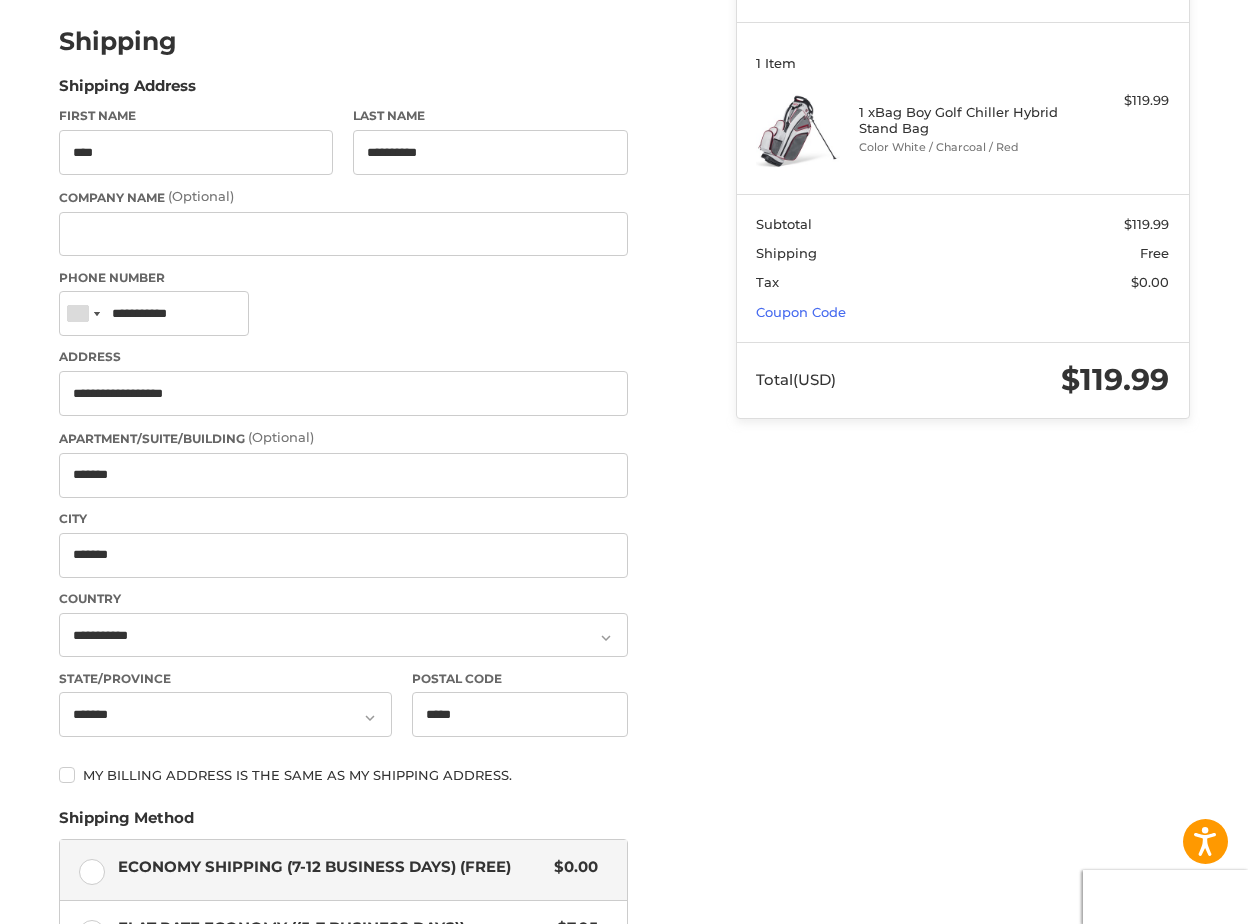 click on "Phone Number United States +1 Afghanistan (‫افغانستان‬‎) +93 Albania (Shqipëri) +355 Algeria (‫الجزائر‬‎) +213 American Samoa +1 Andorra +376 Angola +244 Anguilla +1 Antigua and Barbuda +1 Argentina +54 Armenia (Հայաստան) +374 Aruba +297 Ascension Island +247 Australia +61 Austria (Österreich) +43 Azerbaijan (Azərbaycan) +994 Bahamas +1 Bahrain (‫البحرين‬‎) +973 Bangladesh (বাংলাদেশ) +880 Barbados +1 Belarus (Беларусь) +375 Belgium (België) +32 Belize +501 Benin (Bénin) +229 Bermuda +1 Bhutan (འབྲུག) +975 Bolivia +591 Bosnia and Herzegovina (Босна и Херцеговина) +387 Botswana +267 Brazil (Brasil) +55 British Indian Ocean Territory +246 British Virgin Islands +1 Brunei +673 Bulgaria (България) +359 Burkina Faso +226 Burundi (Uburundi) +257 Cambodia (កម្ពុជា) +855 Cameroon (Cameroun) +237 Canada +1 Cape Verde (Kabu Verdi) +238 Caribbean Netherlands +599 Cayman Islands +1 +236 +235 Chile" at bounding box center (343, 304) 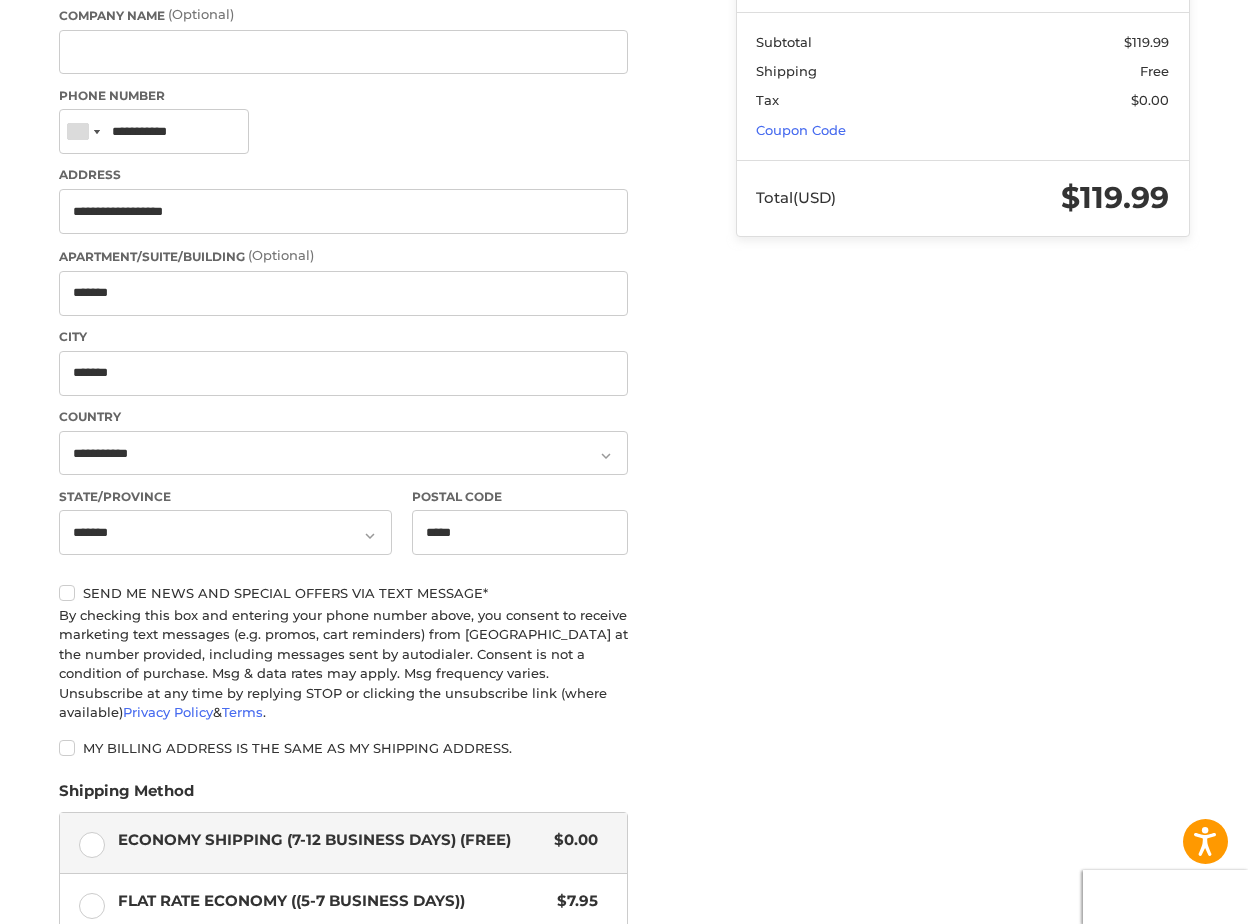 scroll, scrollTop: 437, scrollLeft: 0, axis: vertical 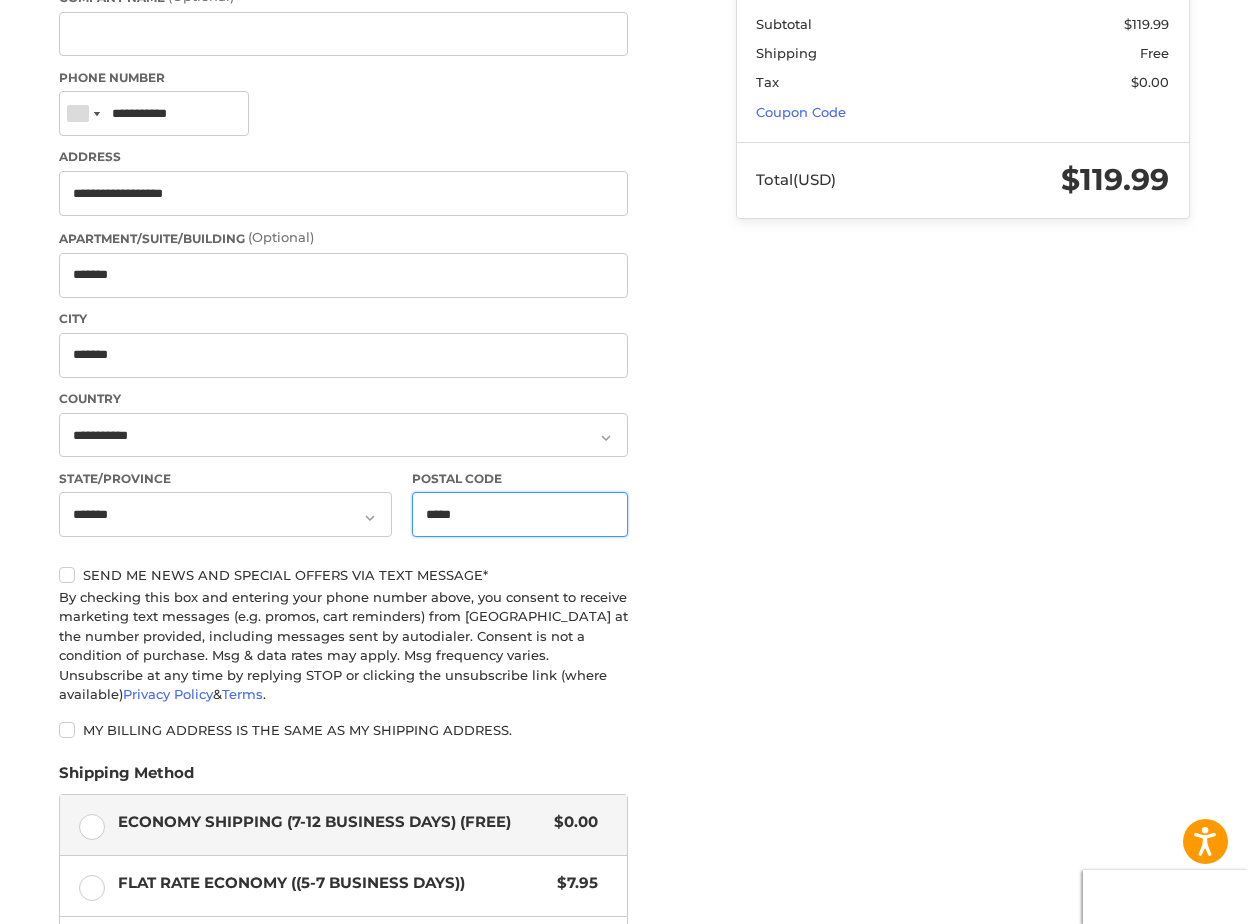 click on "*****" at bounding box center (520, 514) 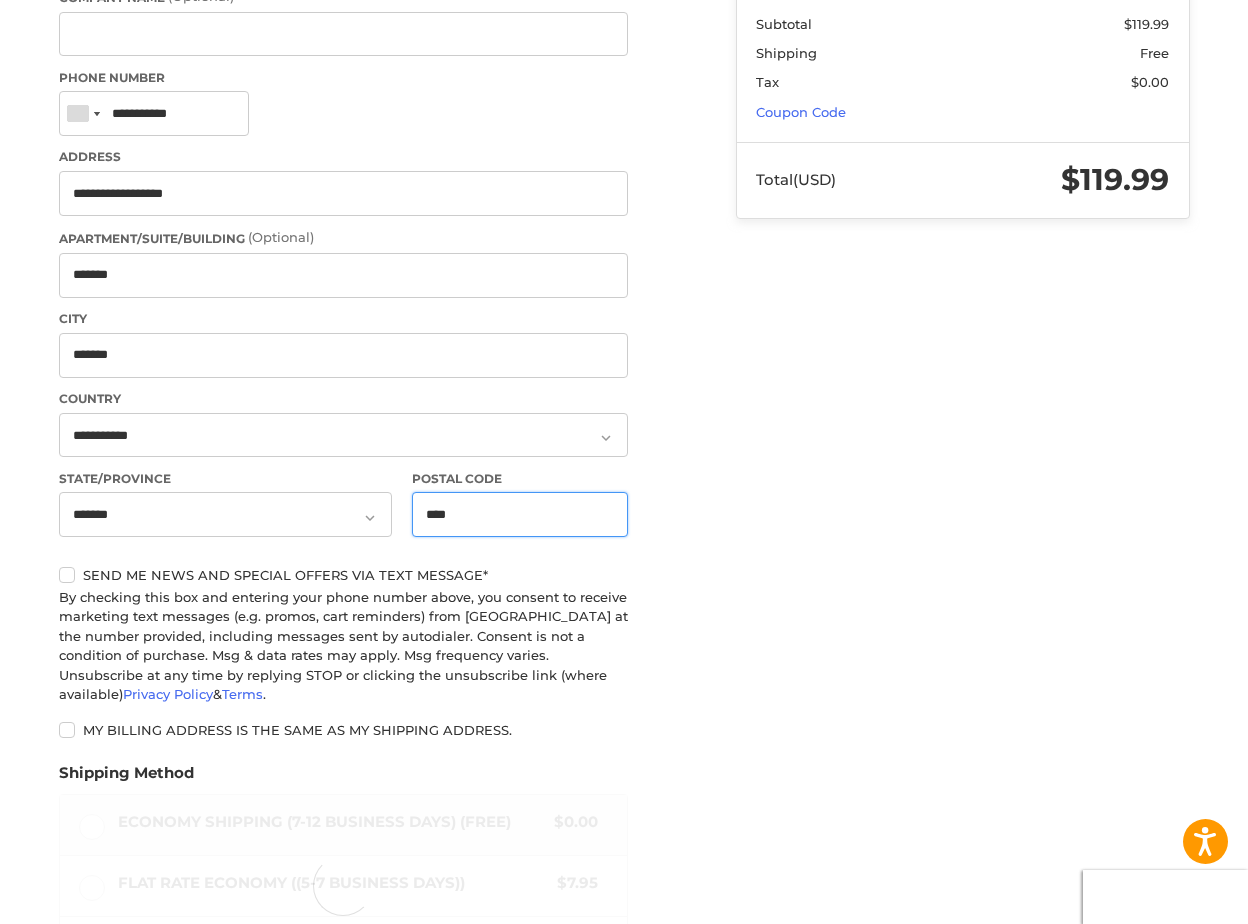 type on "*****" 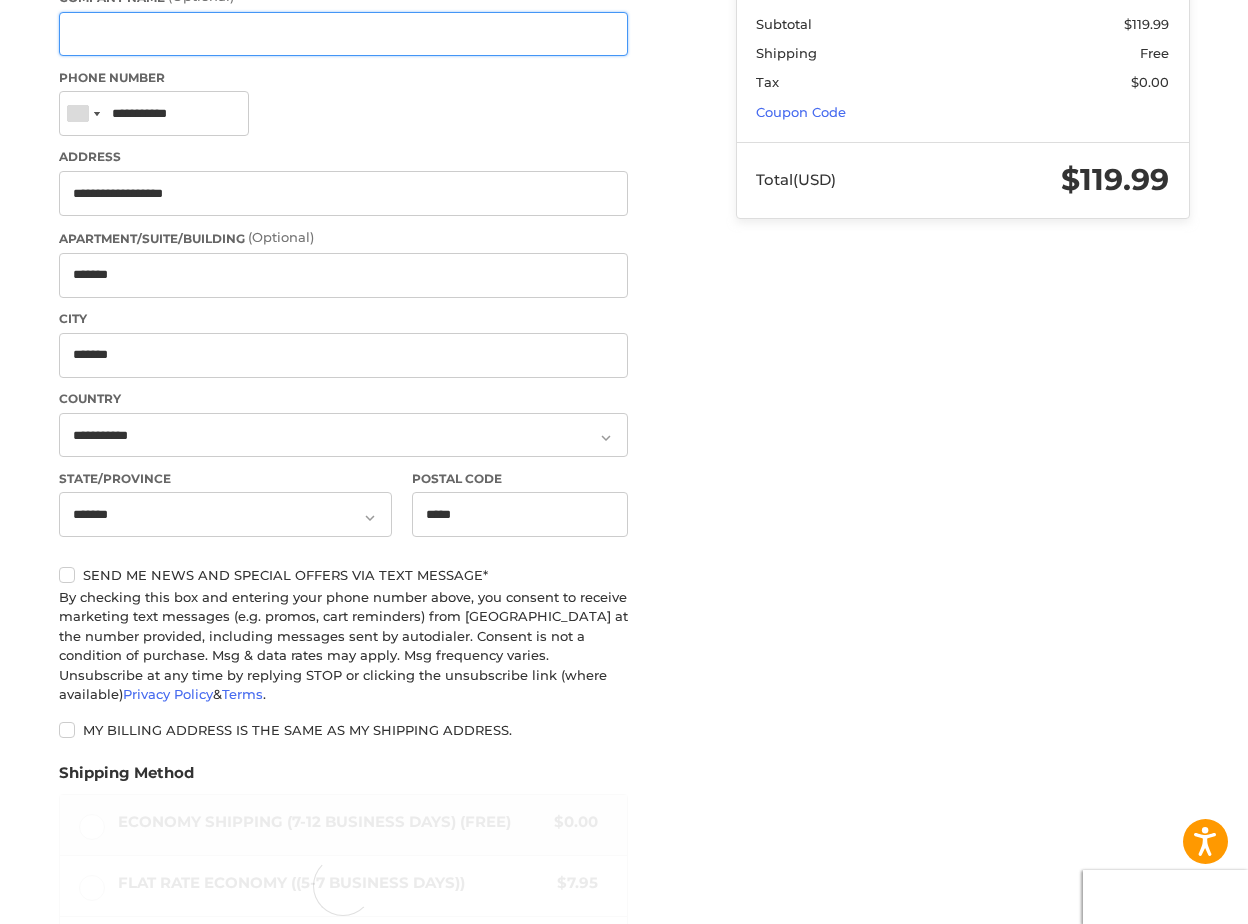 type on "**********" 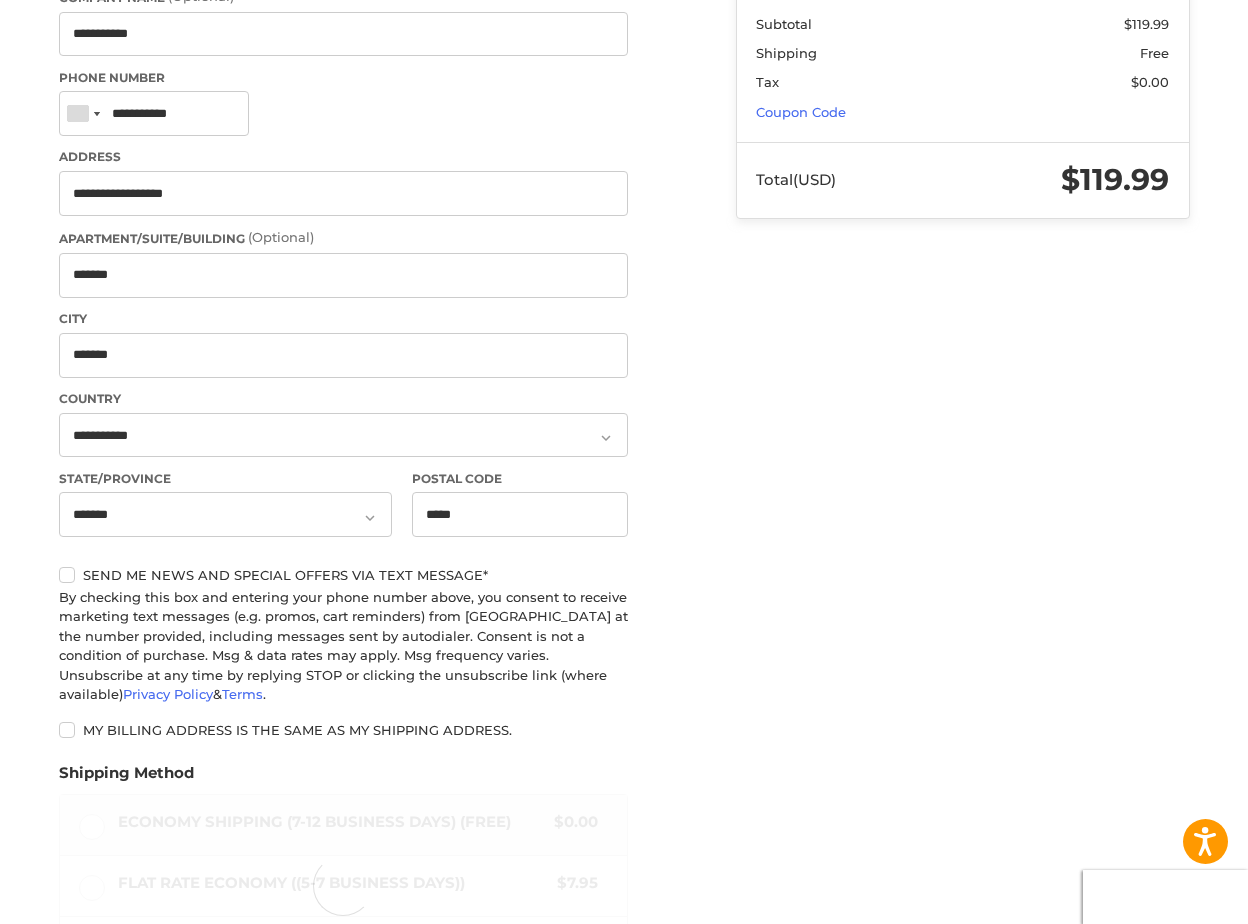drag, startPoint x: 917, startPoint y: 782, endPoint x: 901, endPoint y: 769, distance: 20.615528 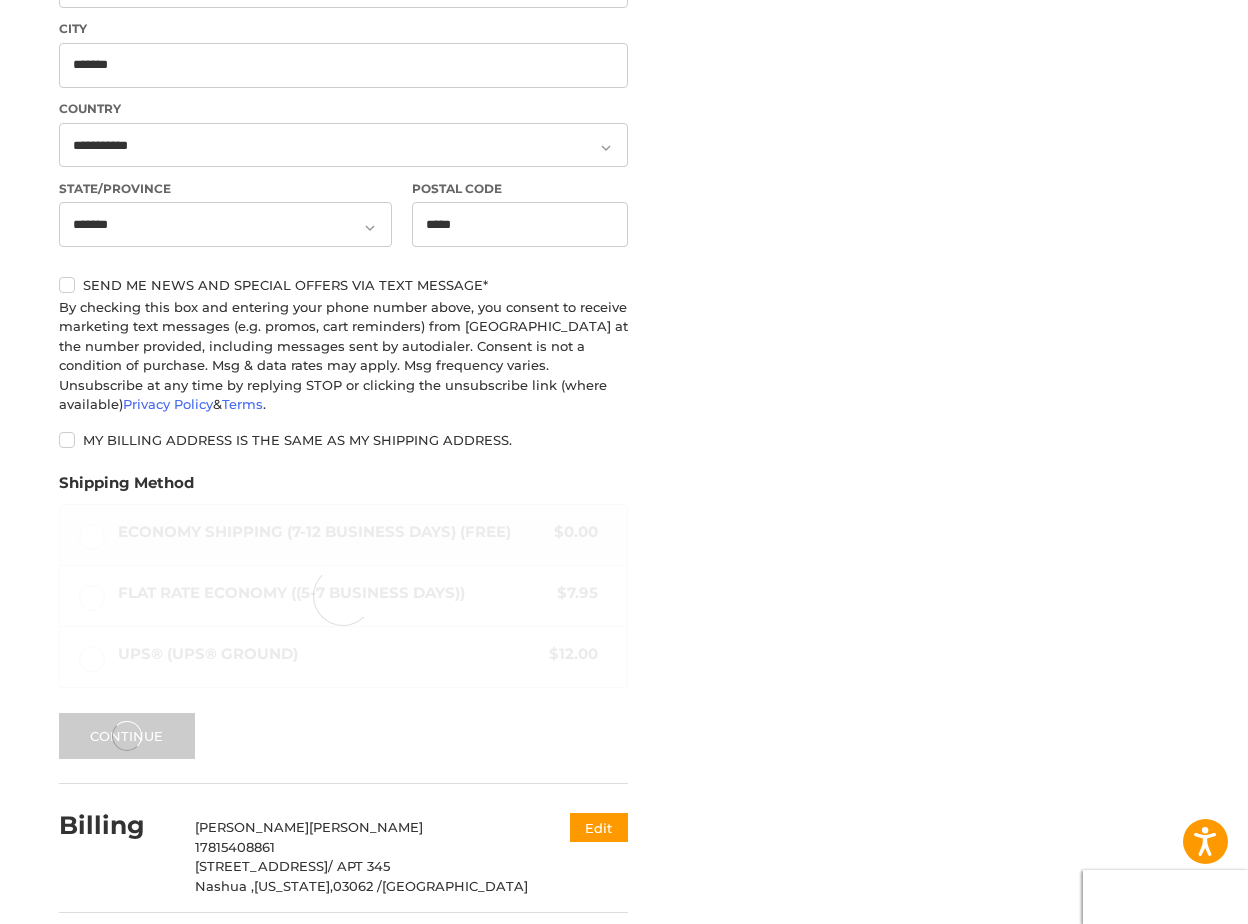 scroll, scrollTop: 737, scrollLeft: 0, axis: vertical 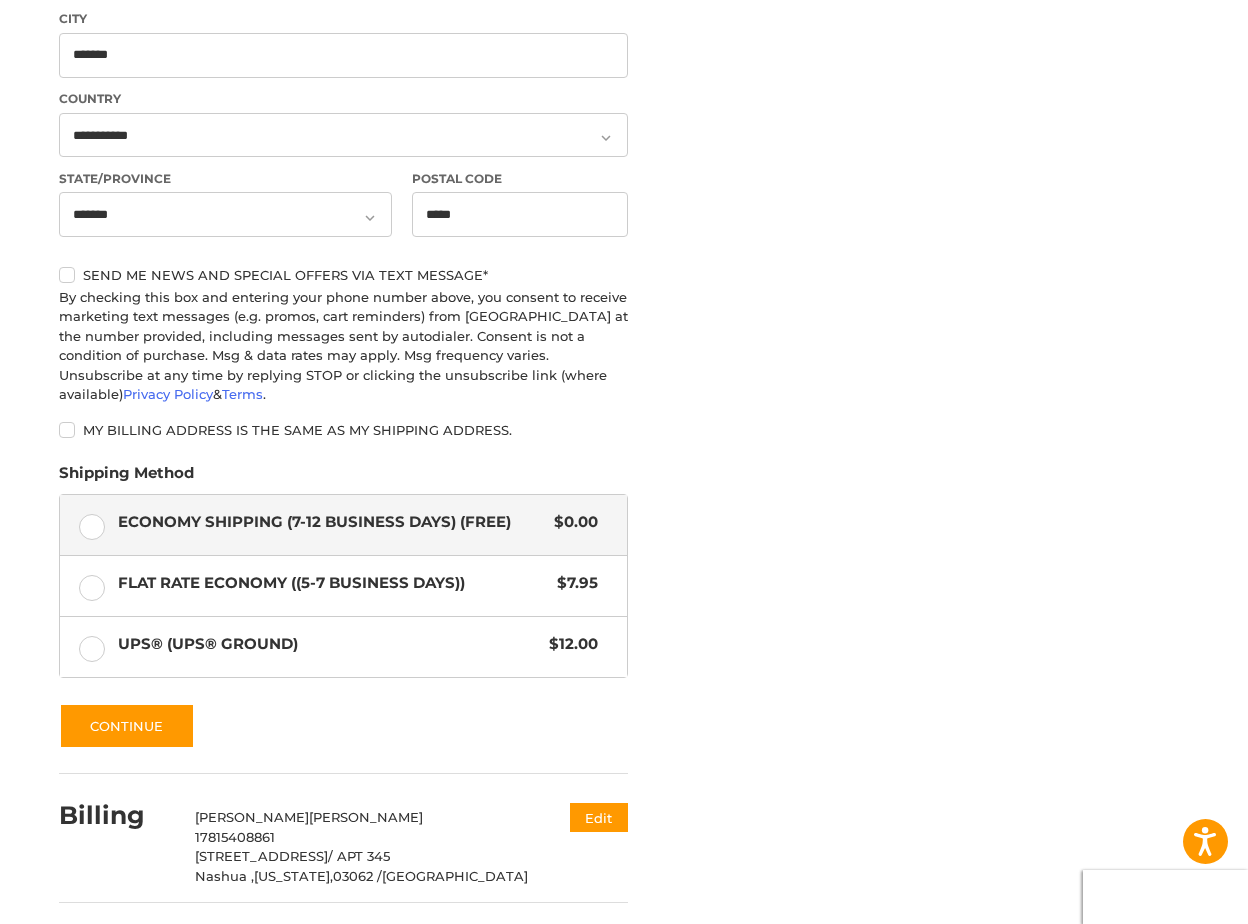 drag, startPoint x: 857, startPoint y: 615, endPoint x: 832, endPoint y: 607, distance: 26.24881 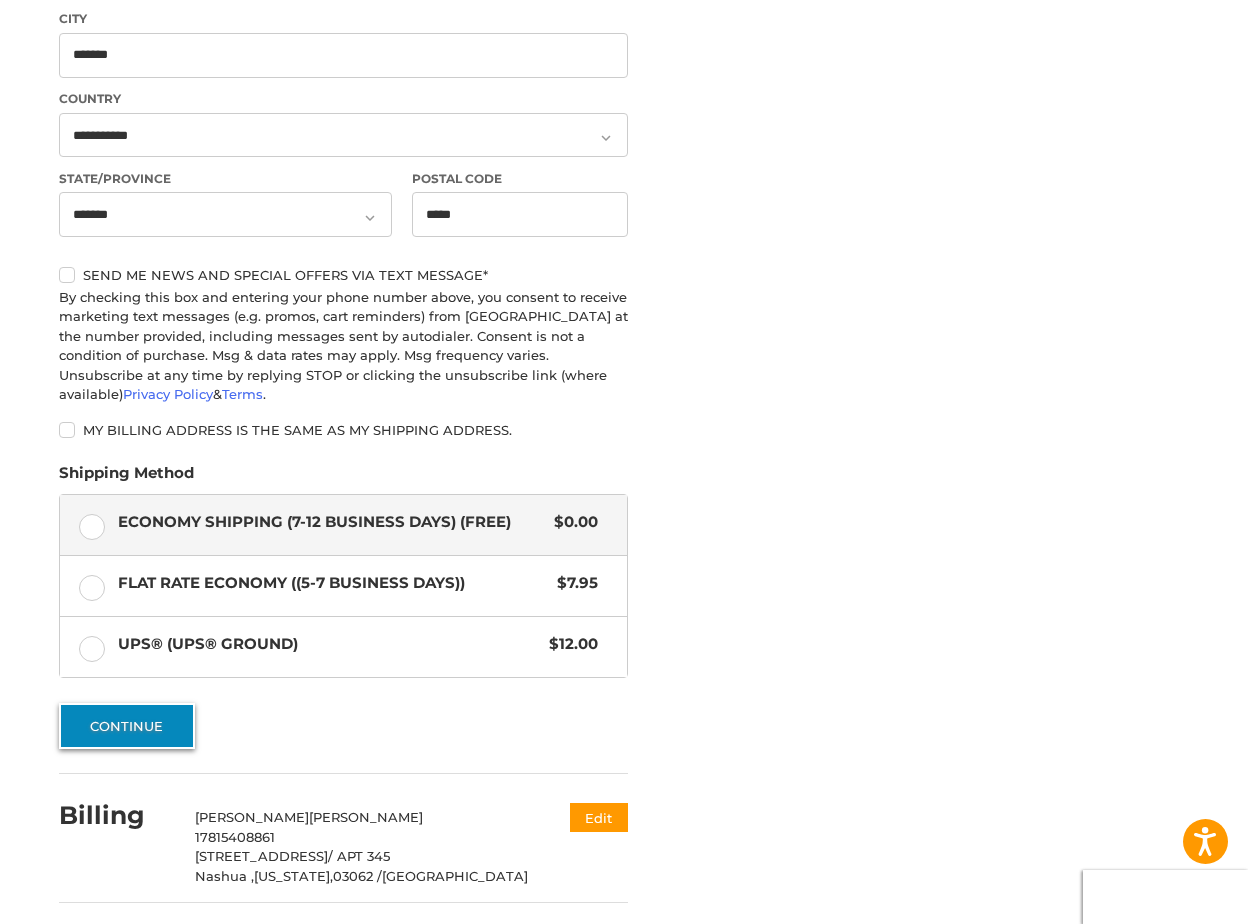 click on "Continue" at bounding box center [127, 726] 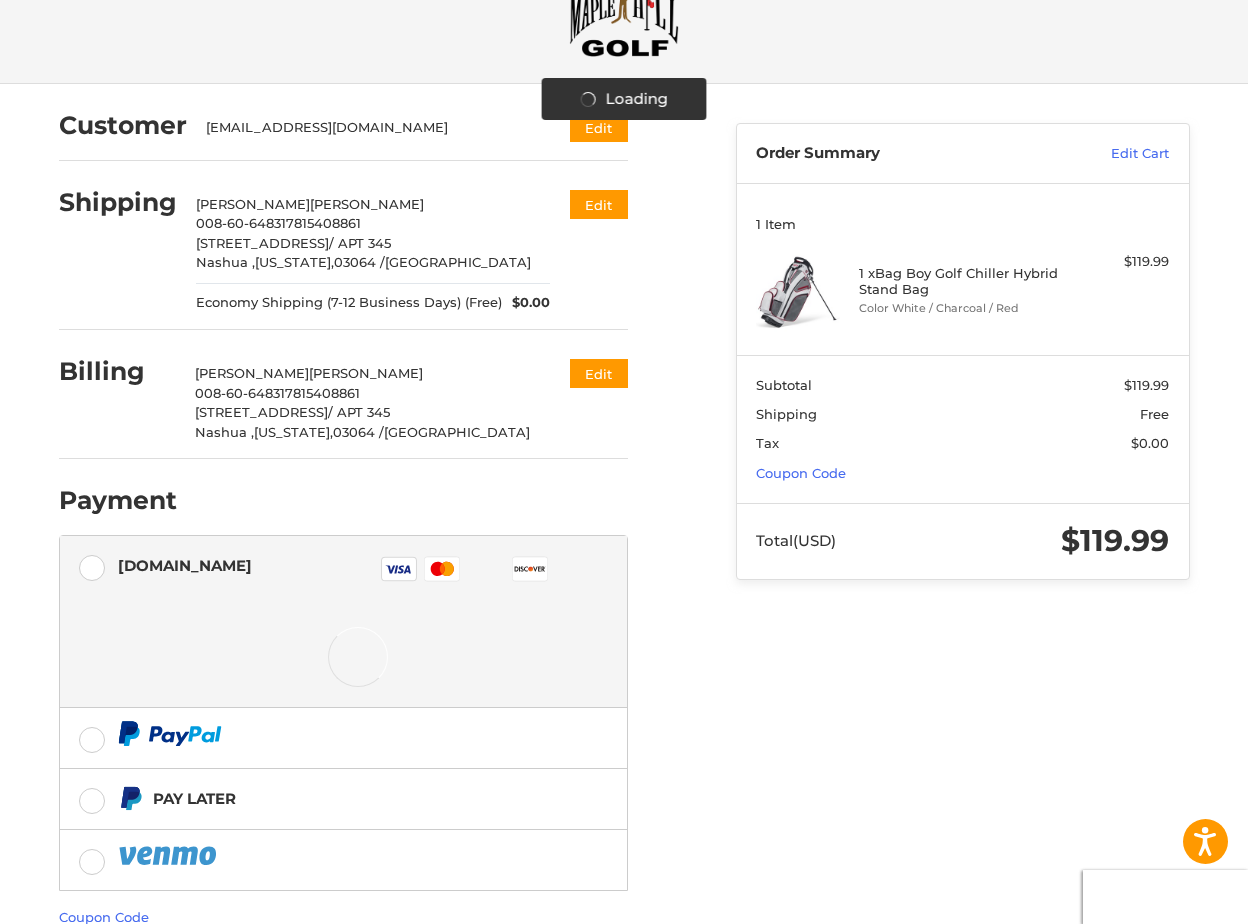 scroll, scrollTop: 204, scrollLeft: 0, axis: vertical 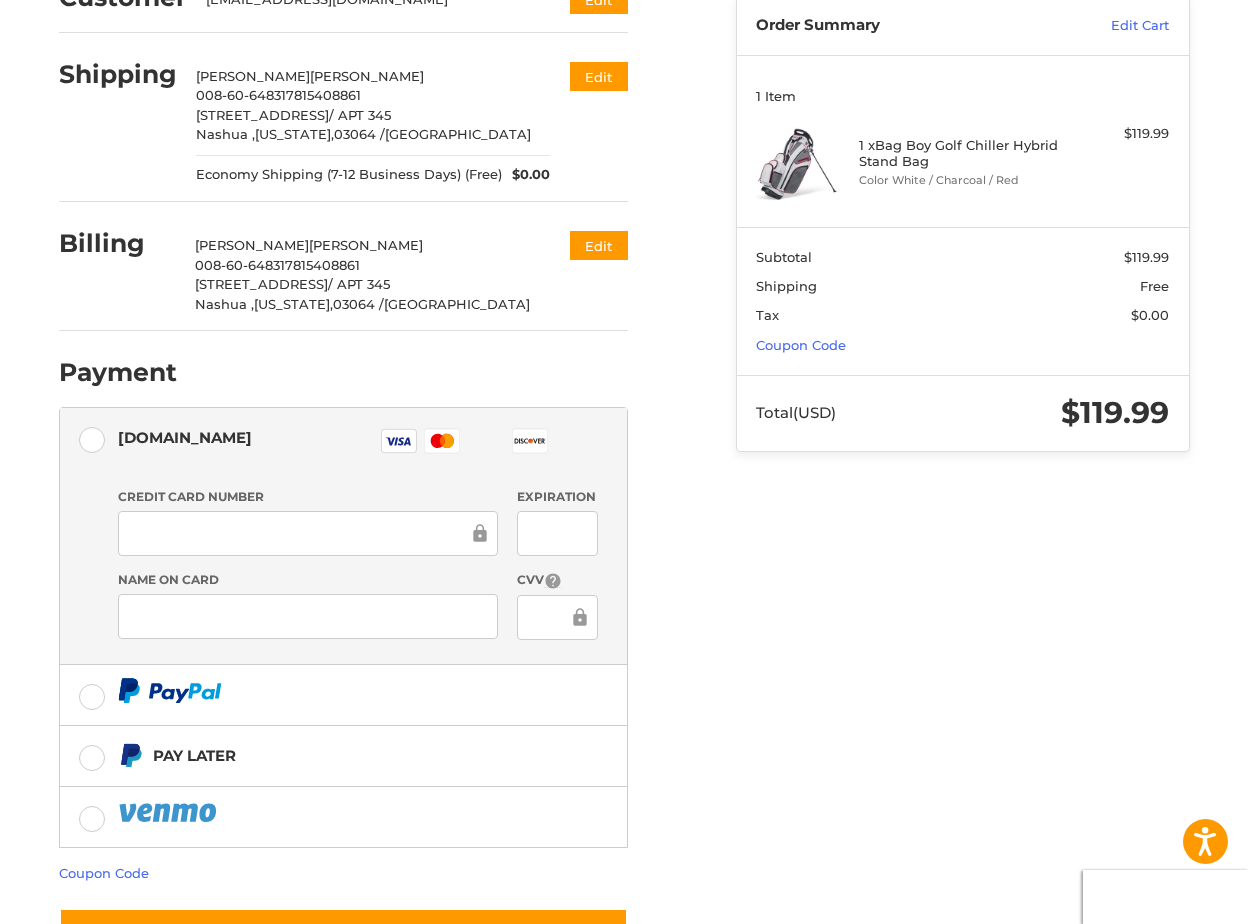 click 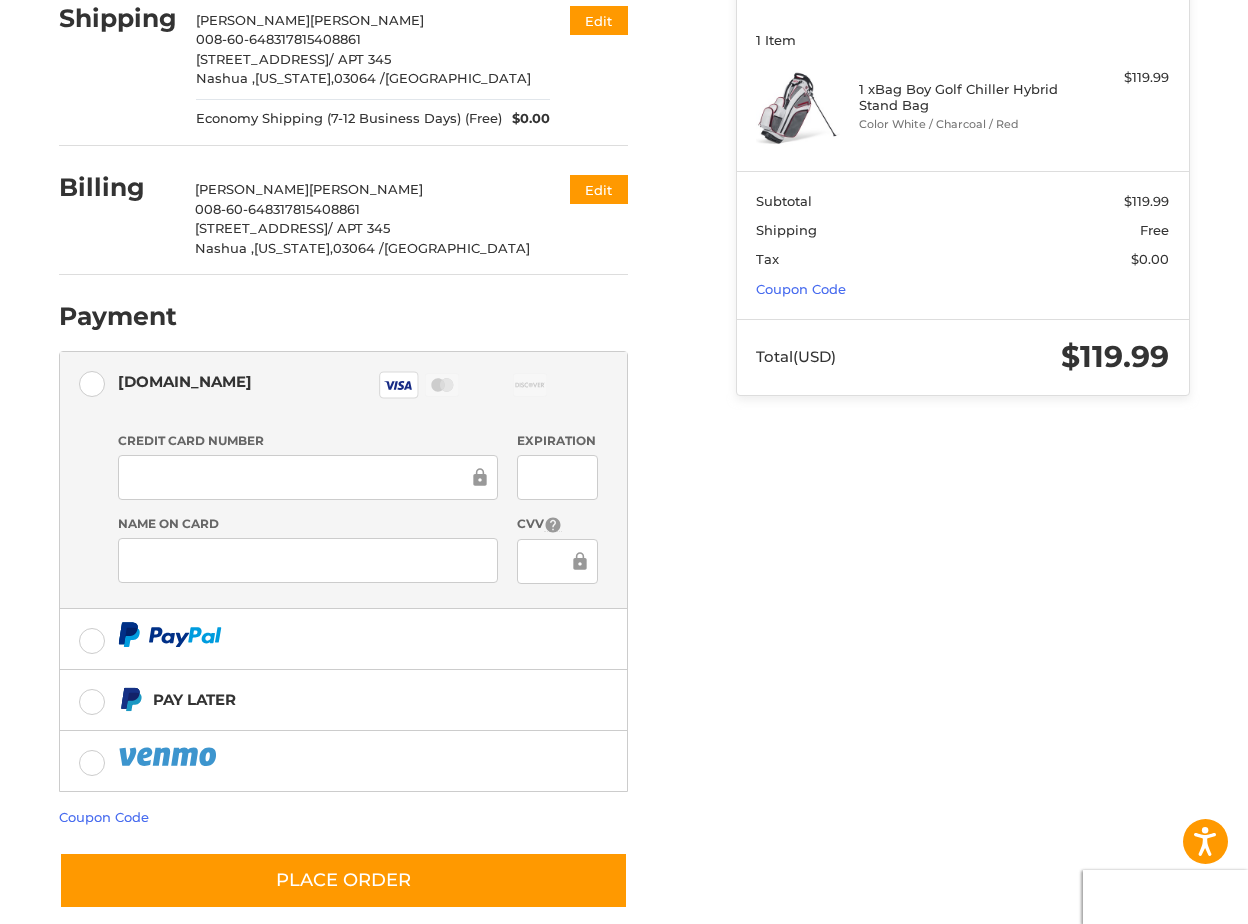 scroll, scrollTop: 289, scrollLeft: 0, axis: vertical 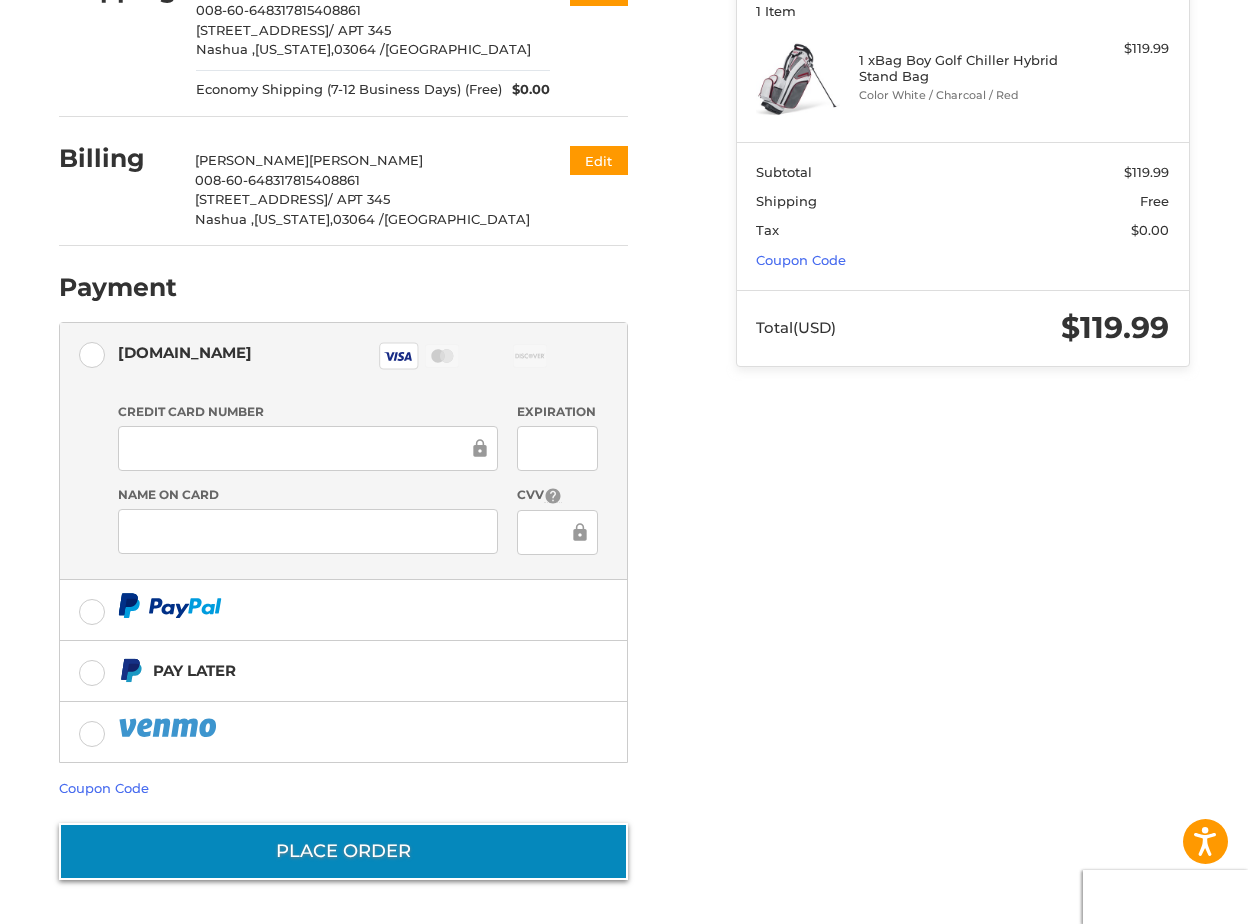 click on "Place Order" at bounding box center (343, 851) 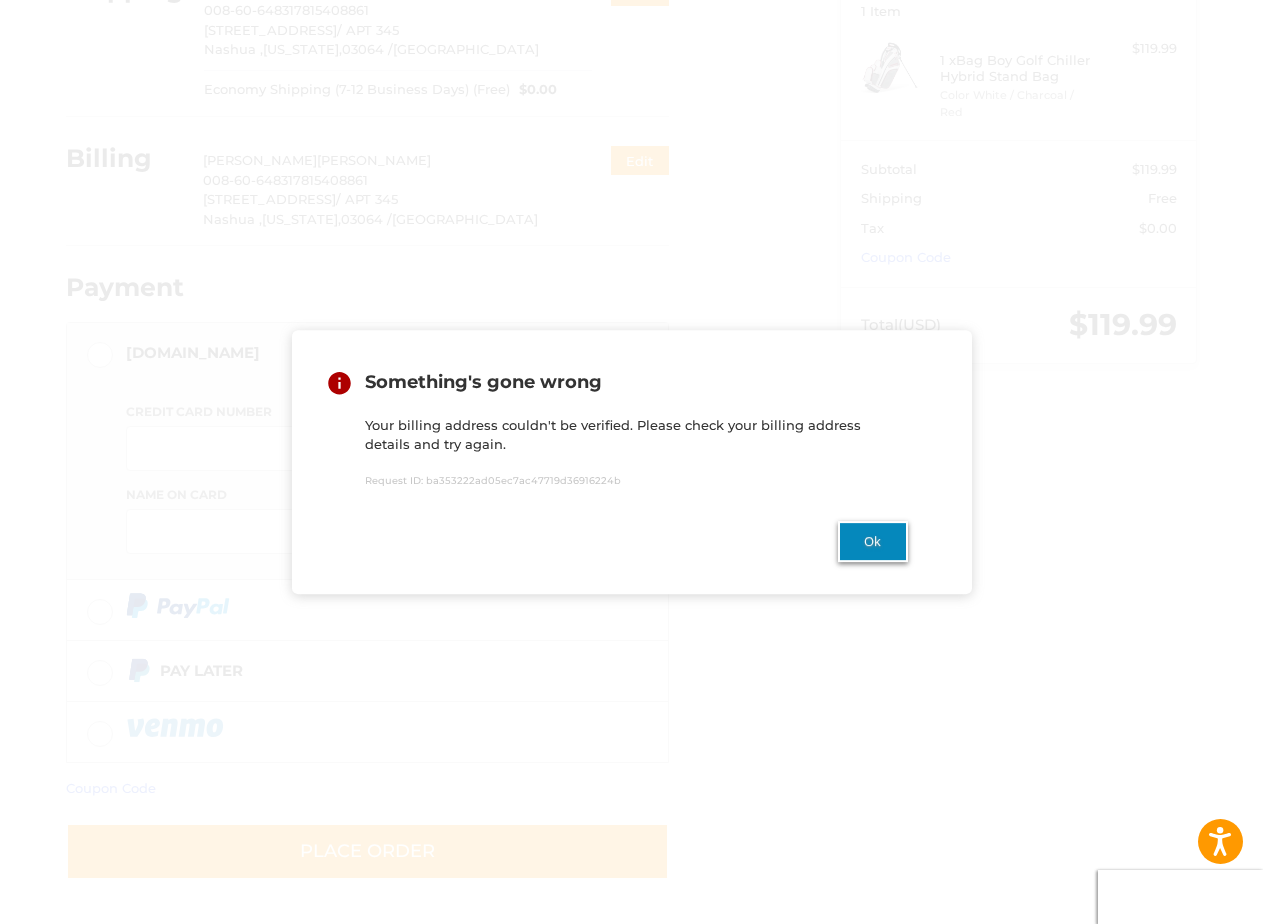 click on "Ok" at bounding box center (873, 541) 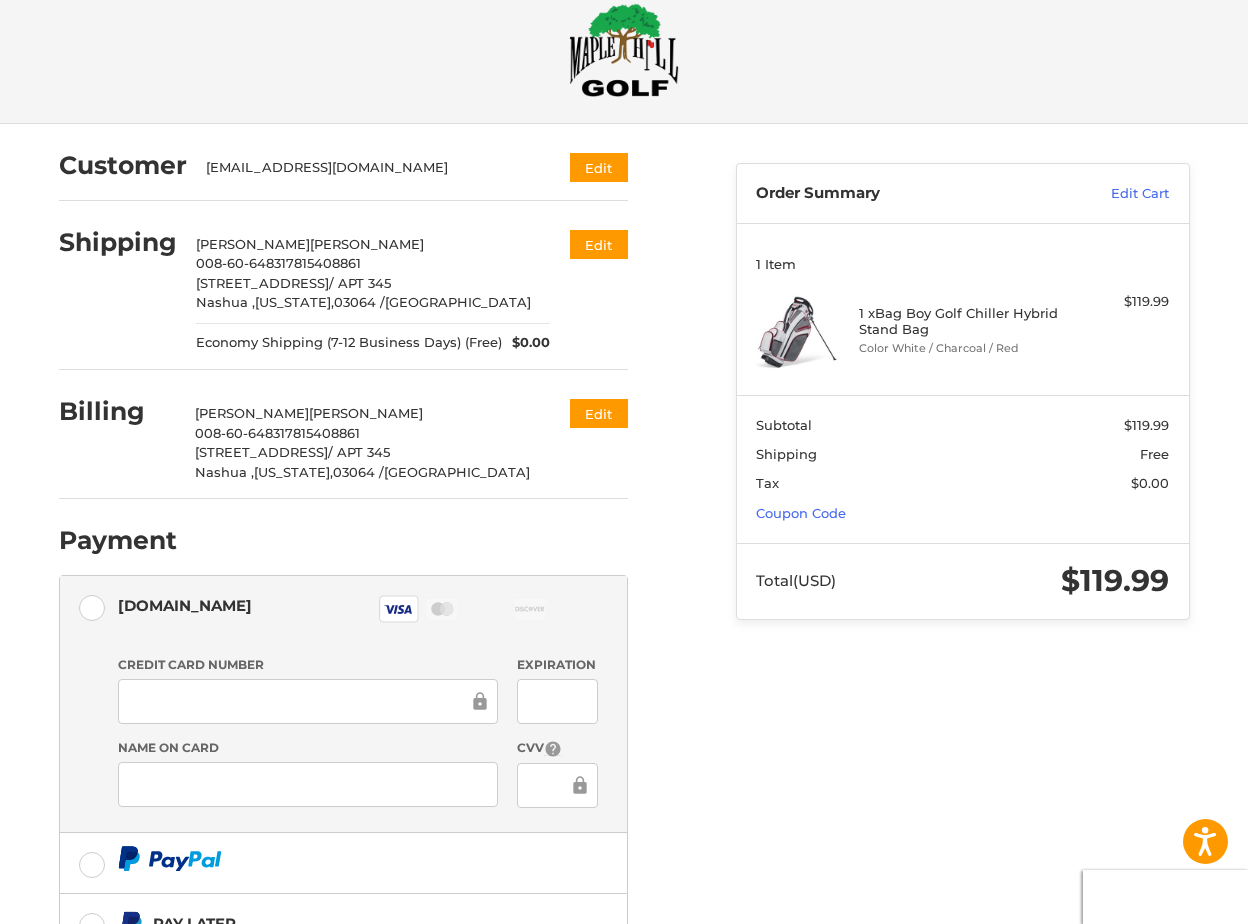 scroll, scrollTop: 0, scrollLeft: 0, axis: both 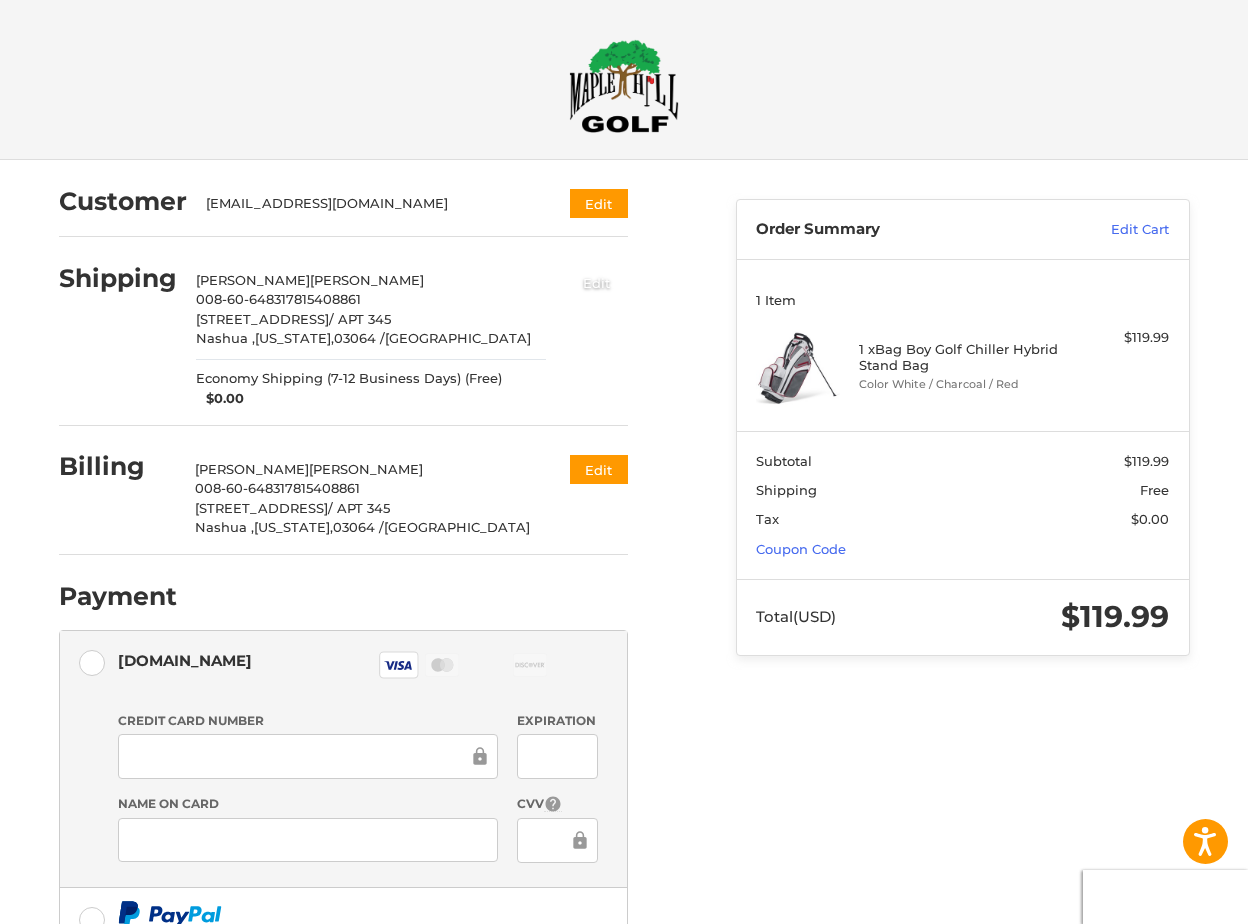 click on "Edit" at bounding box center (597, 282) 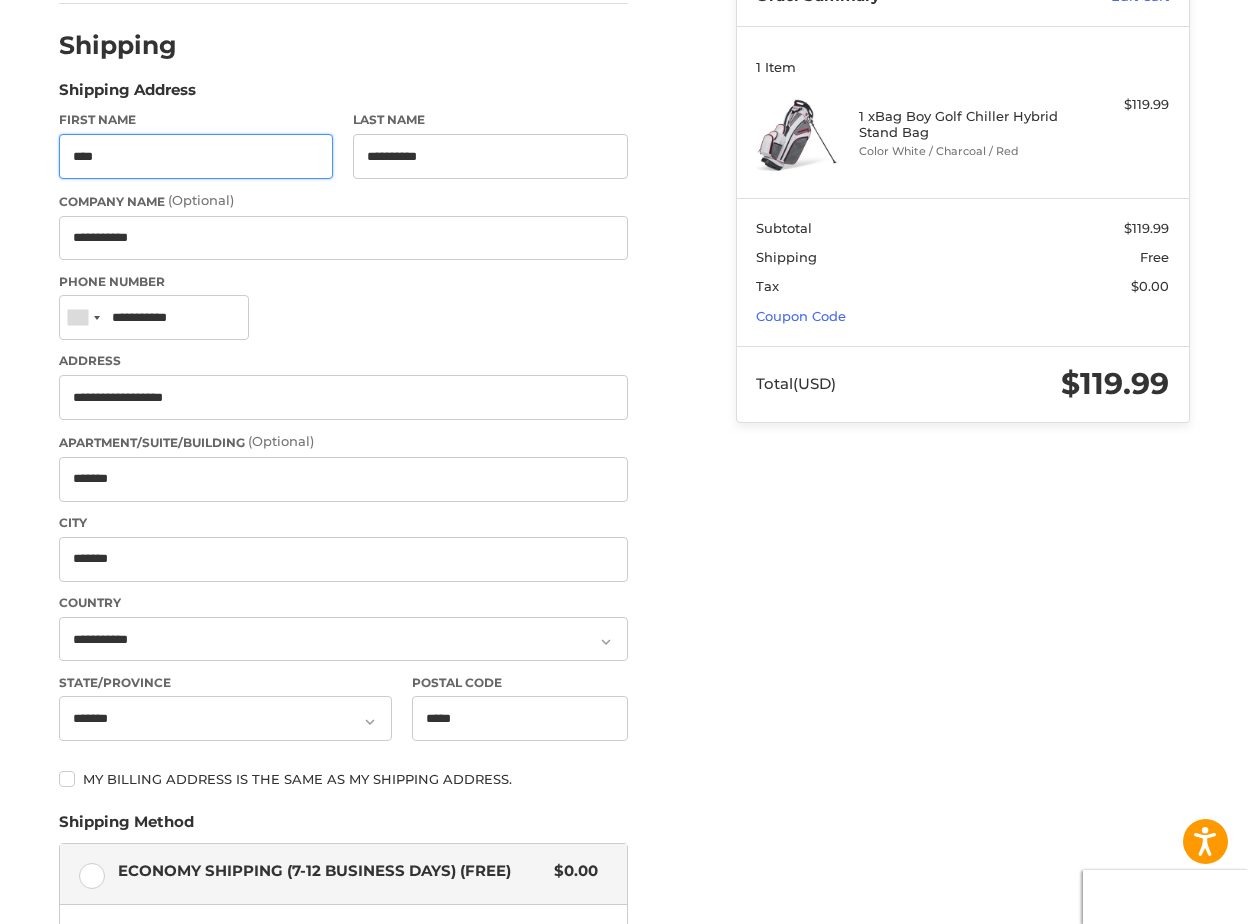 scroll, scrollTop: 237, scrollLeft: 0, axis: vertical 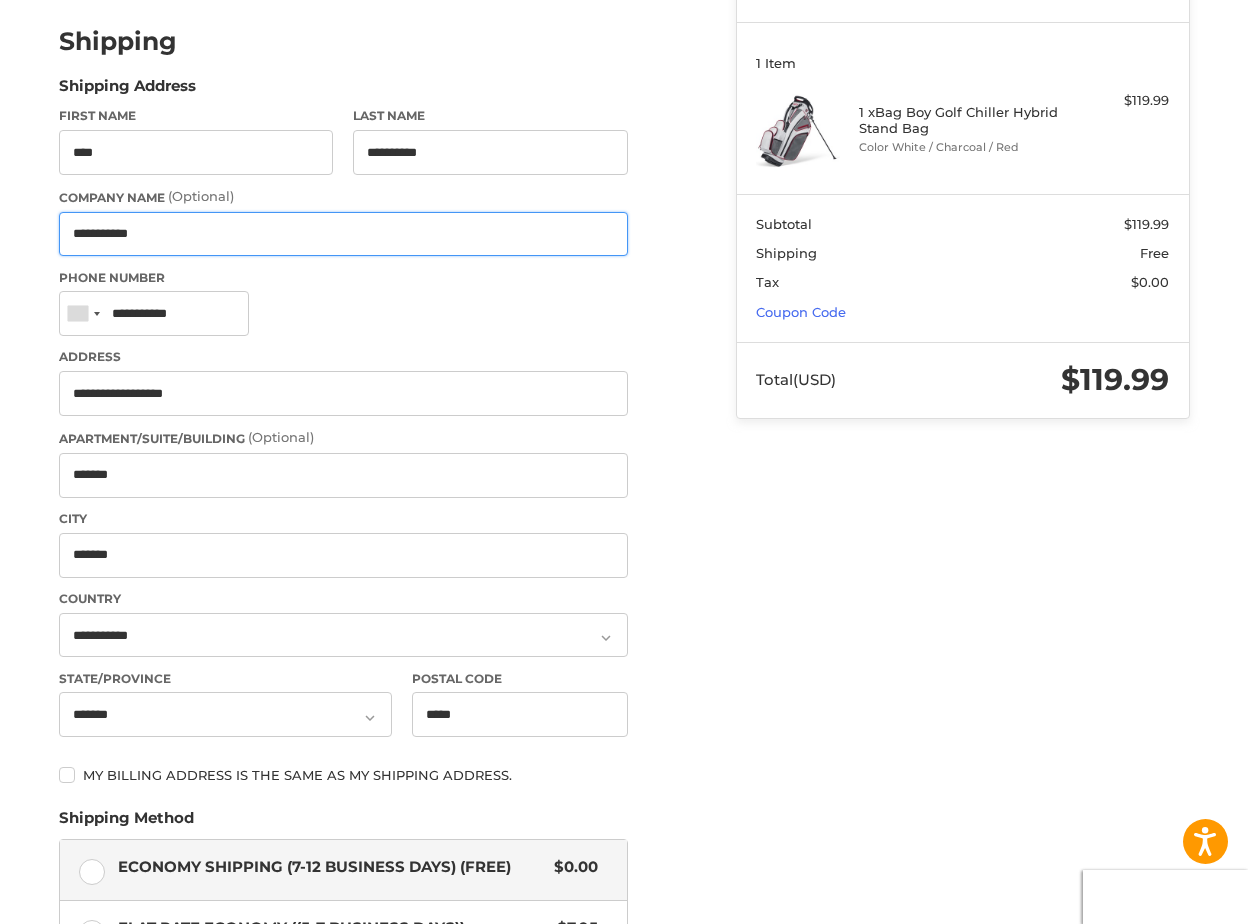 click on "**********" at bounding box center (343, 234) 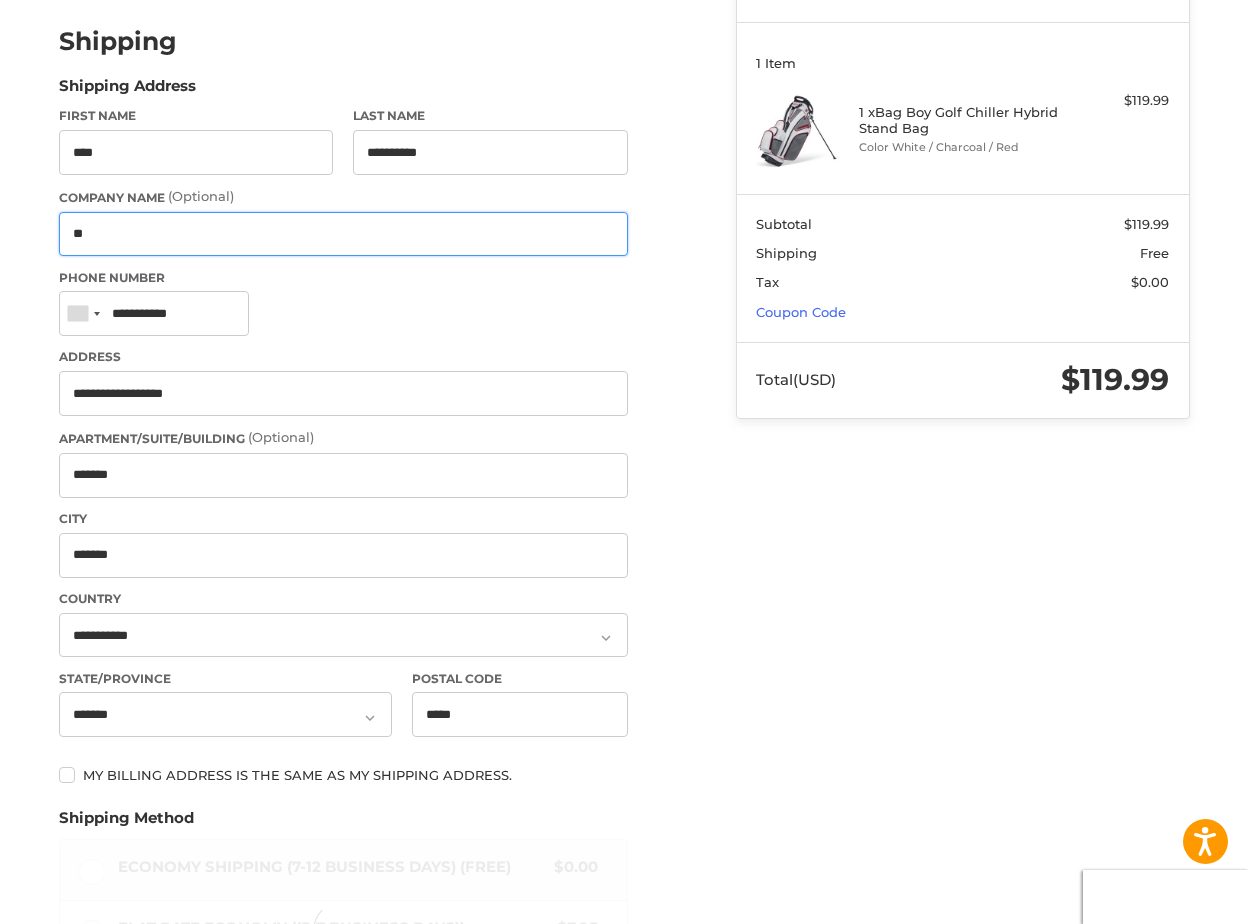 type on "*" 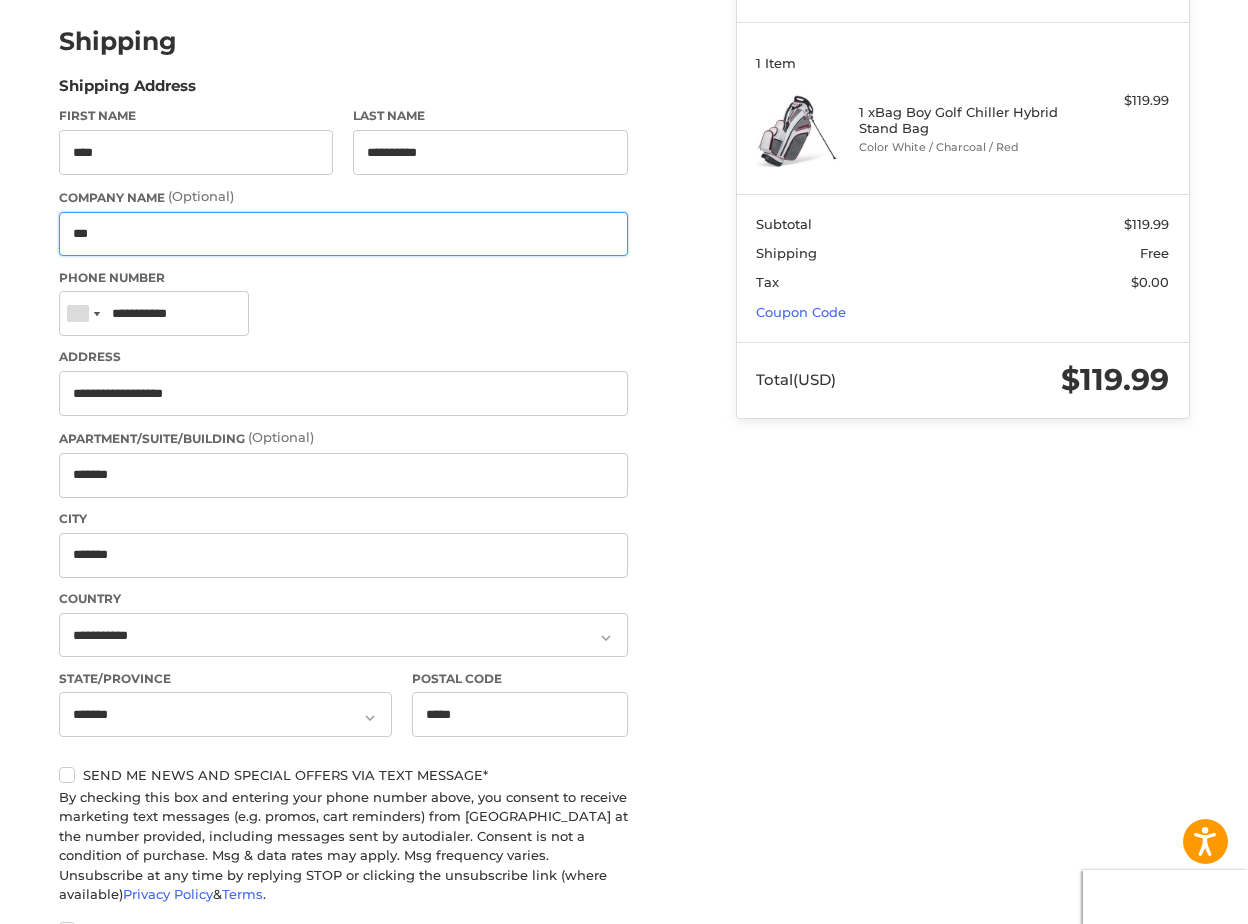 type on "***" 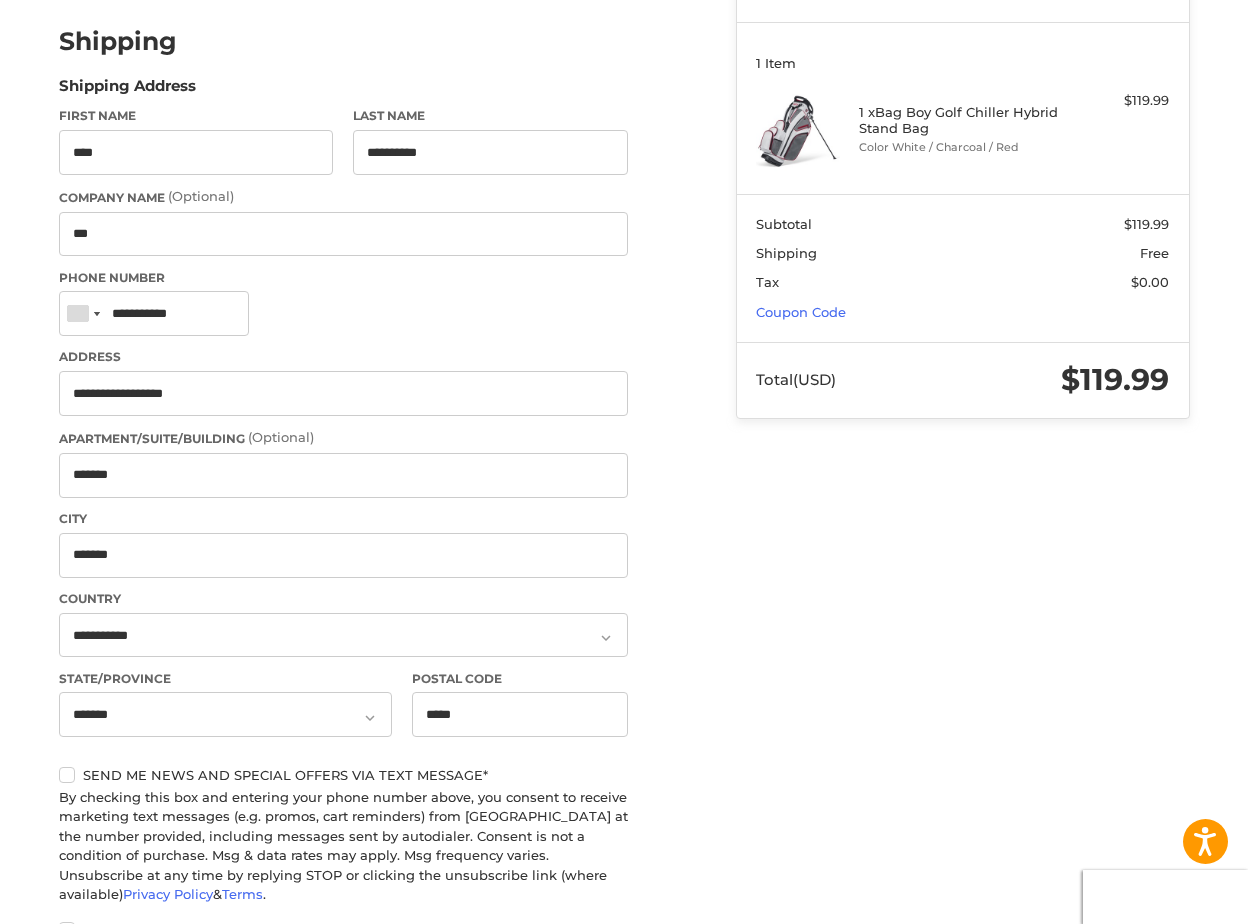 click on "**********" at bounding box center (343, 428) 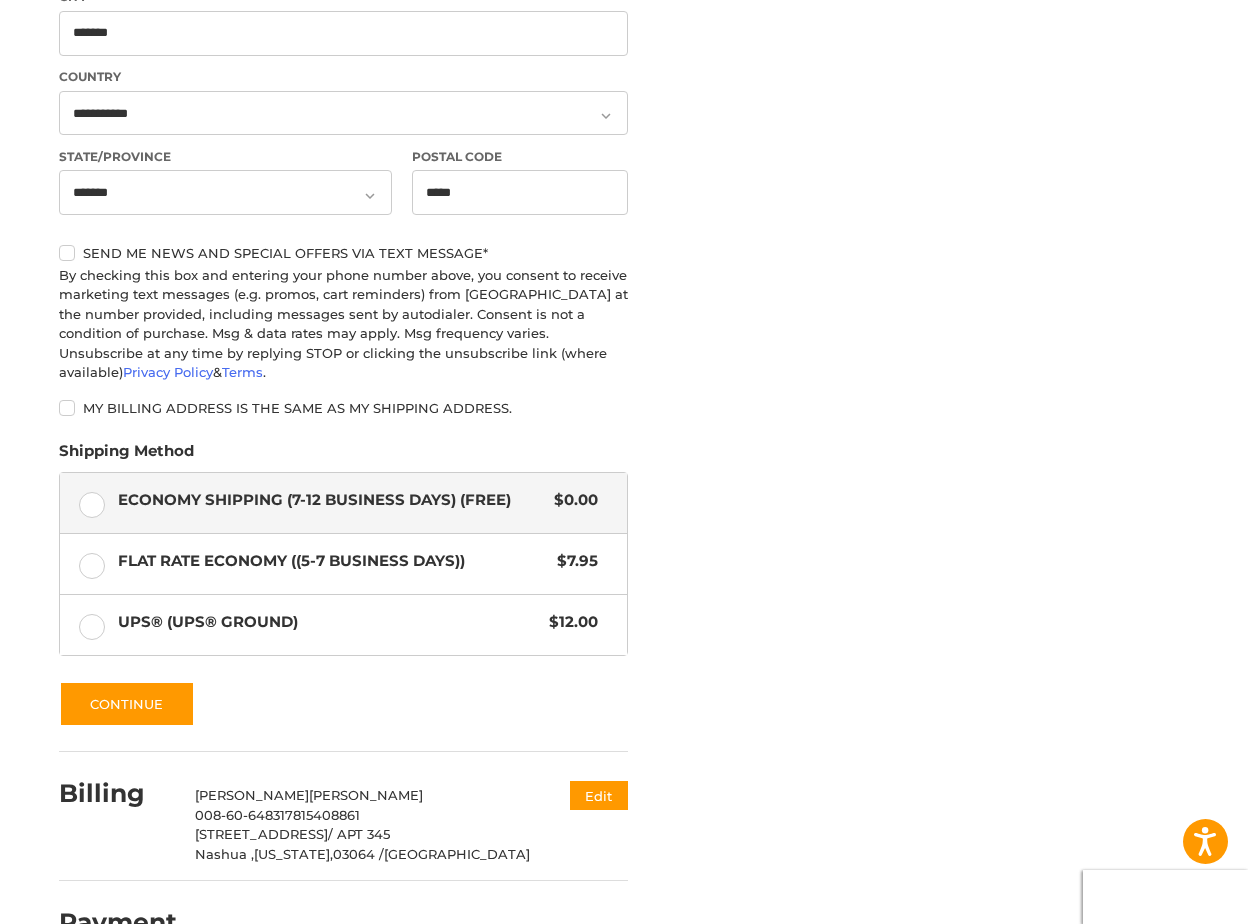 scroll, scrollTop: 792, scrollLeft: 0, axis: vertical 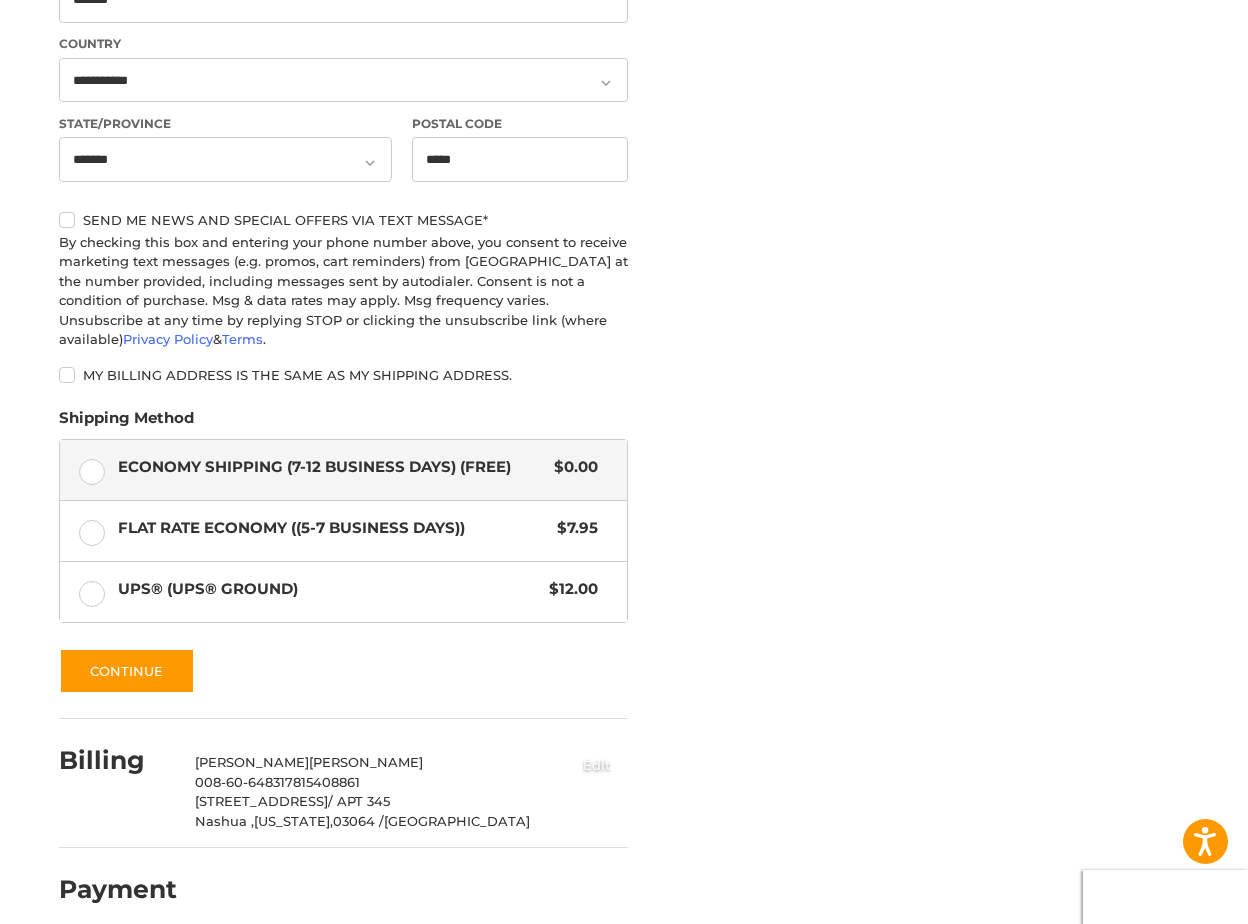 click on "Edit" at bounding box center (597, 764) 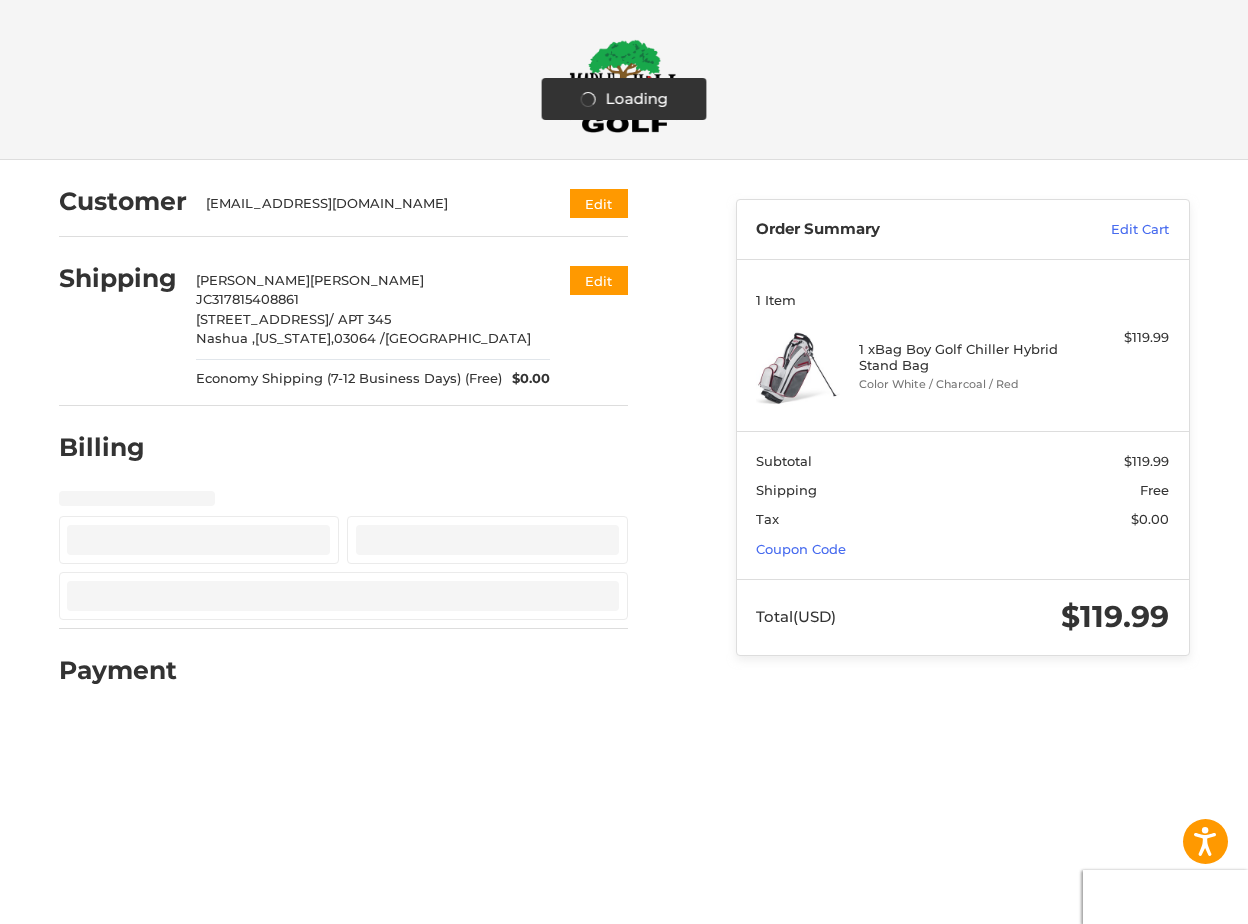 scroll, scrollTop: 0, scrollLeft: 0, axis: both 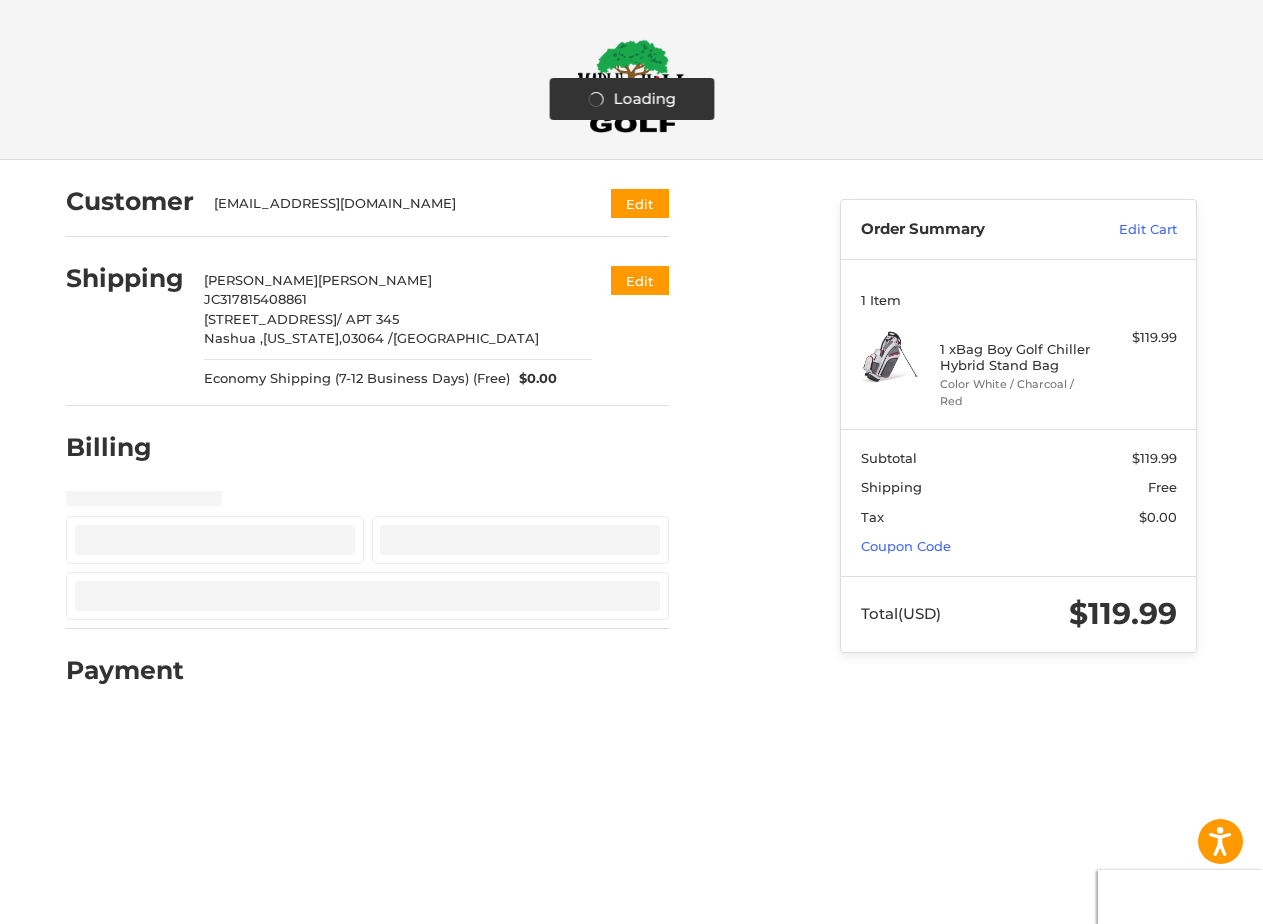select on "**" 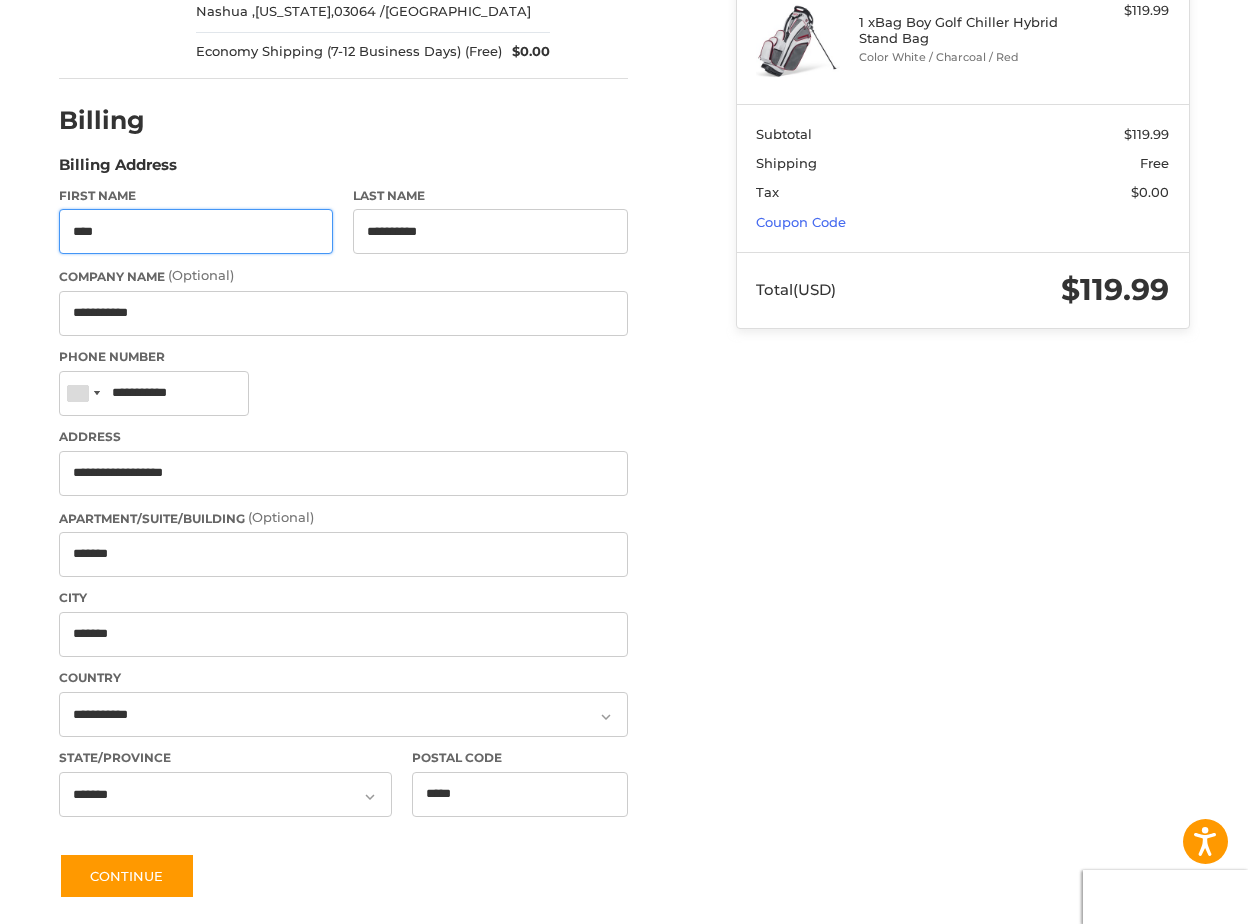 scroll, scrollTop: 406, scrollLeft: 0, axis: vertical 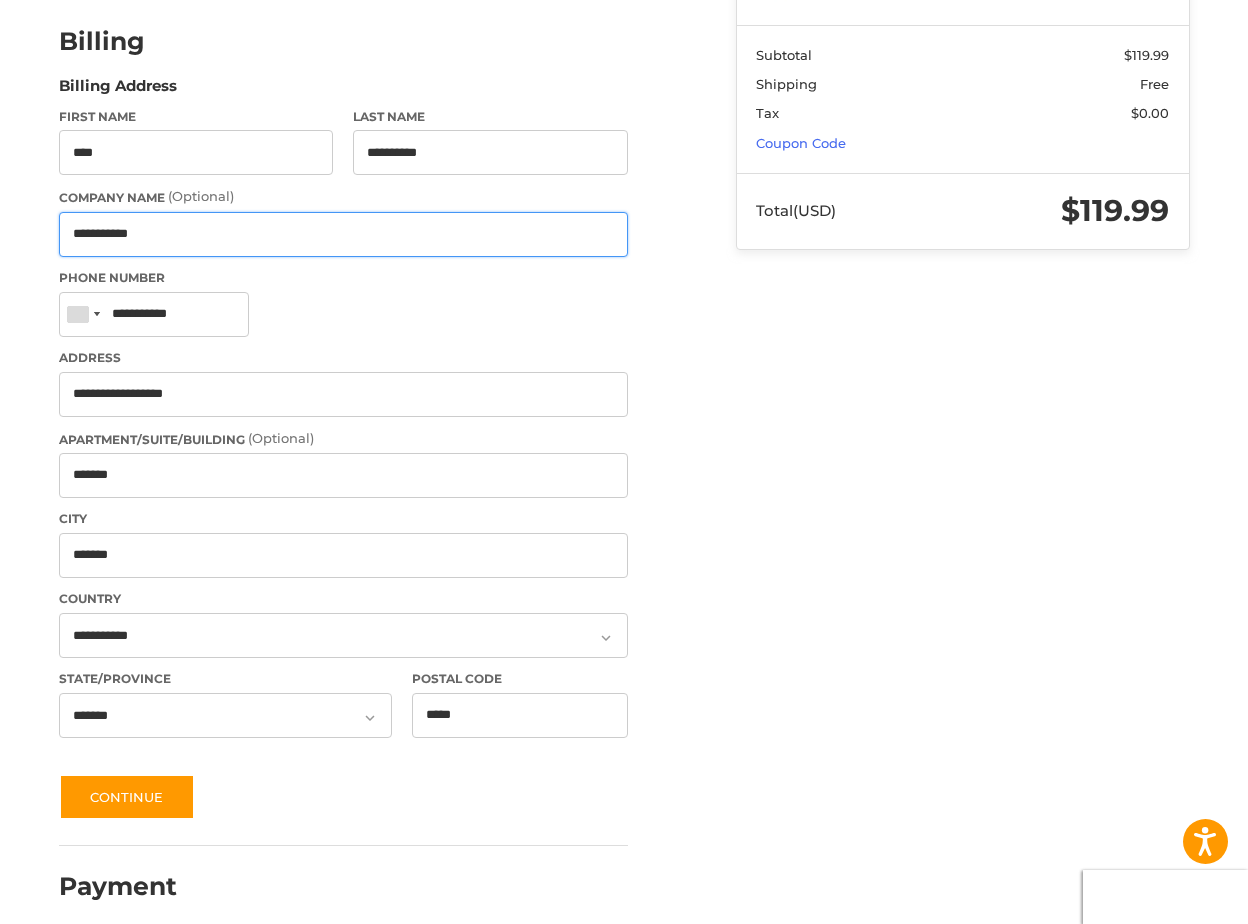 drag, startPoint x: 205, startPoint y: 236, endPoint x: -8, endPoint y: 256, distance: 213.9369 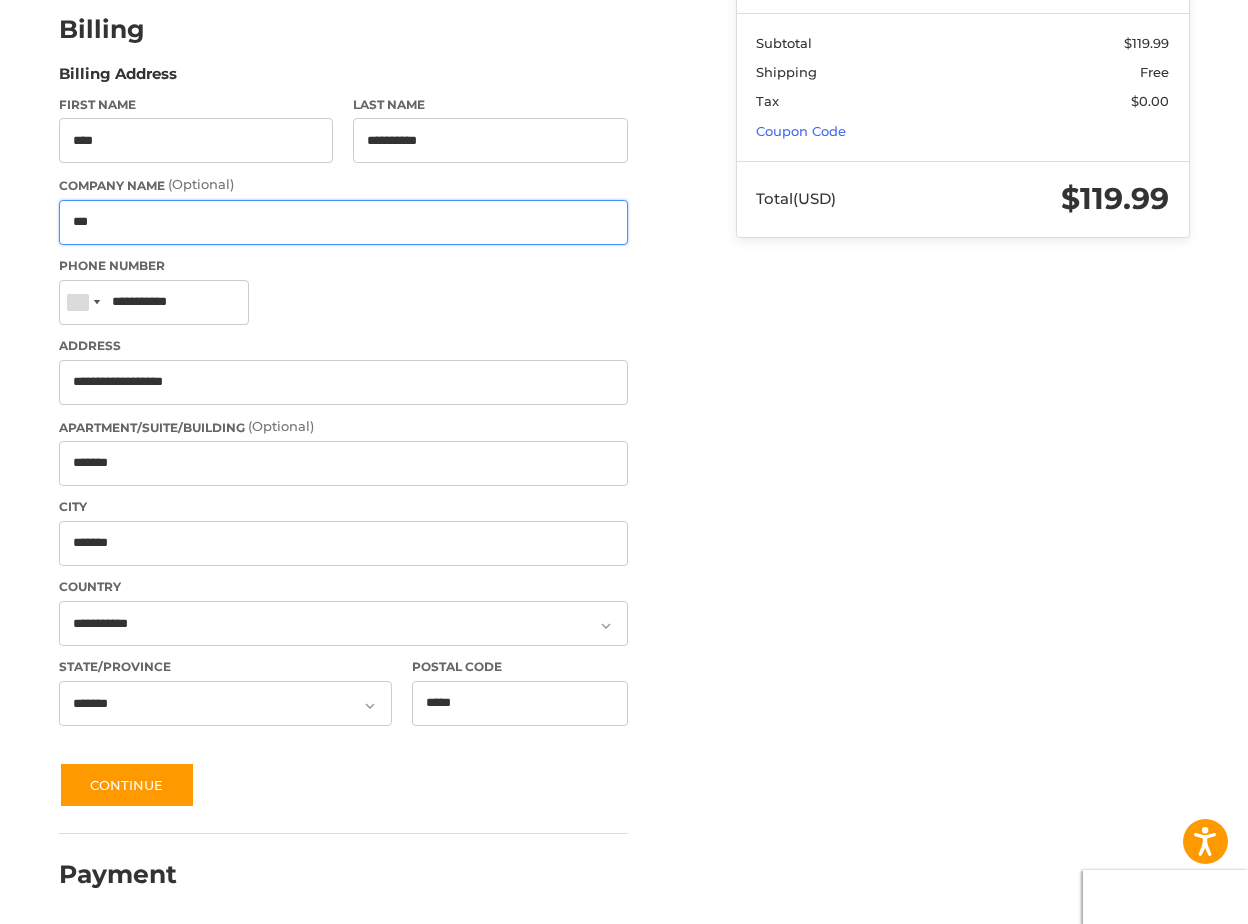 scroll, scrollTop: 422, scrollLeft: 0, axis: vertical 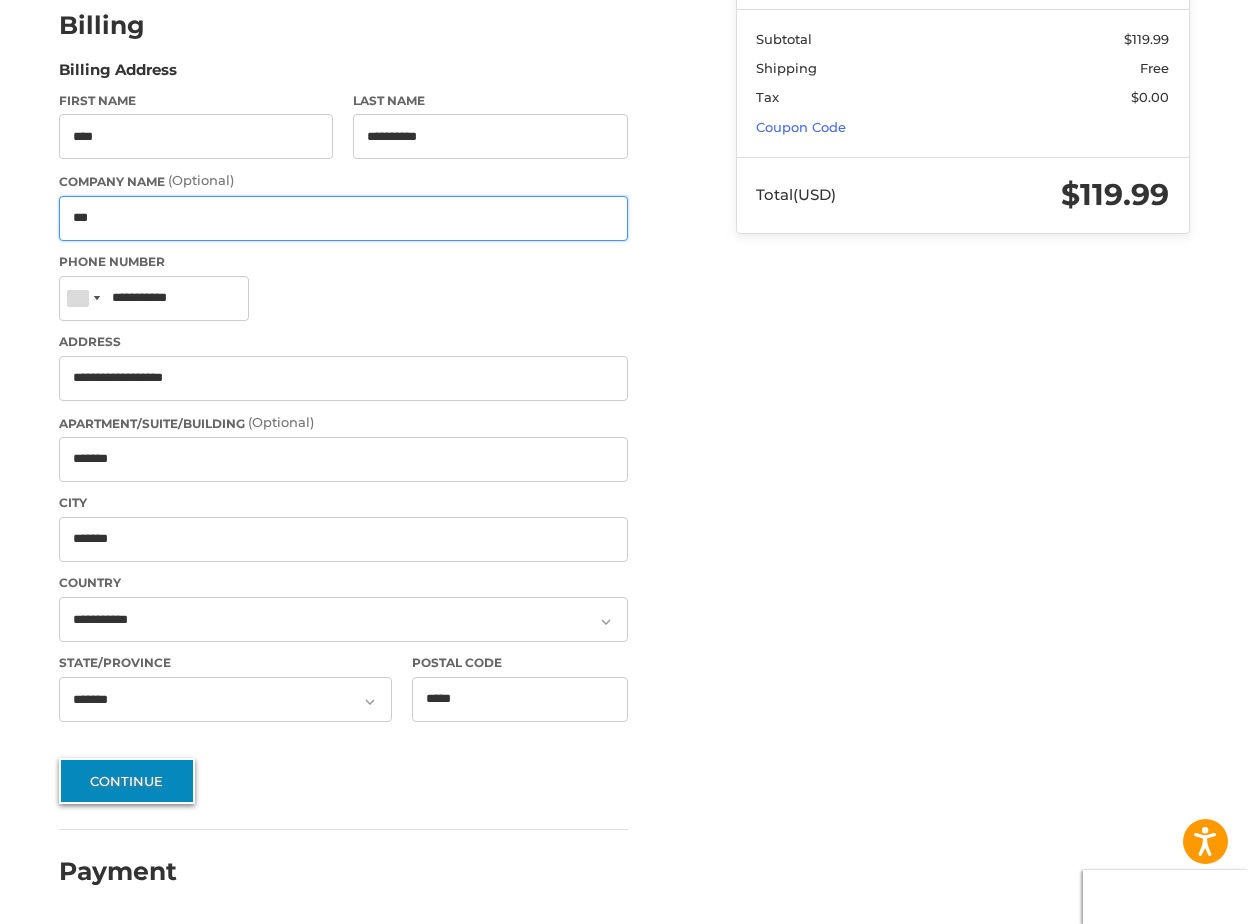 type on "***" 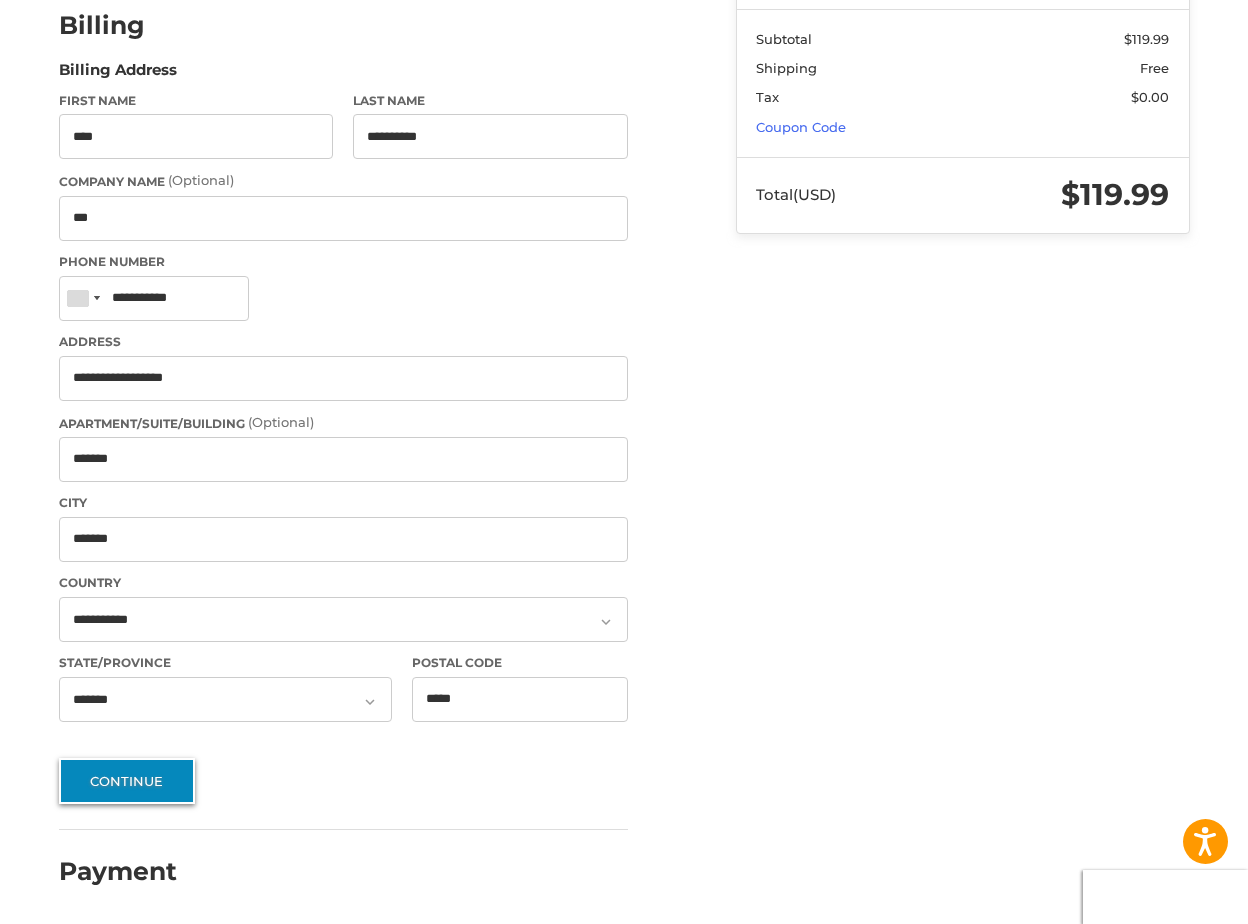 click on "Continue" at bounding box center [127, 781] 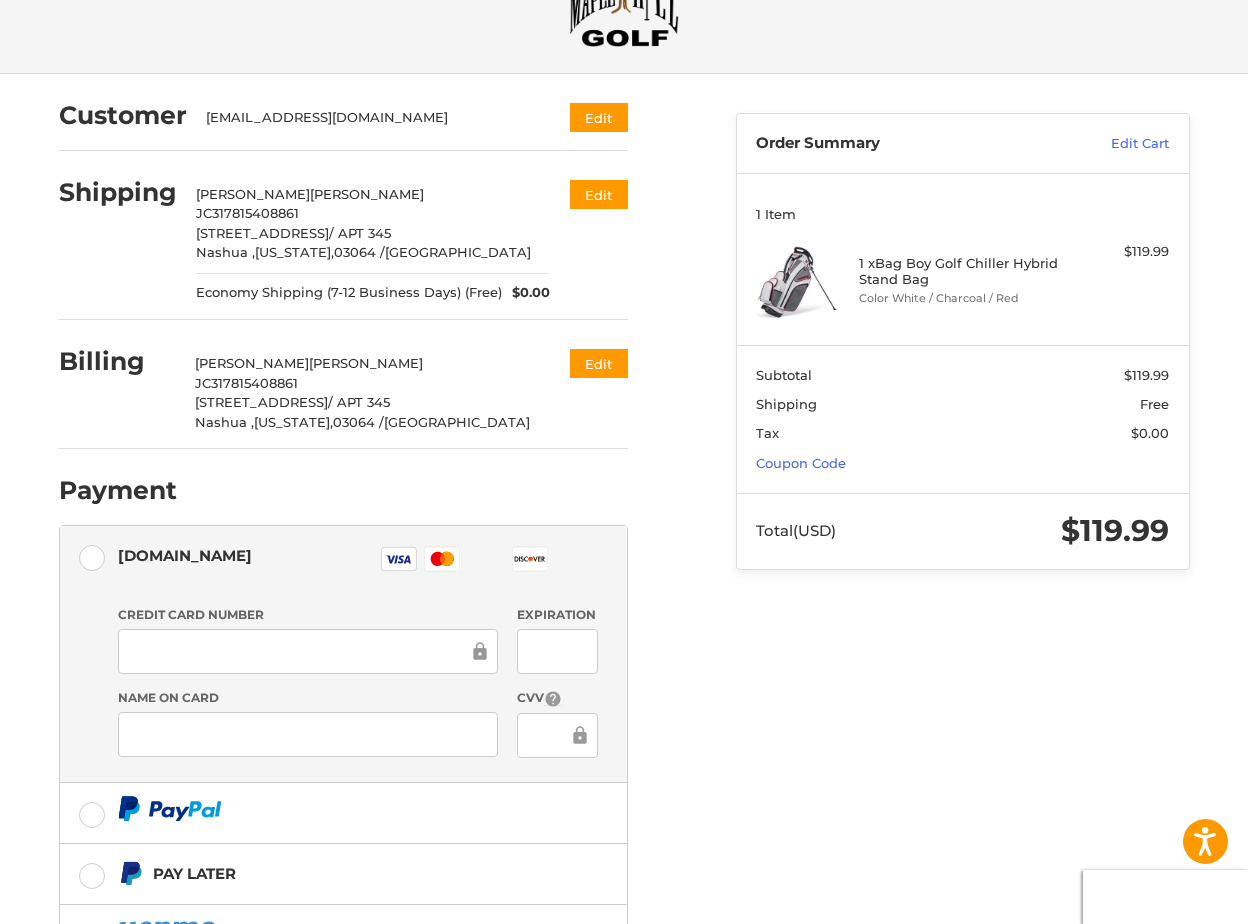 scroll, scrollTop: 289, scrollLeft: 0, axis: vertical 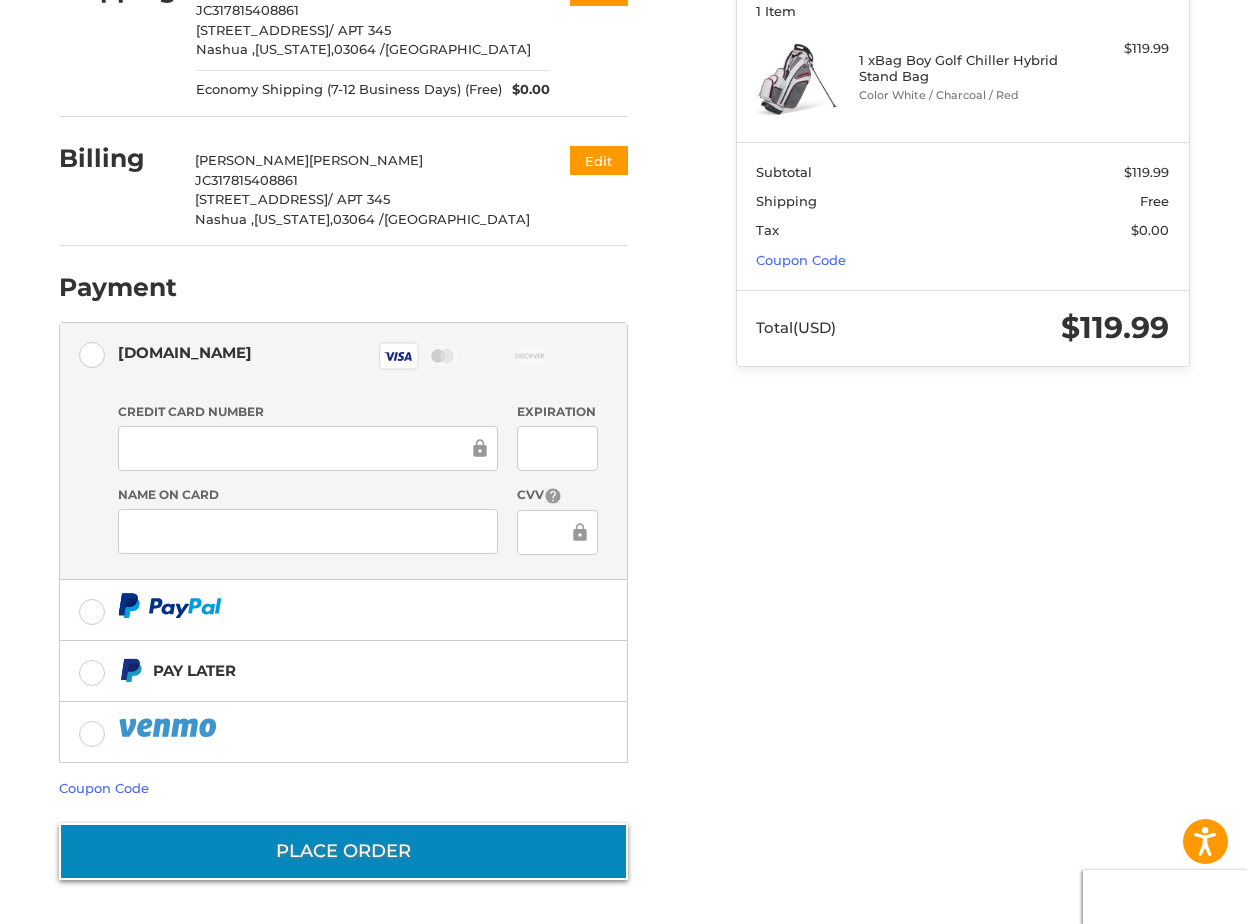 click on "Place Order" at bounding box center (343, 851) 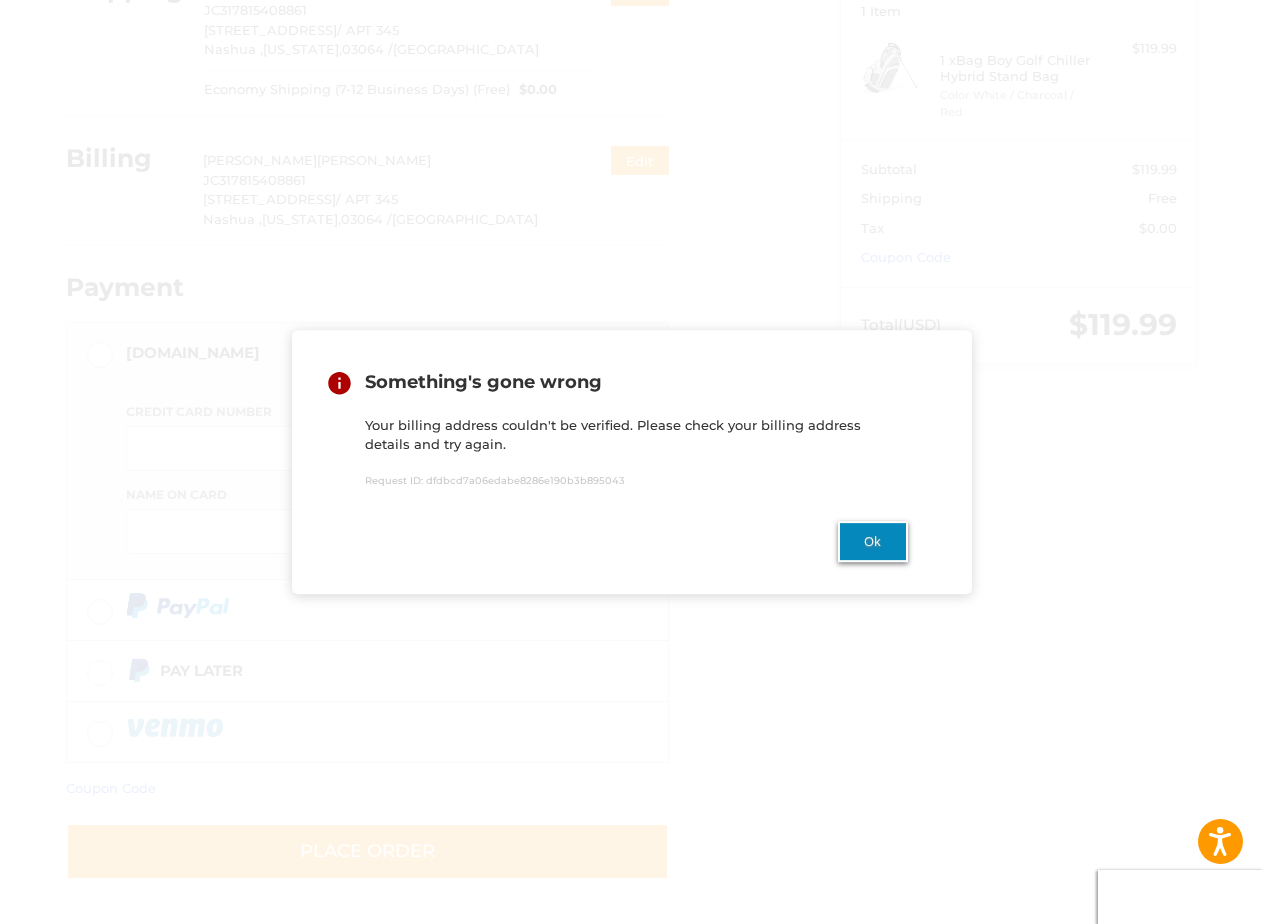 click on "Ok" at bounding box center [873, 541] 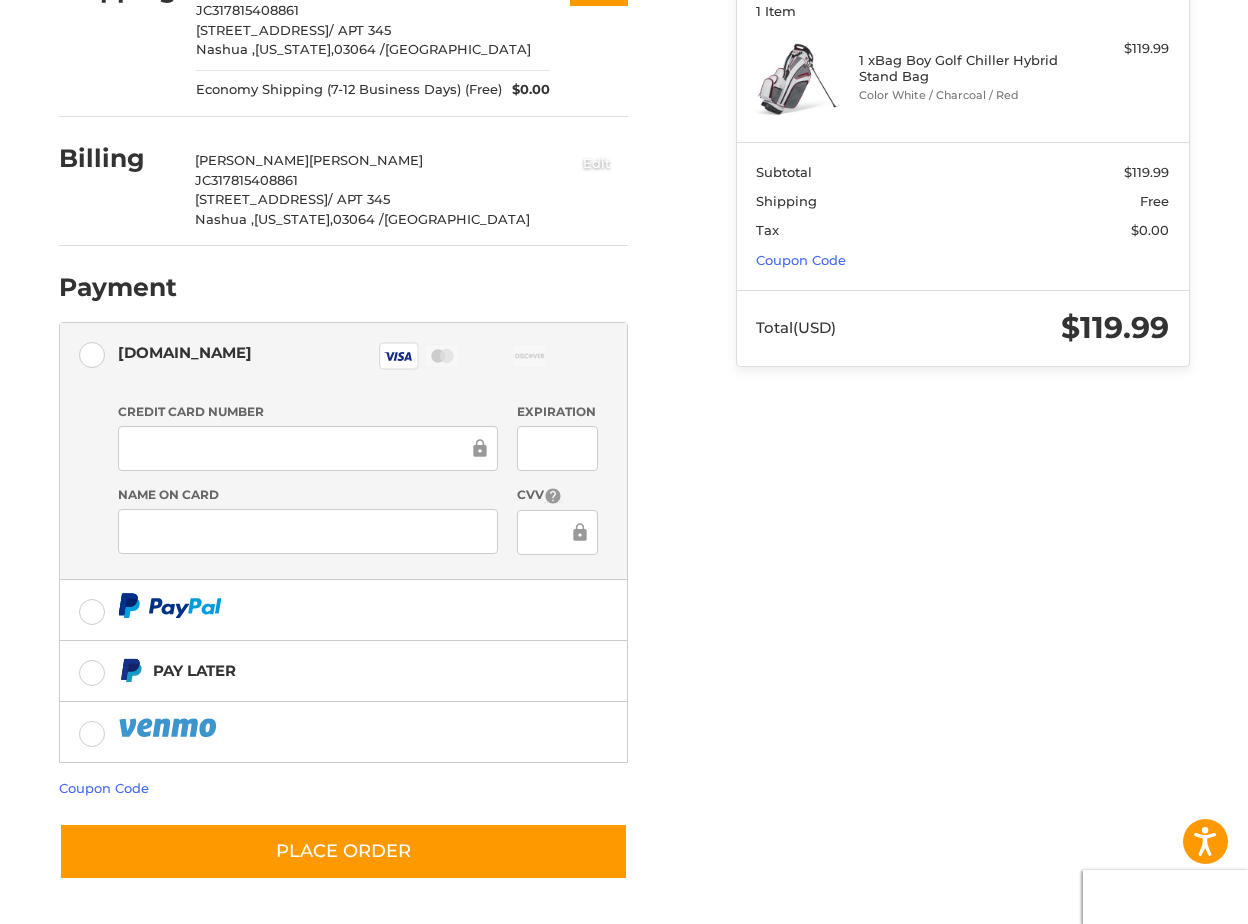 click on "Edit" at bounding box center [597, 162] 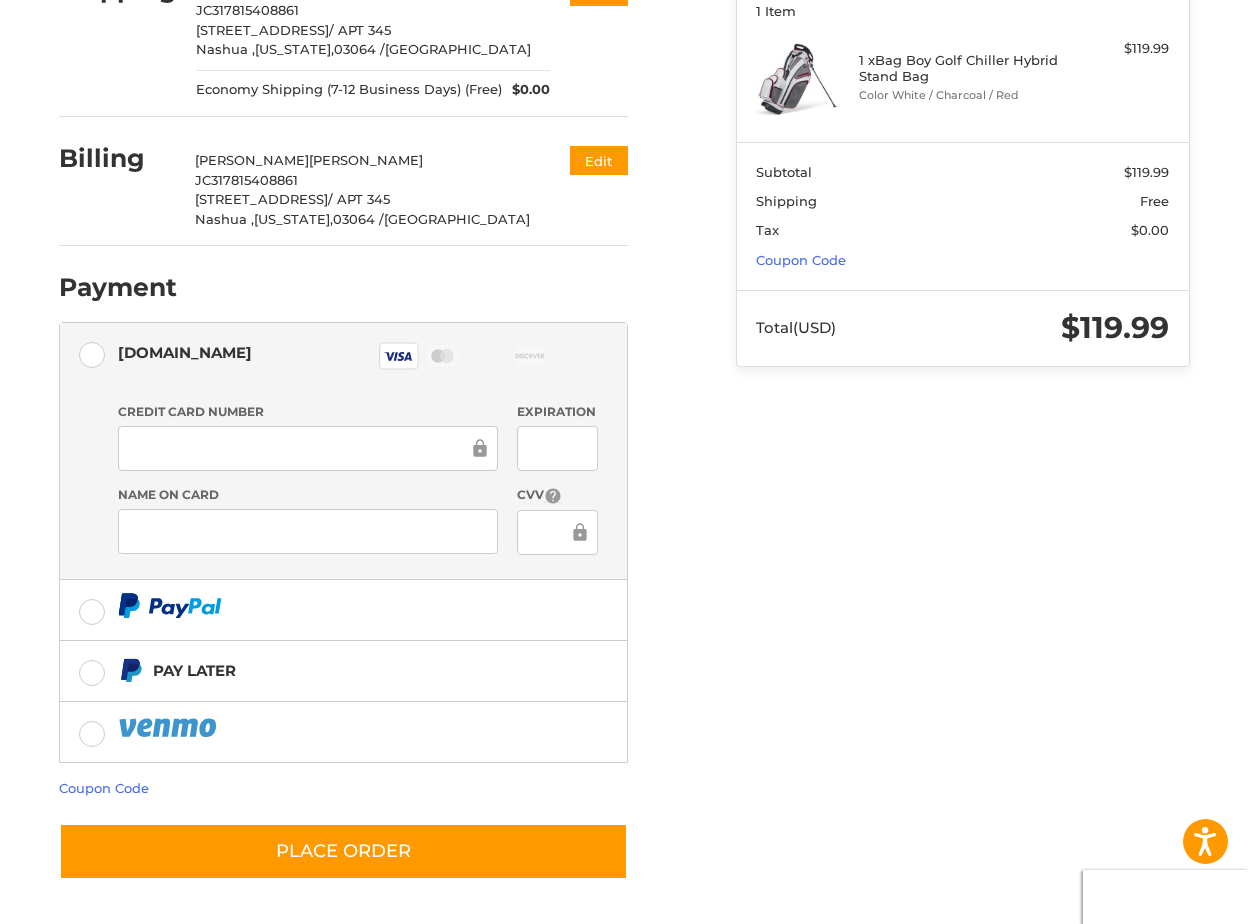 scroll, scrollTop: 0, scrollLeft: 0, axis: both 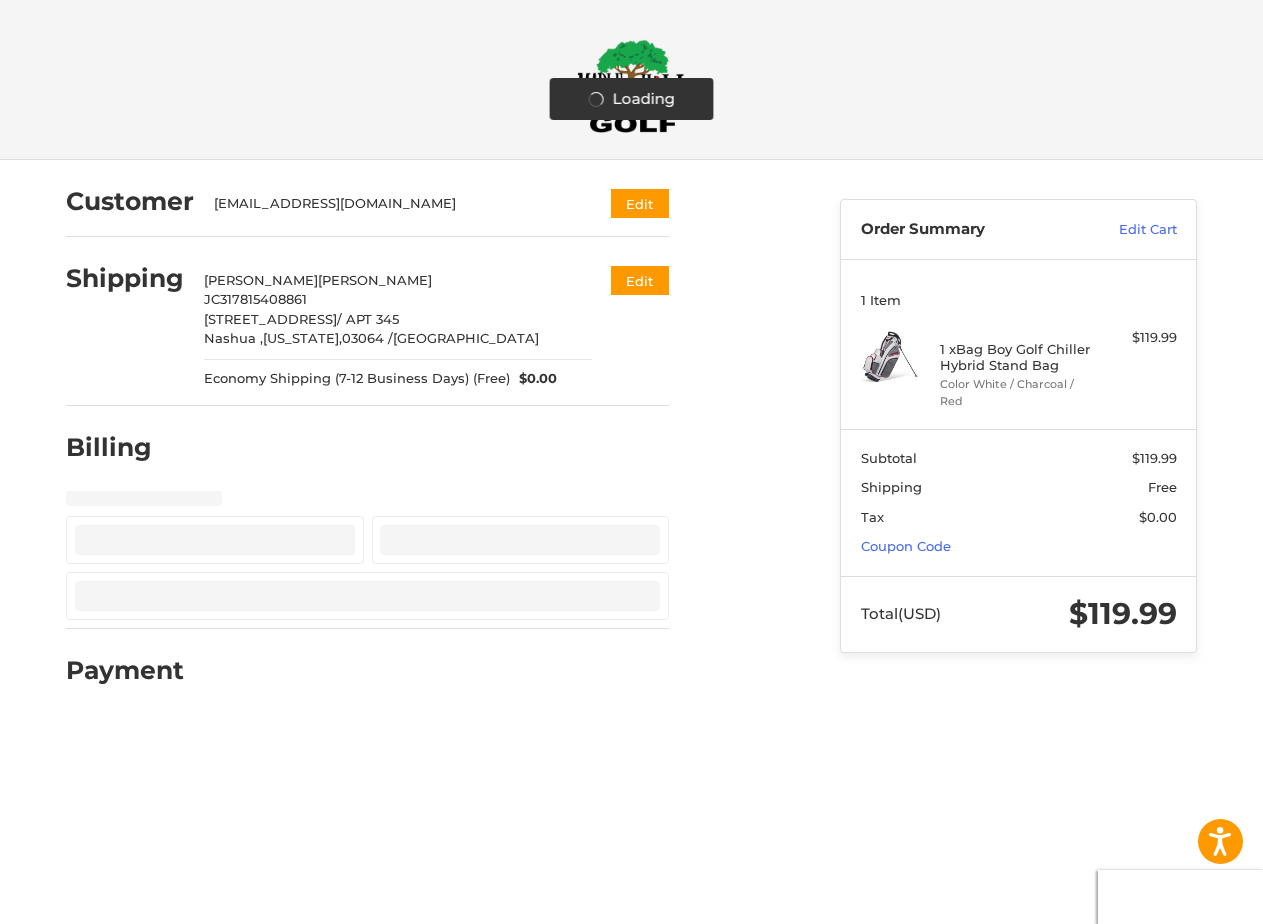 select on "**" 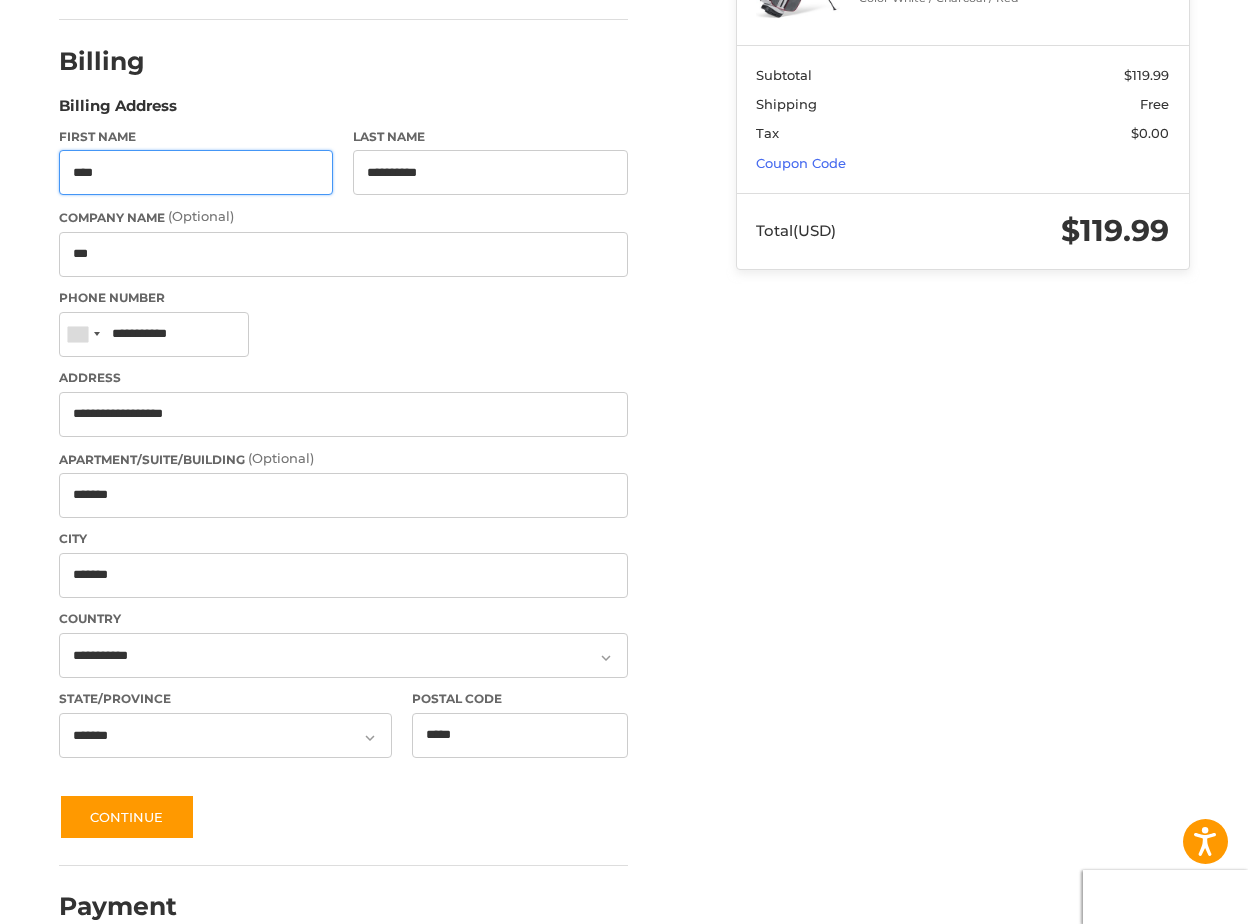 scroll, scrollTop: 406, scrollLeft: 0, axis: vertical 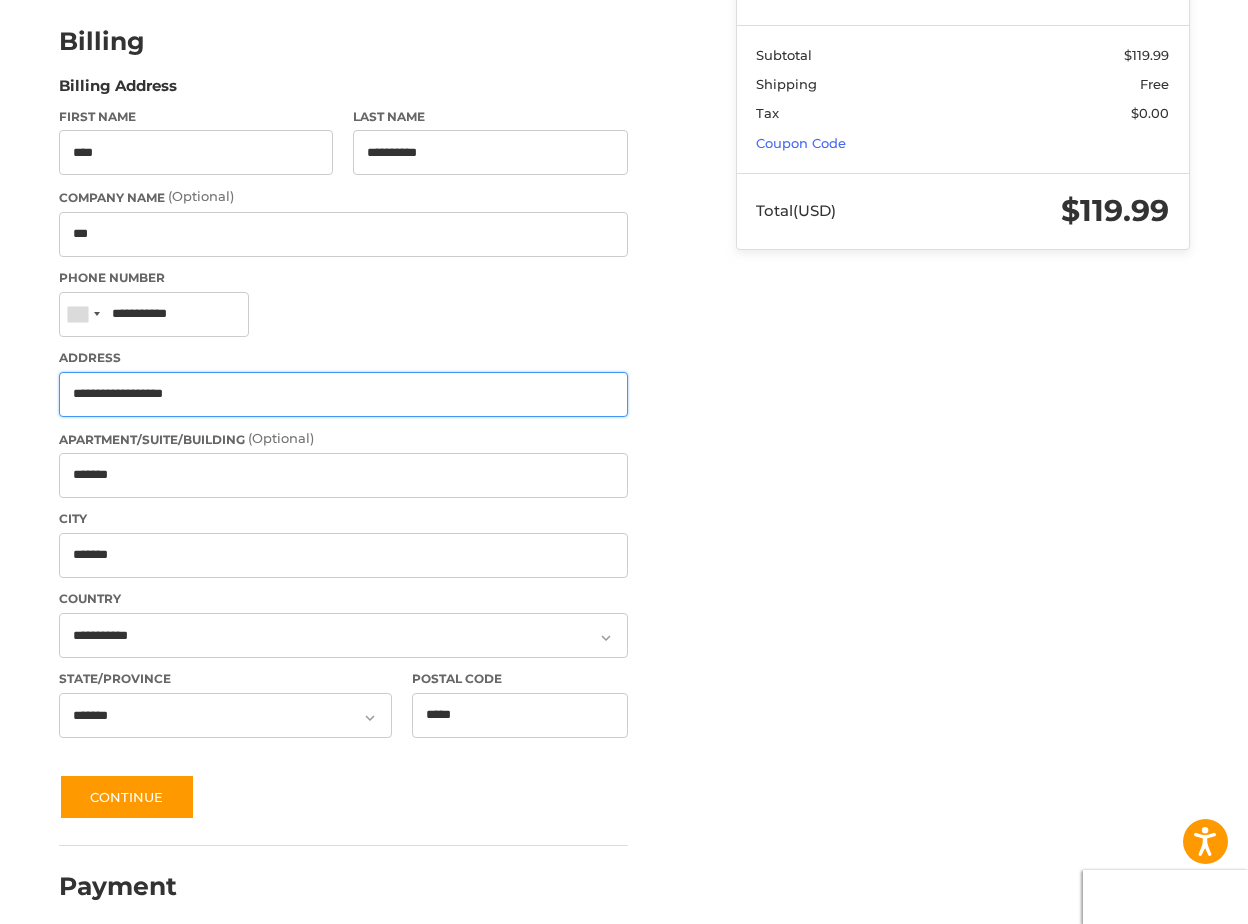 drag, startPoint x: 205, startPoint y: 397, endPoint x: 94, endPoint y: 400, distance: 111.040535 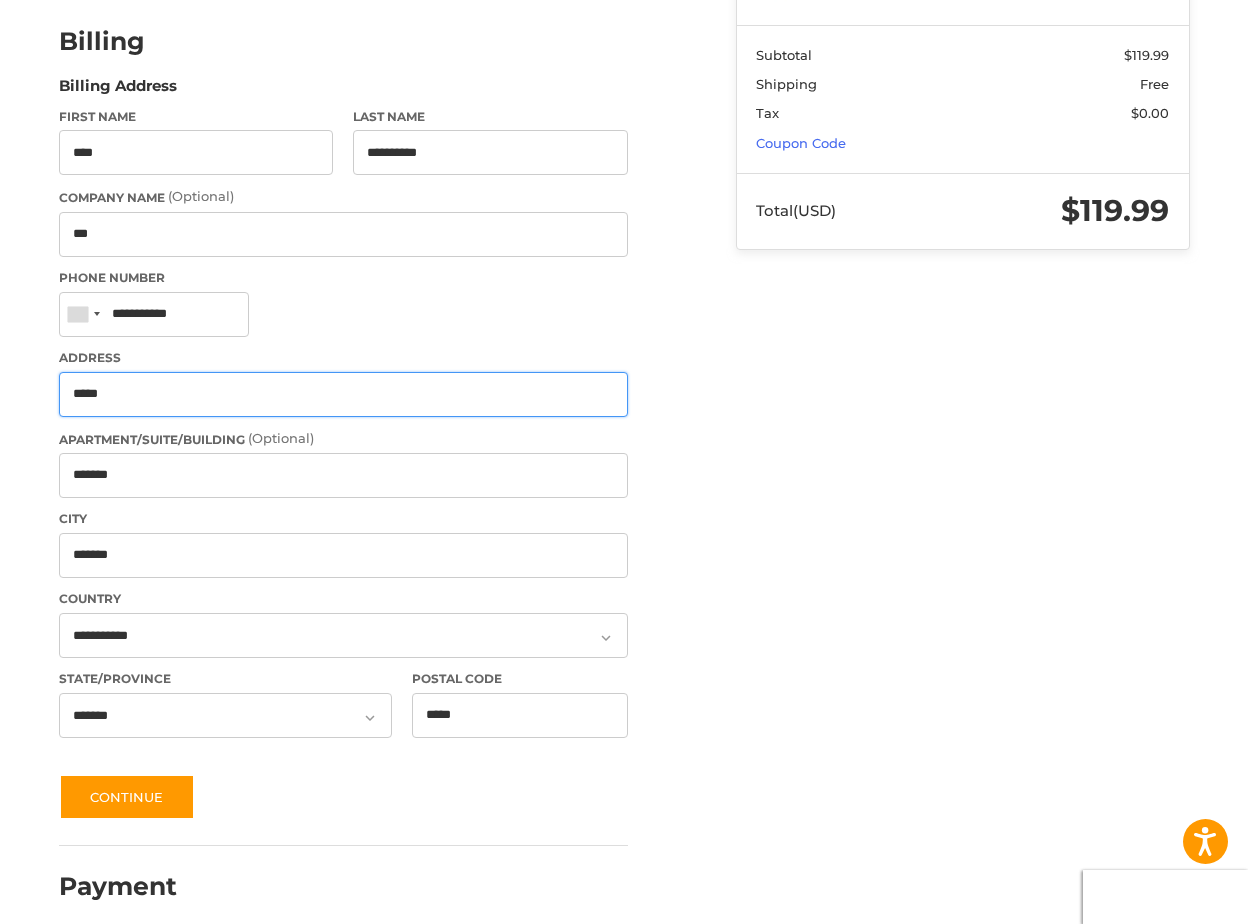 type on "**********" 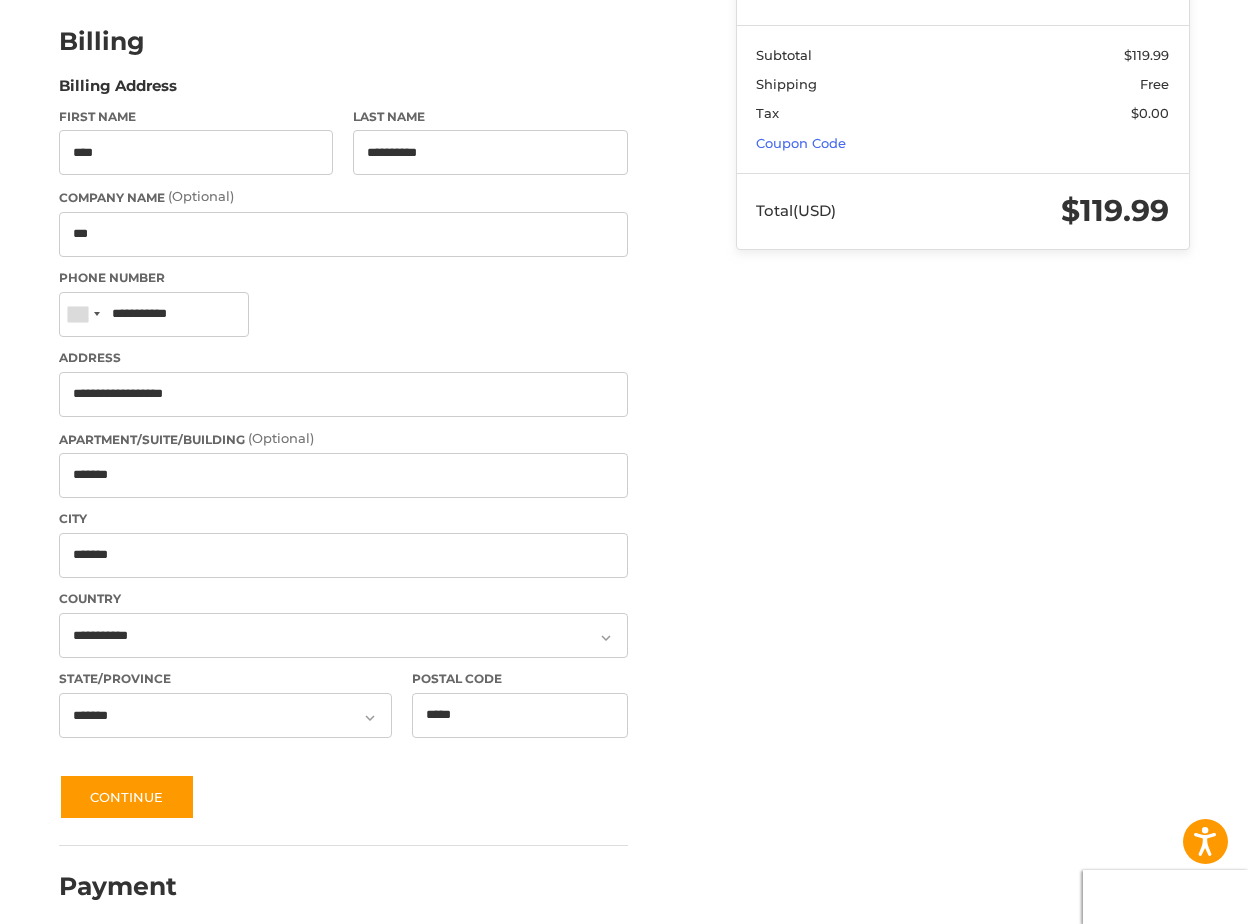 click on "**********" at bounding box center [382, 337] 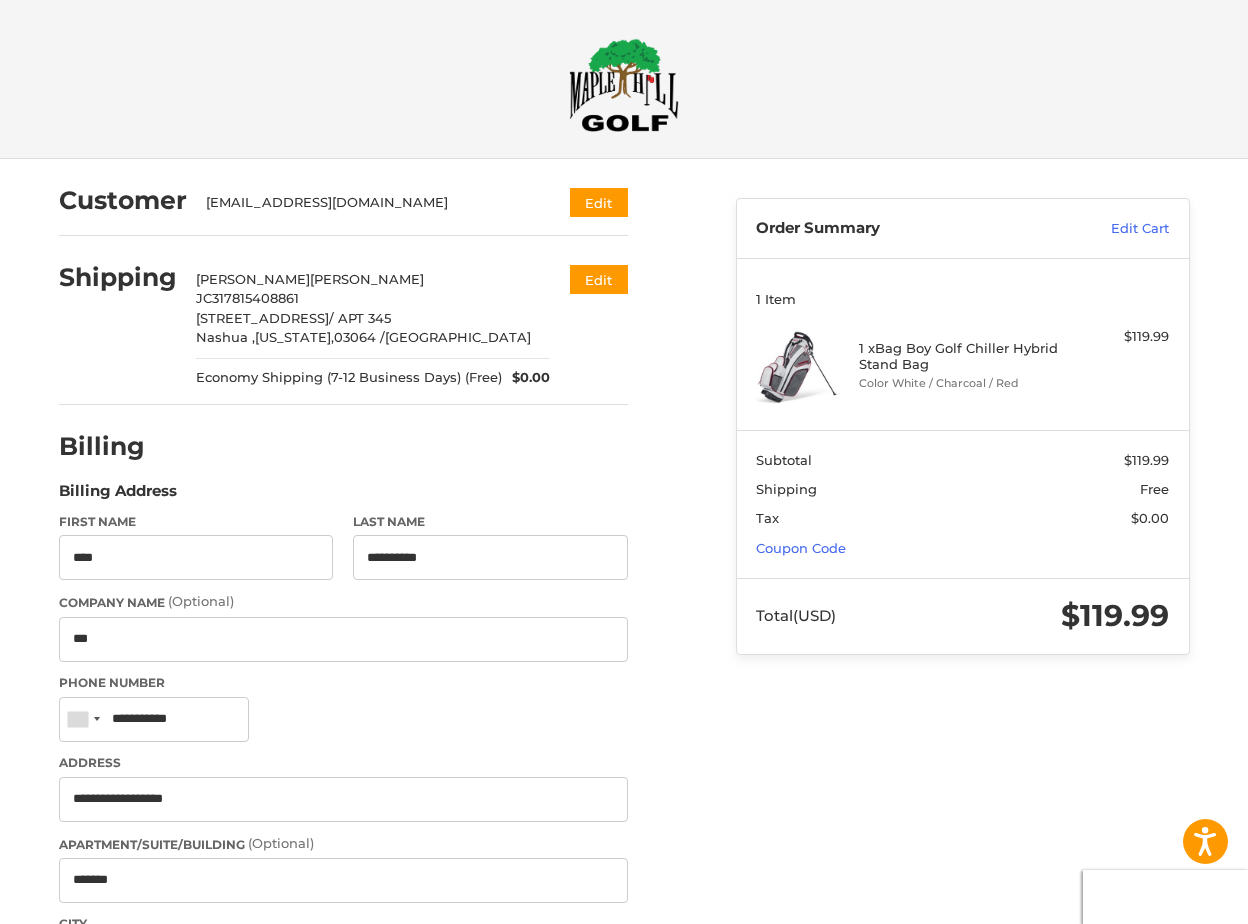 scroll, scrollTop: 0, scrollLeft: 0, axis: both 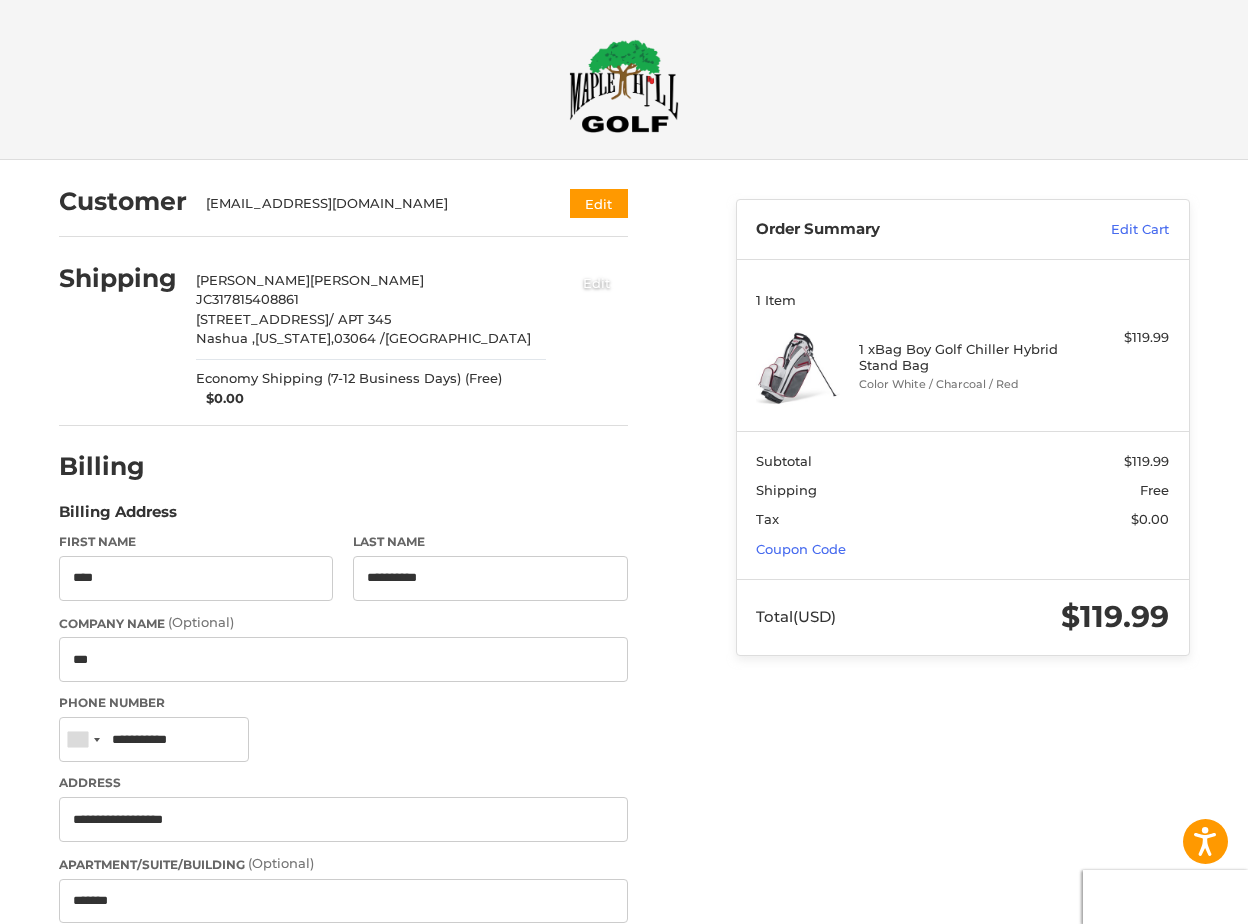 click on "Edit" at bounding box center [597, 282] 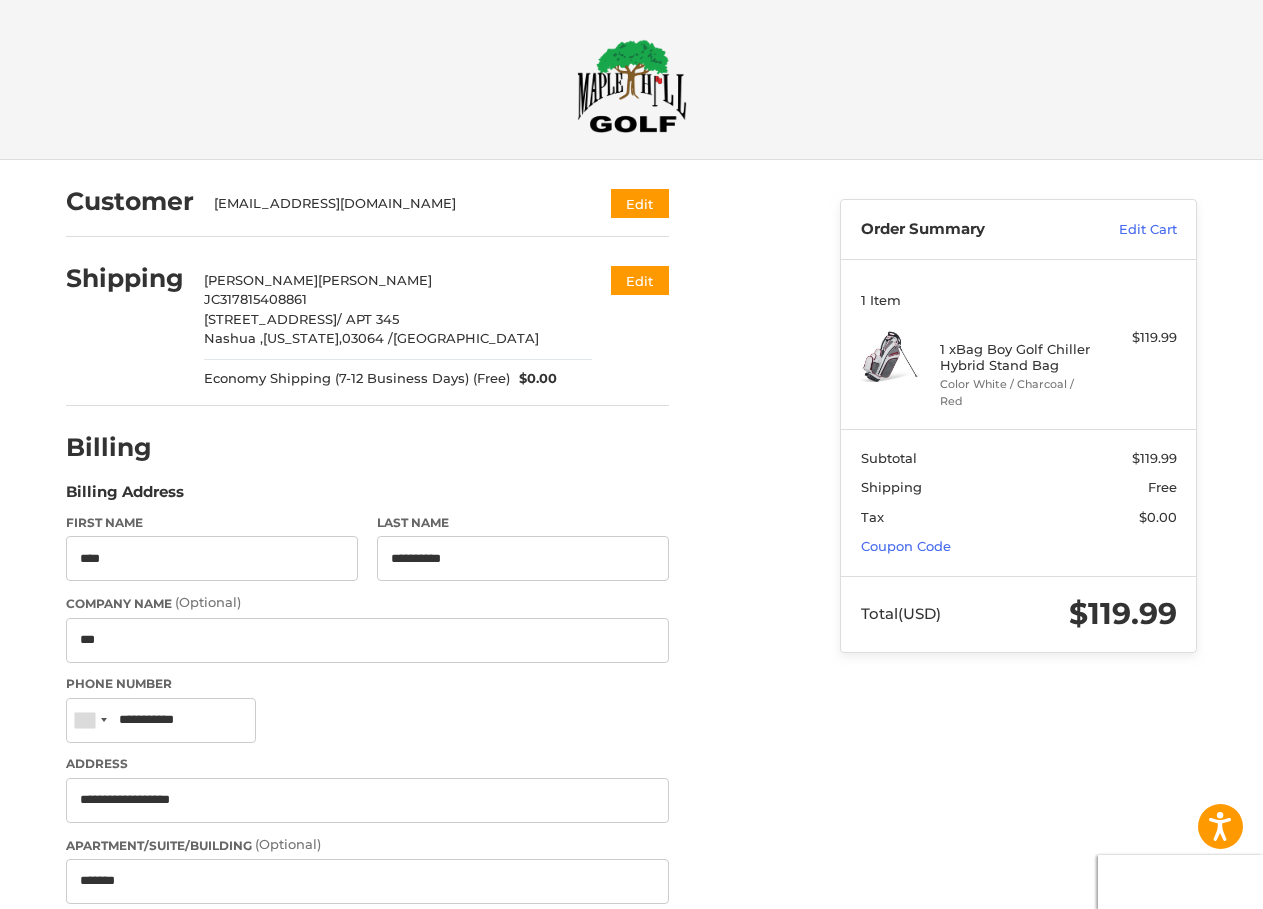 select on "**" 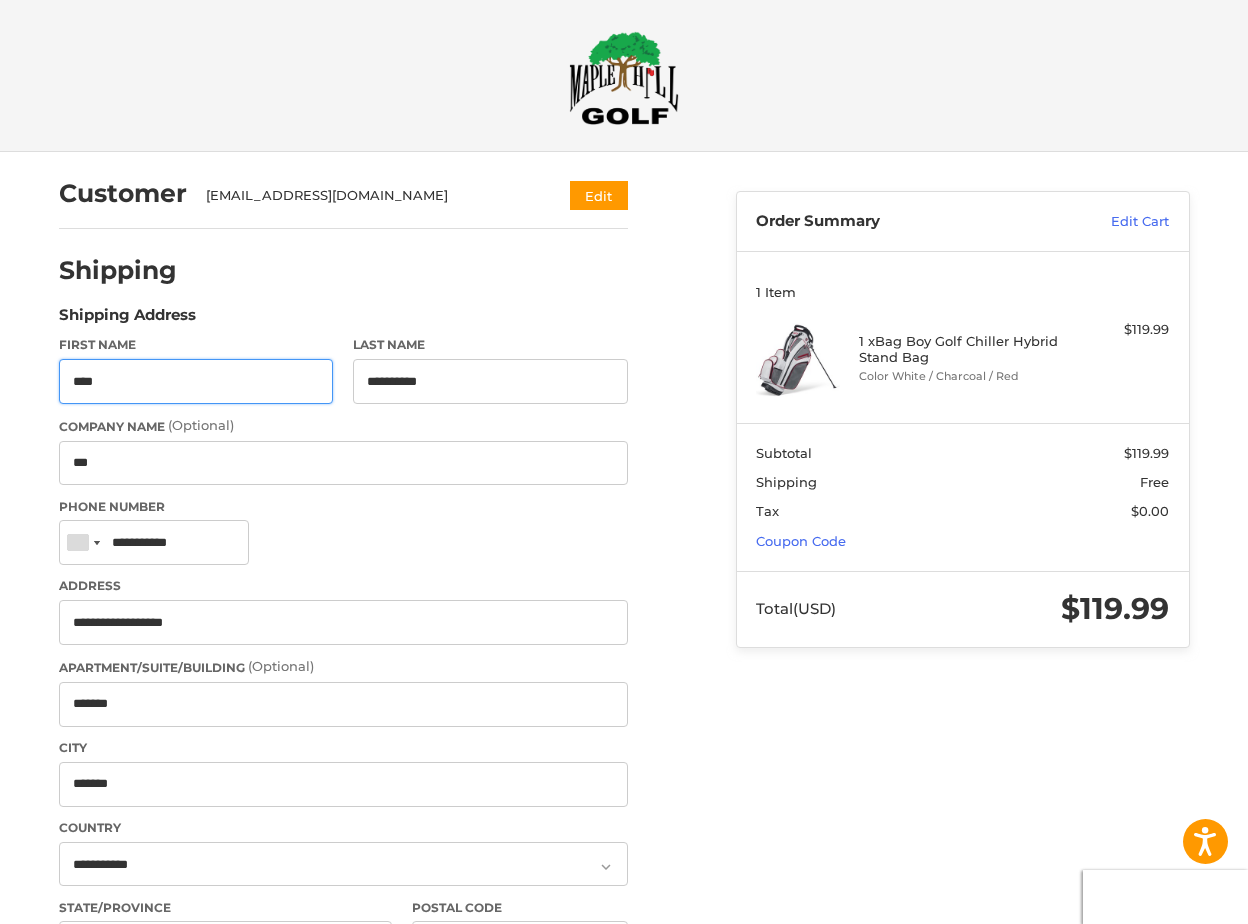 scroll, scrollTop: 237, scrollLeft: 0, axis: vertical 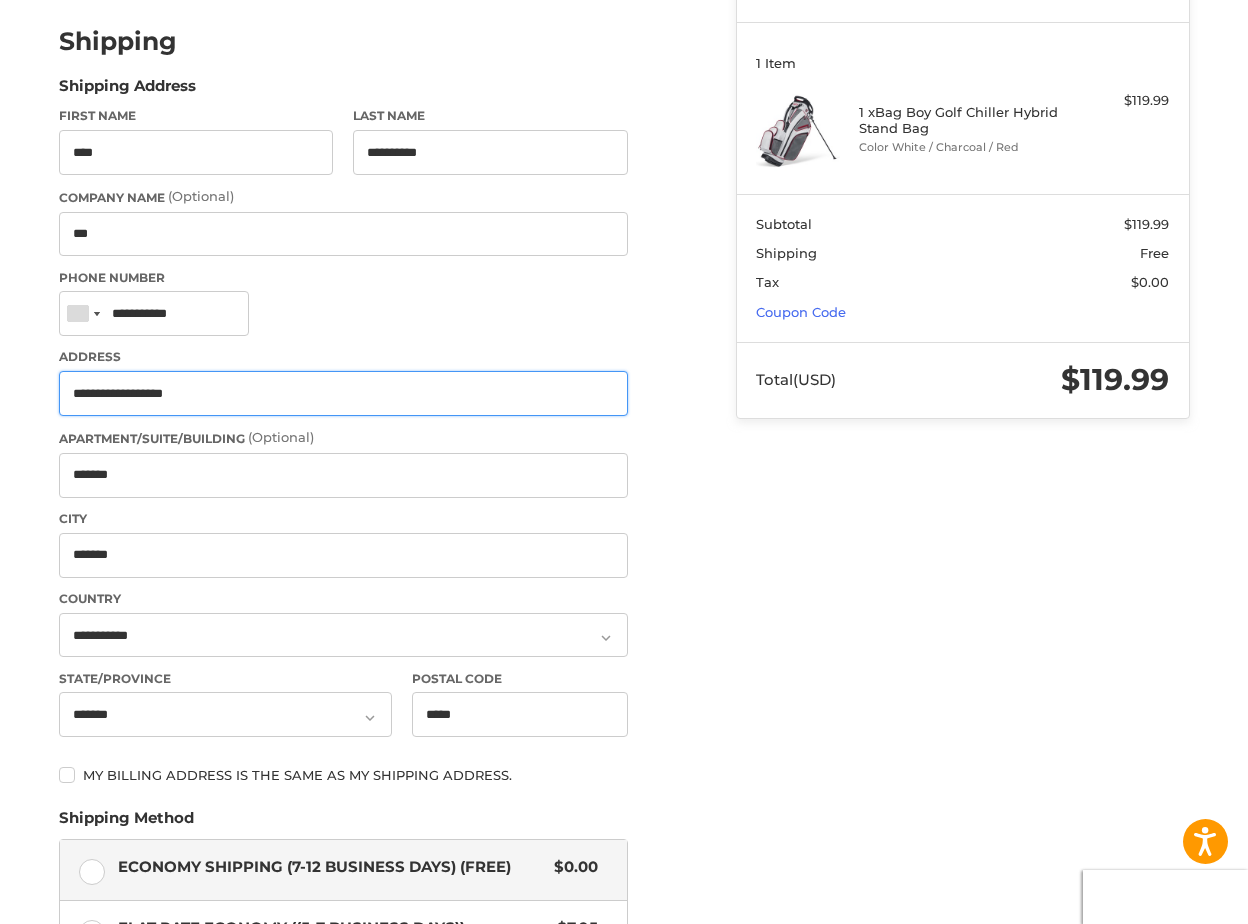 drag, startPoint x: 217, startPoint y: 400, endPoint x: 95, endPoint y: 395, distance: 122.10242 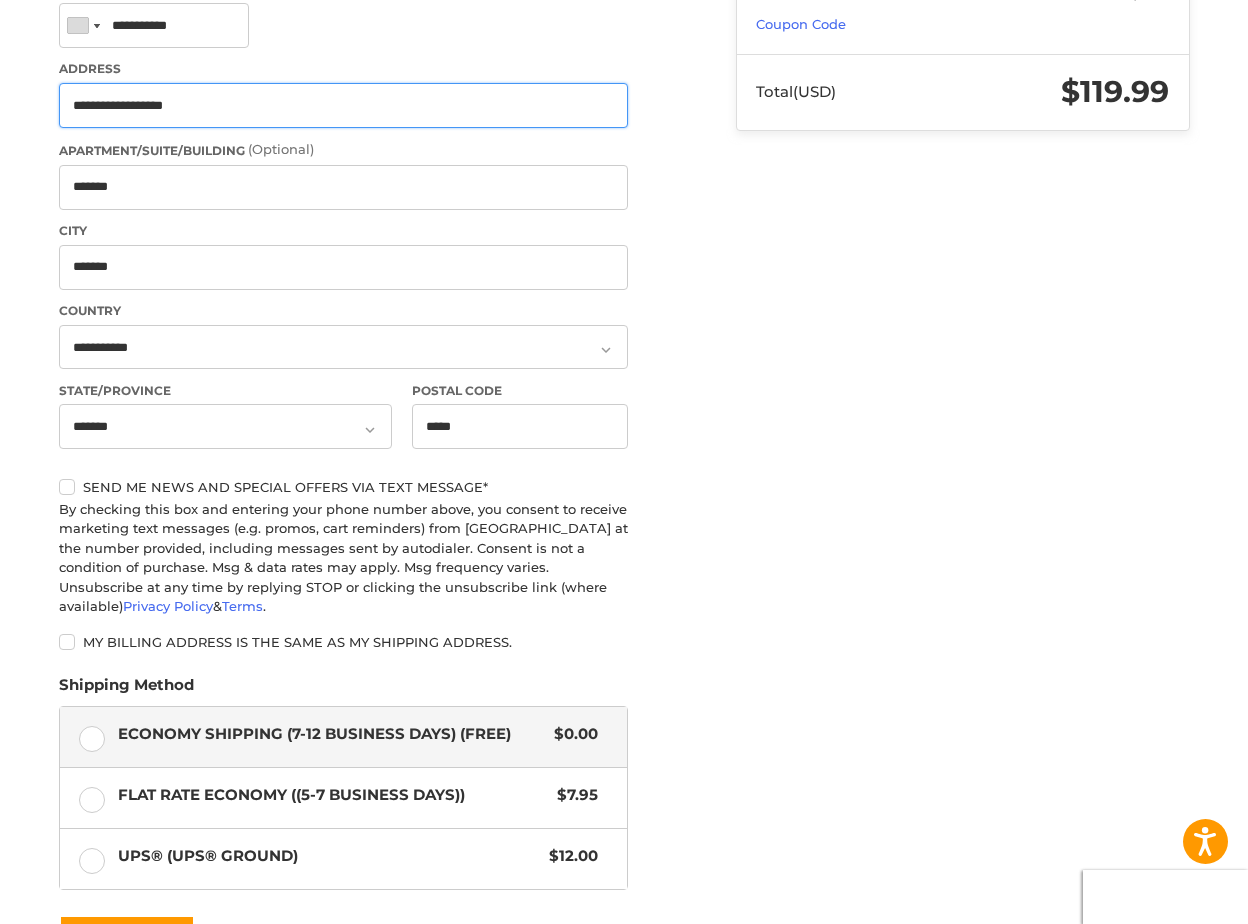 scroll, scrollTop: 537, scrollLeft: 0, axis: vertical 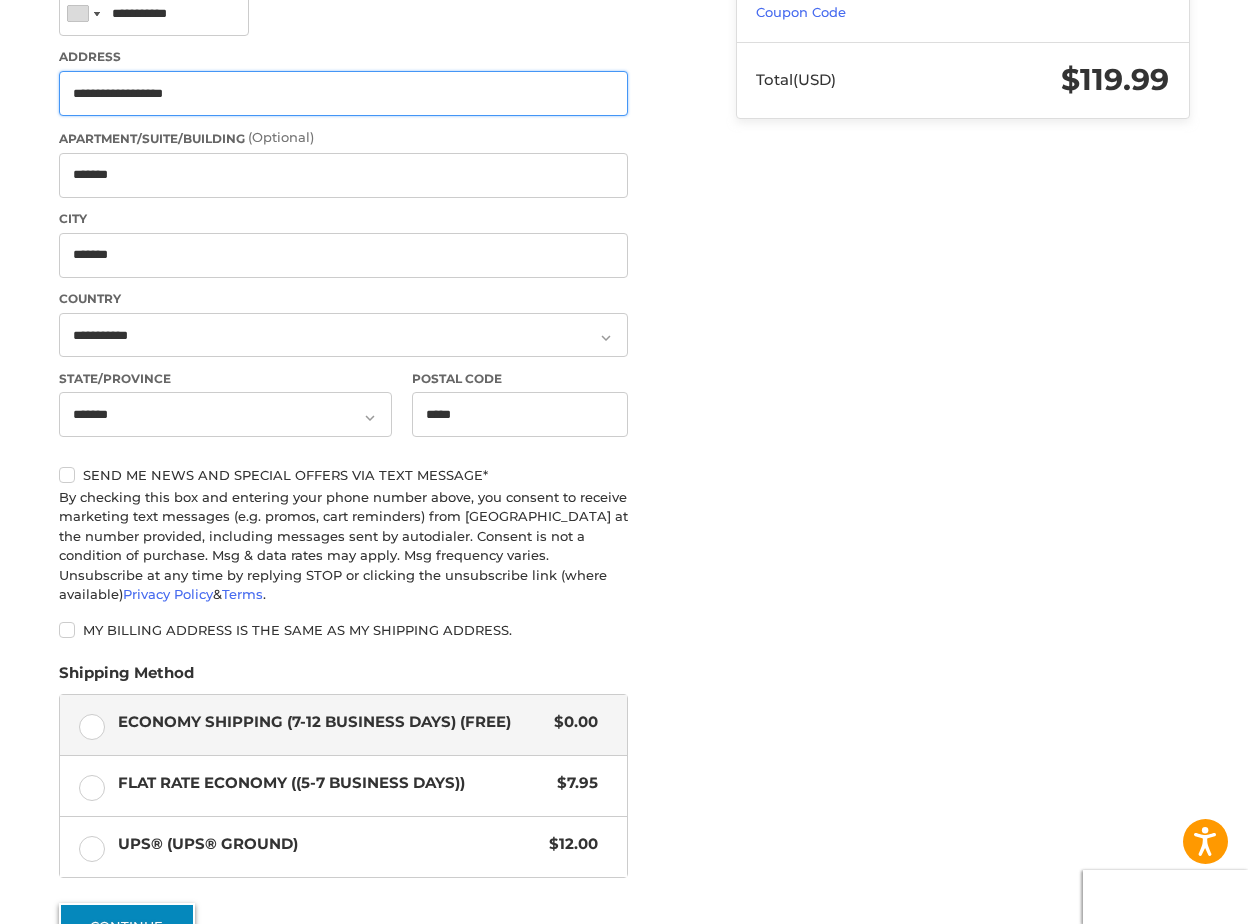 type on "**********" 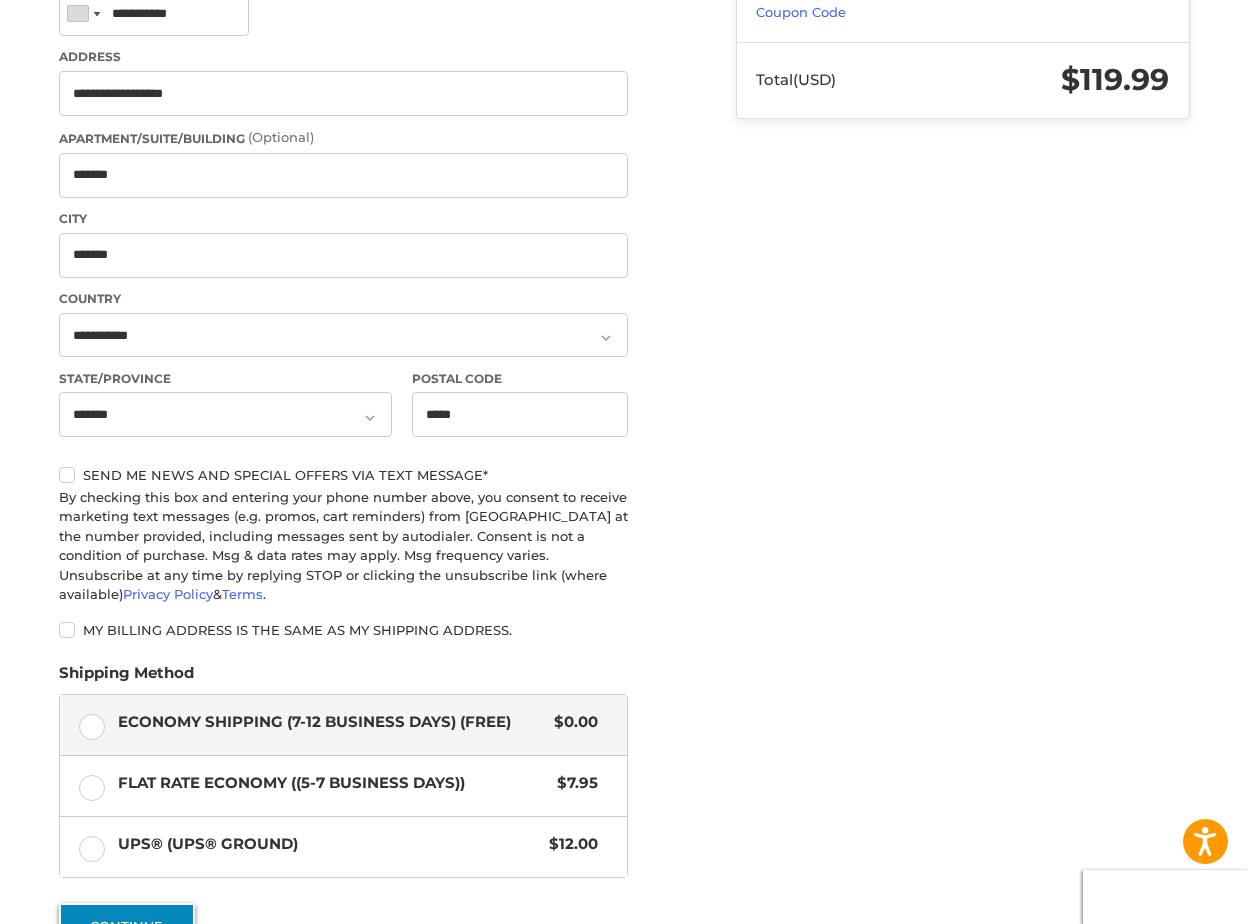 click on "Continue" at bounding box center (127, 926) 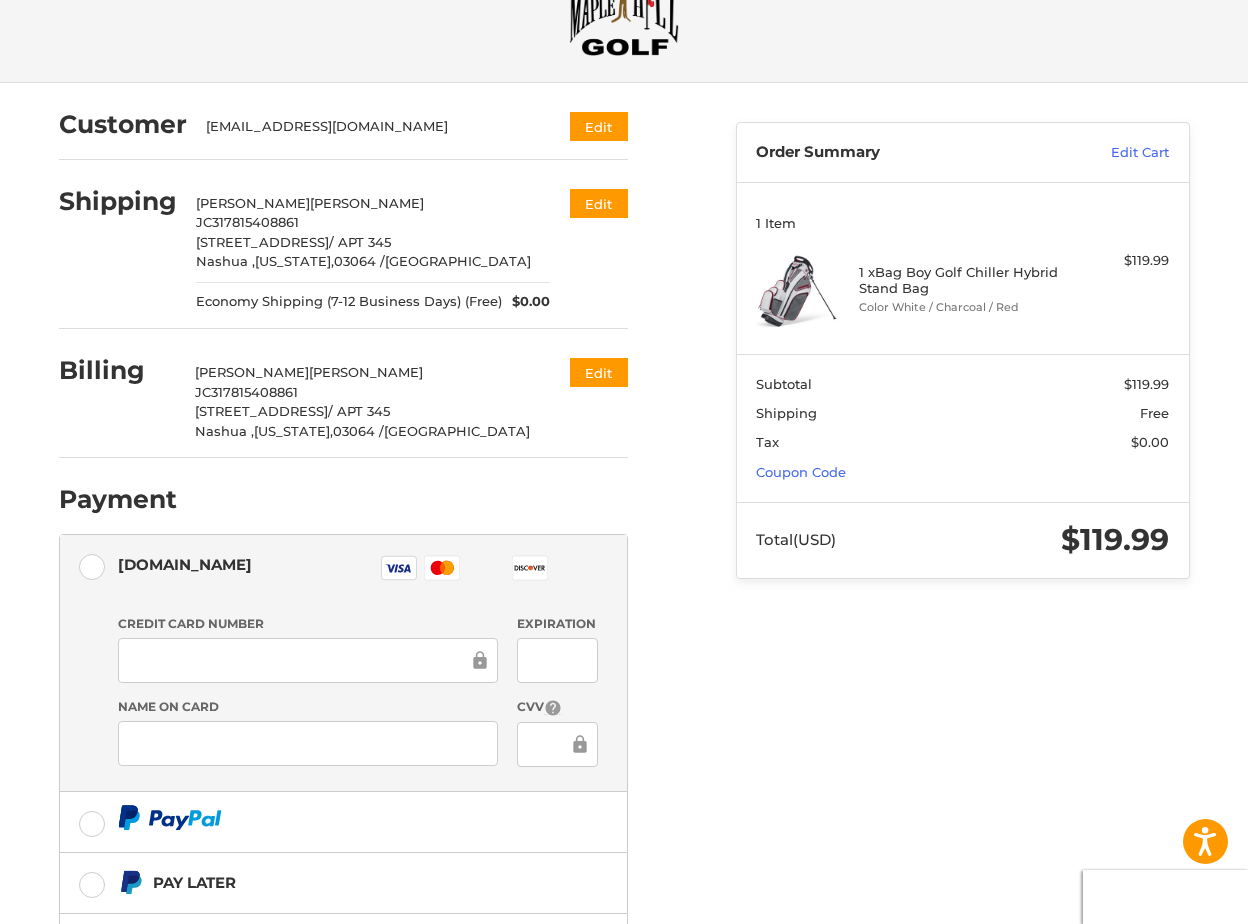 scroll, scrollTop: 289, scrollLeft: 0, axis: vertical 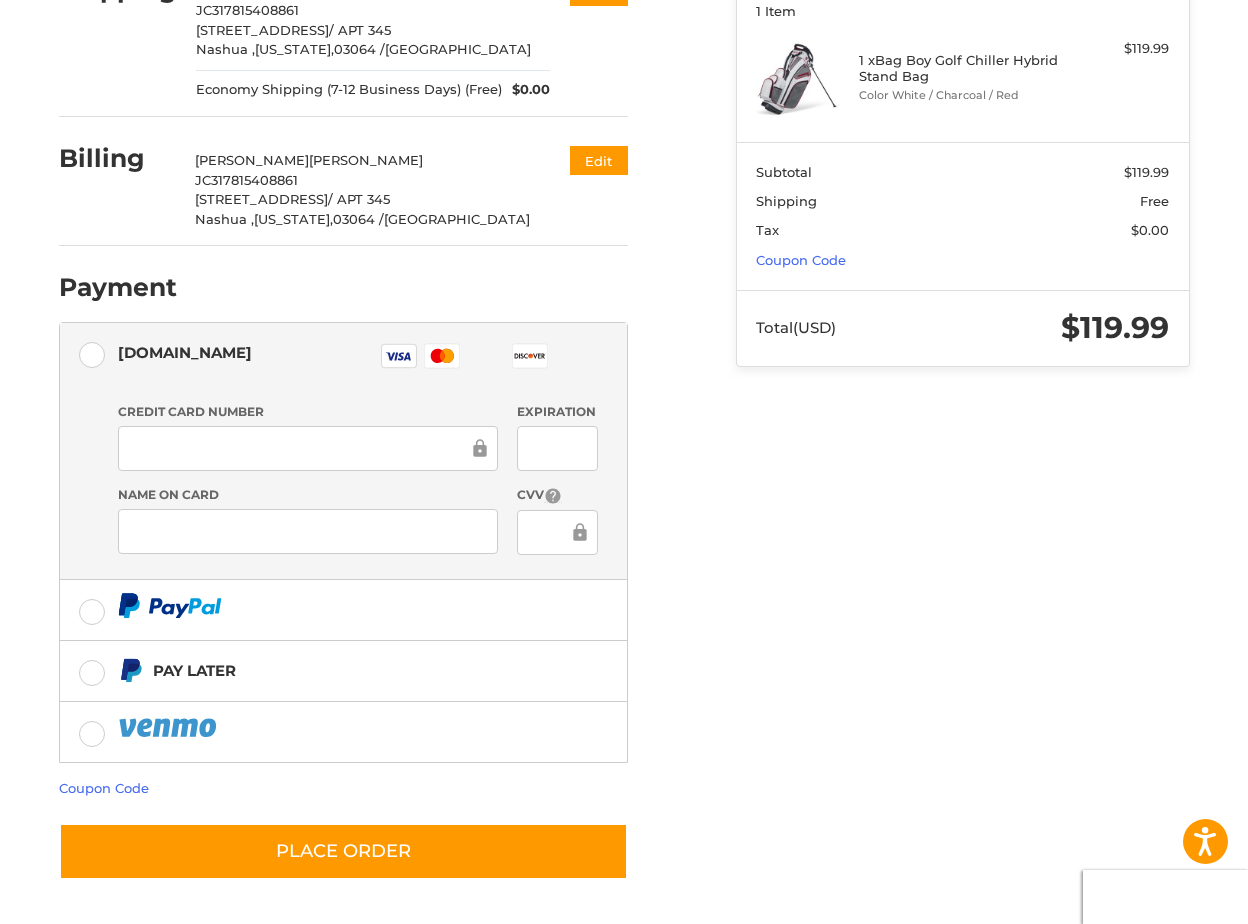 click at bounding box center [308, 448] 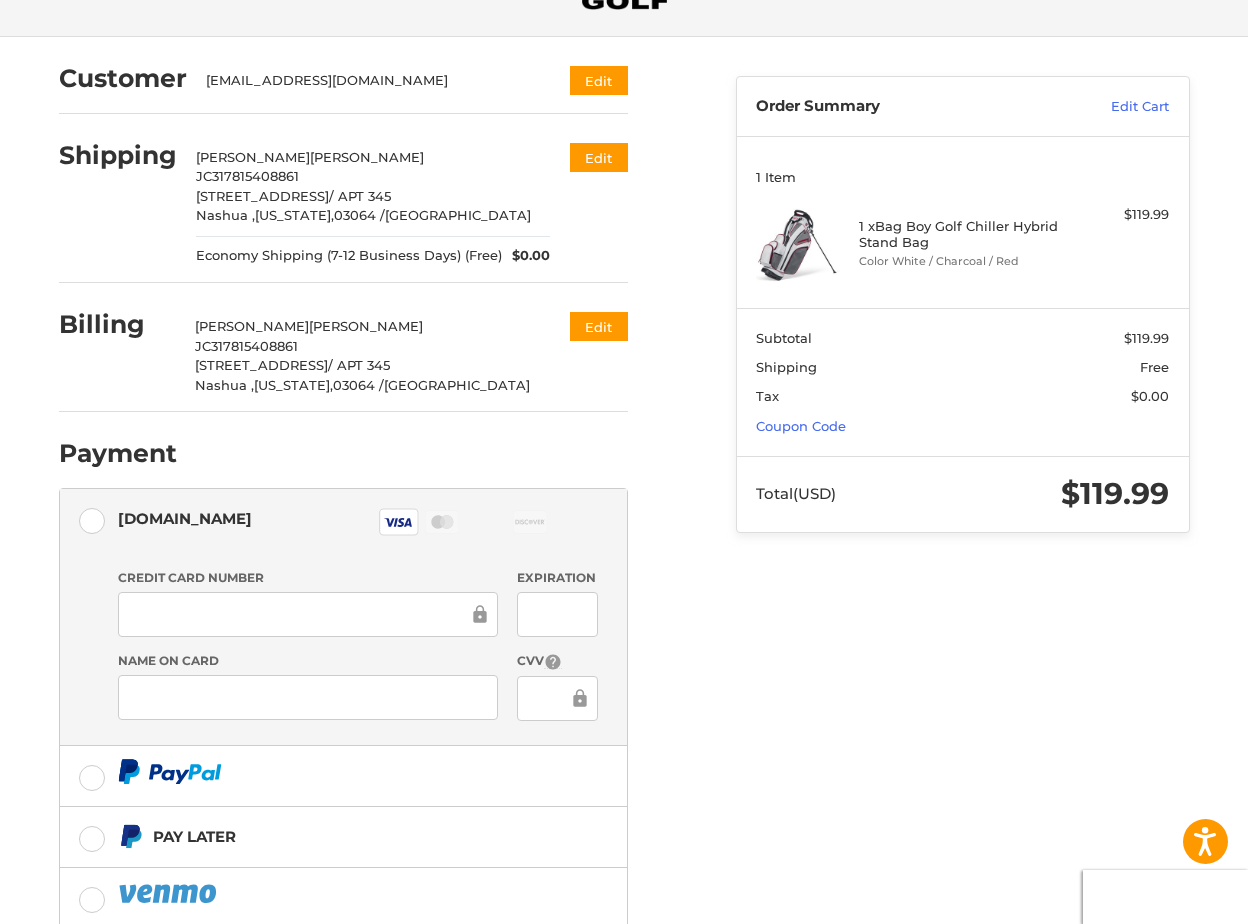 scroll, scrollTop: 289, scrollLeft: 0, axis: vertical 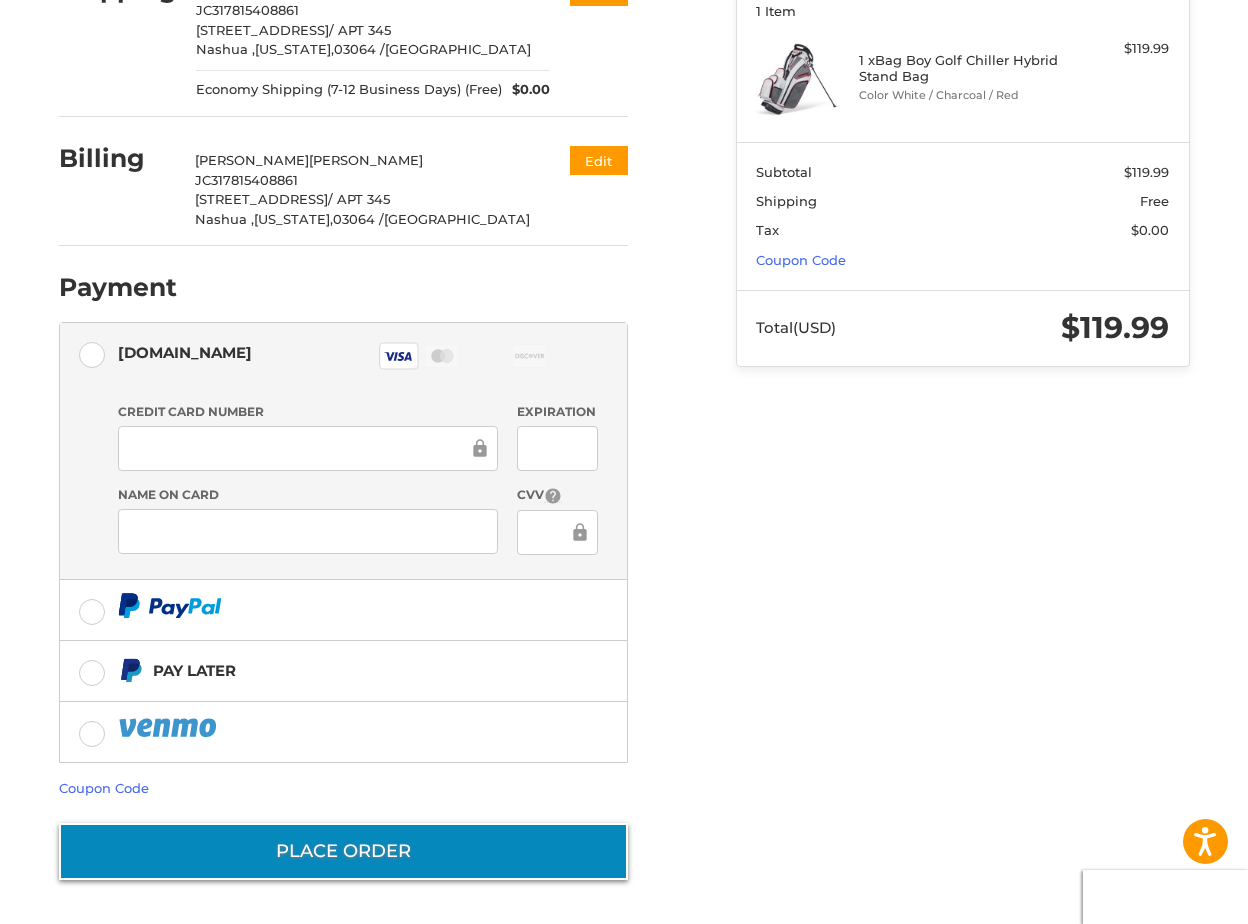 click on "Place Order" at bounding box center (343, 851) 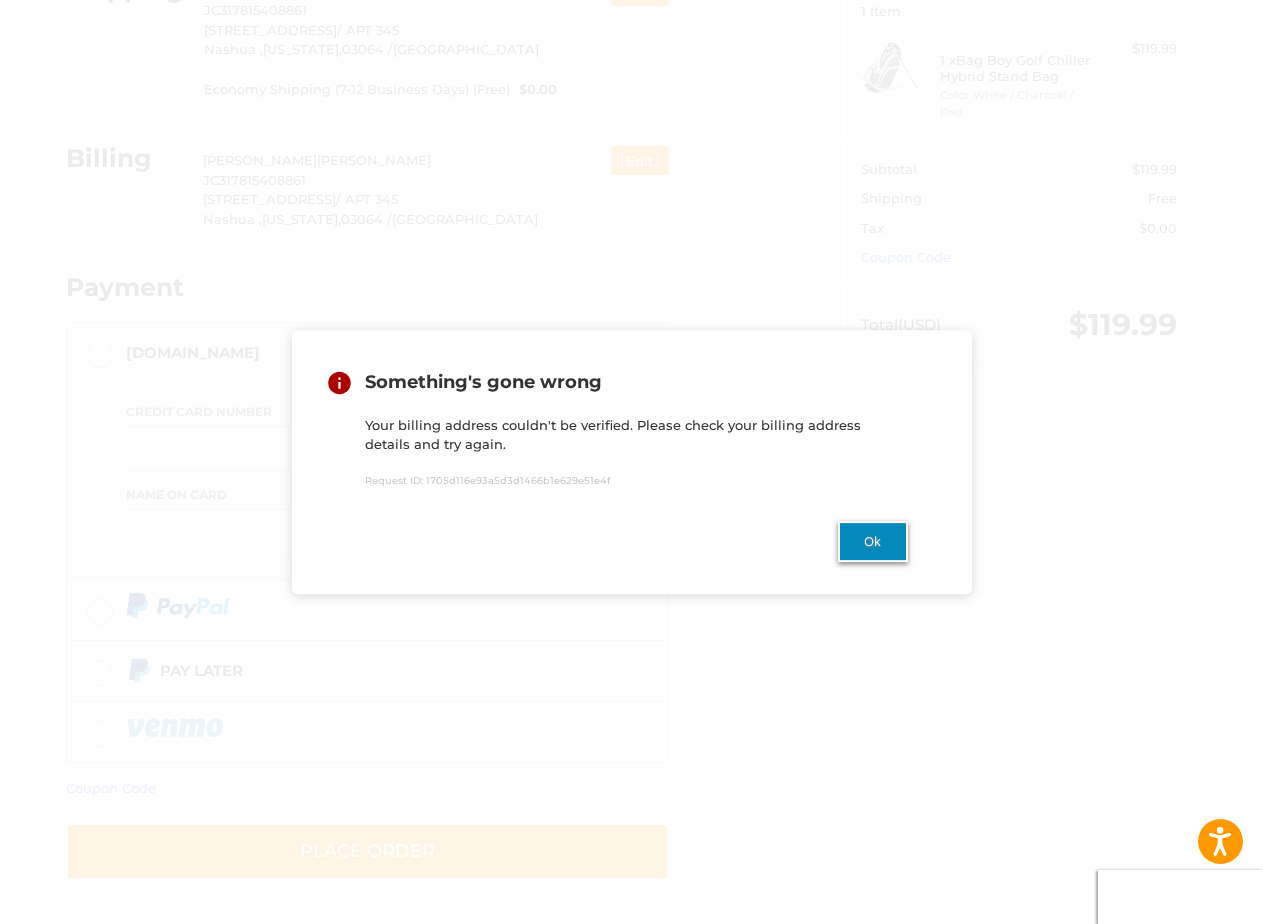 click on "Ok" at bounding box center (873, 541) 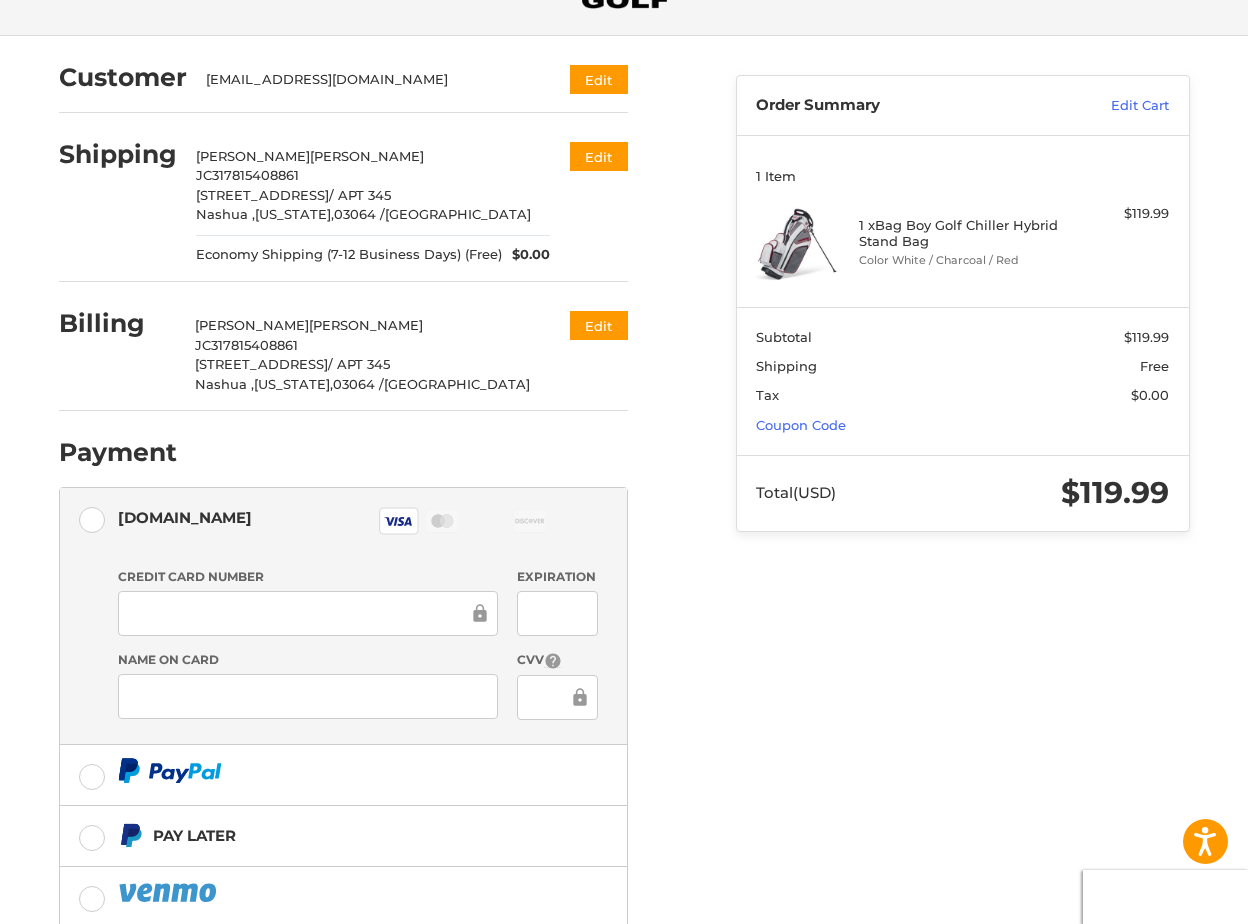 scroll, scrollTop: 89, scrollLeft: 0, axis: vertical 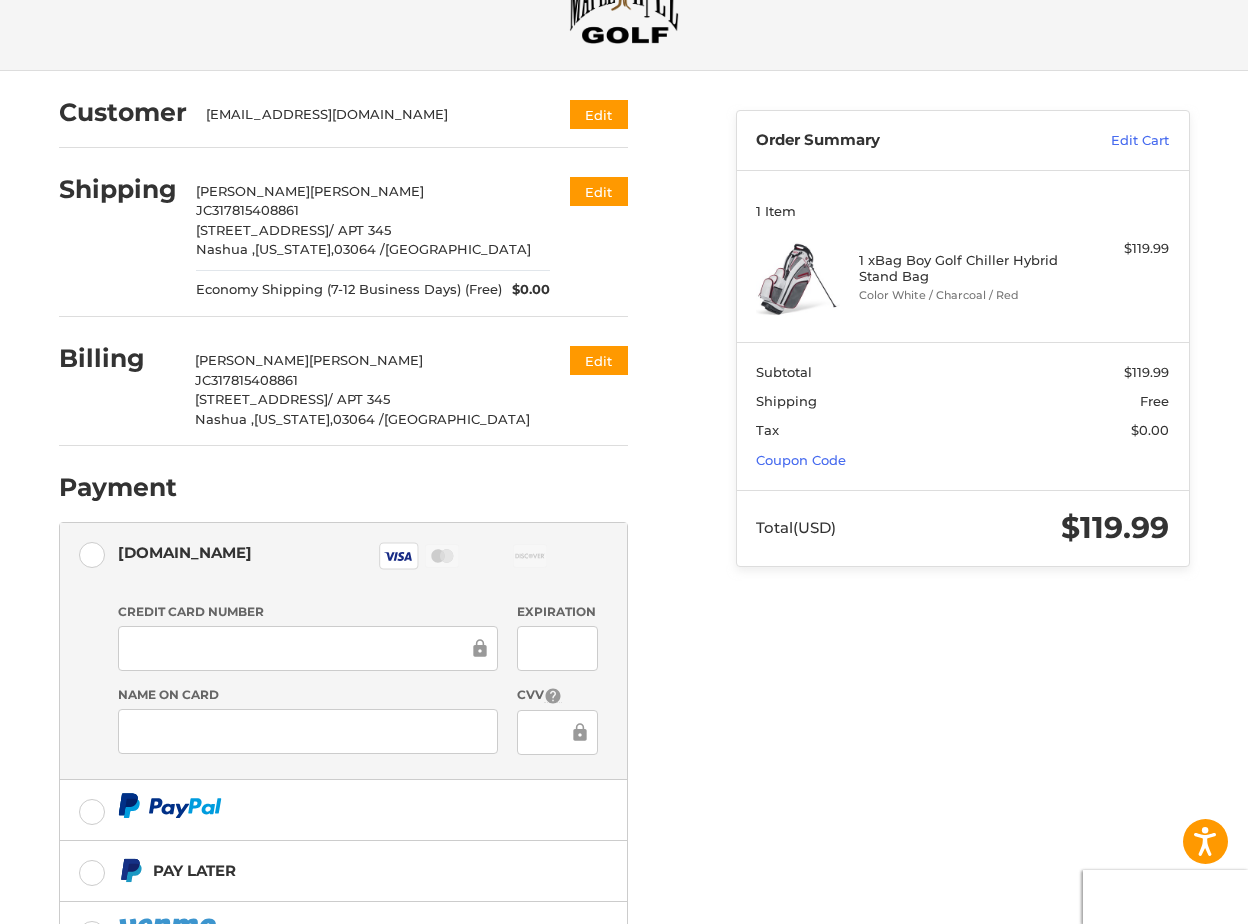 click at bounding box center [624, -3] 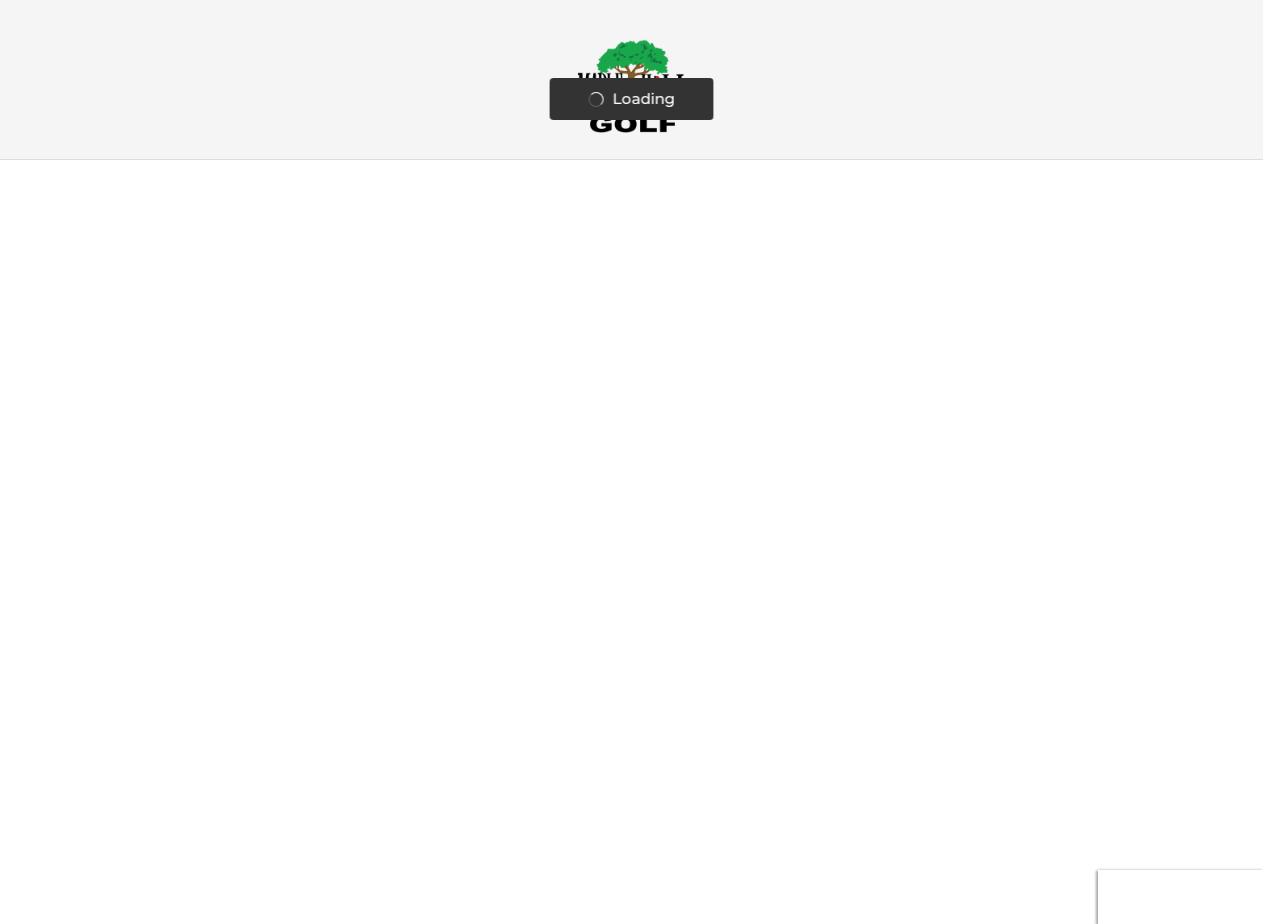 scroll, scrollTop: 0, scrollLeft: 0, axis: both 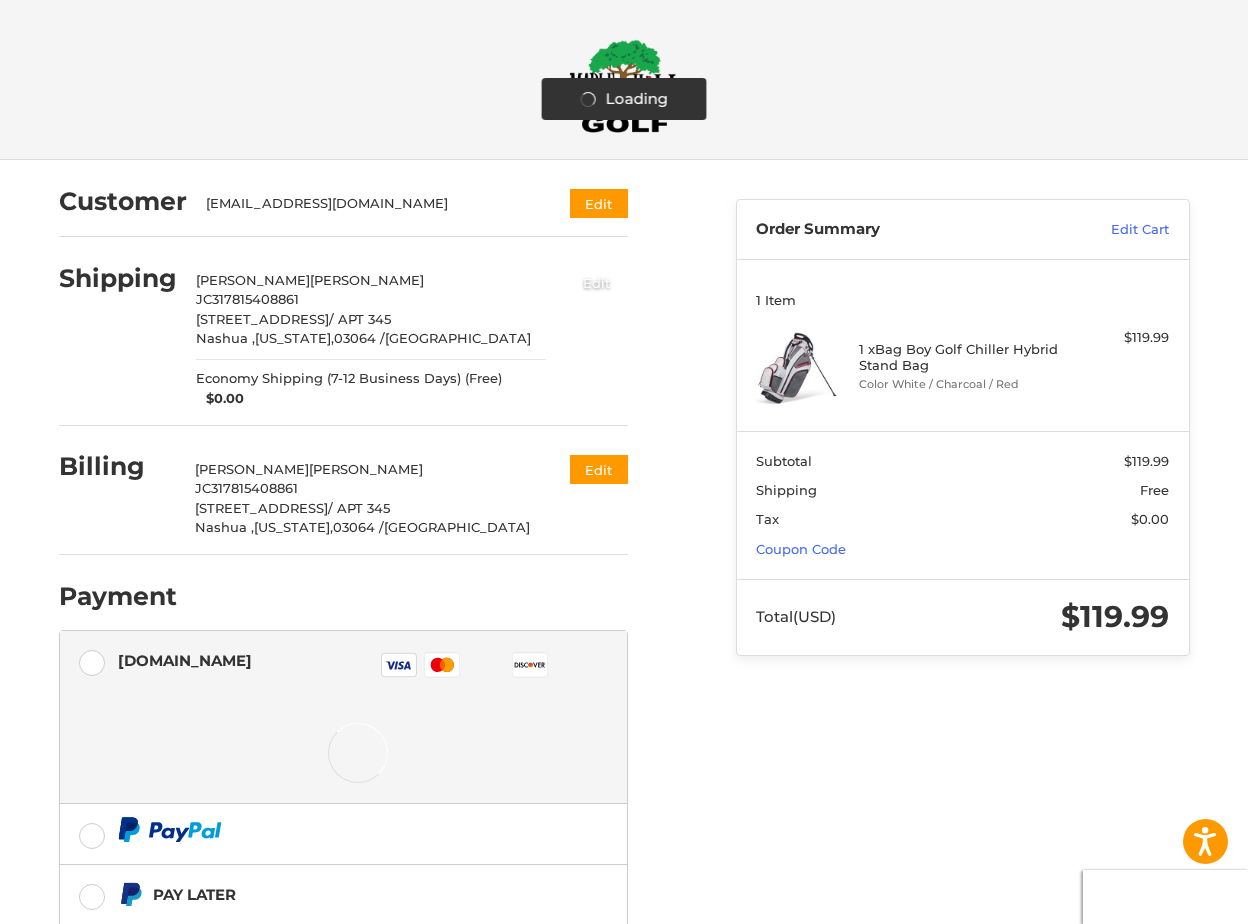click on "Edit" at bounding box center (597, 282) 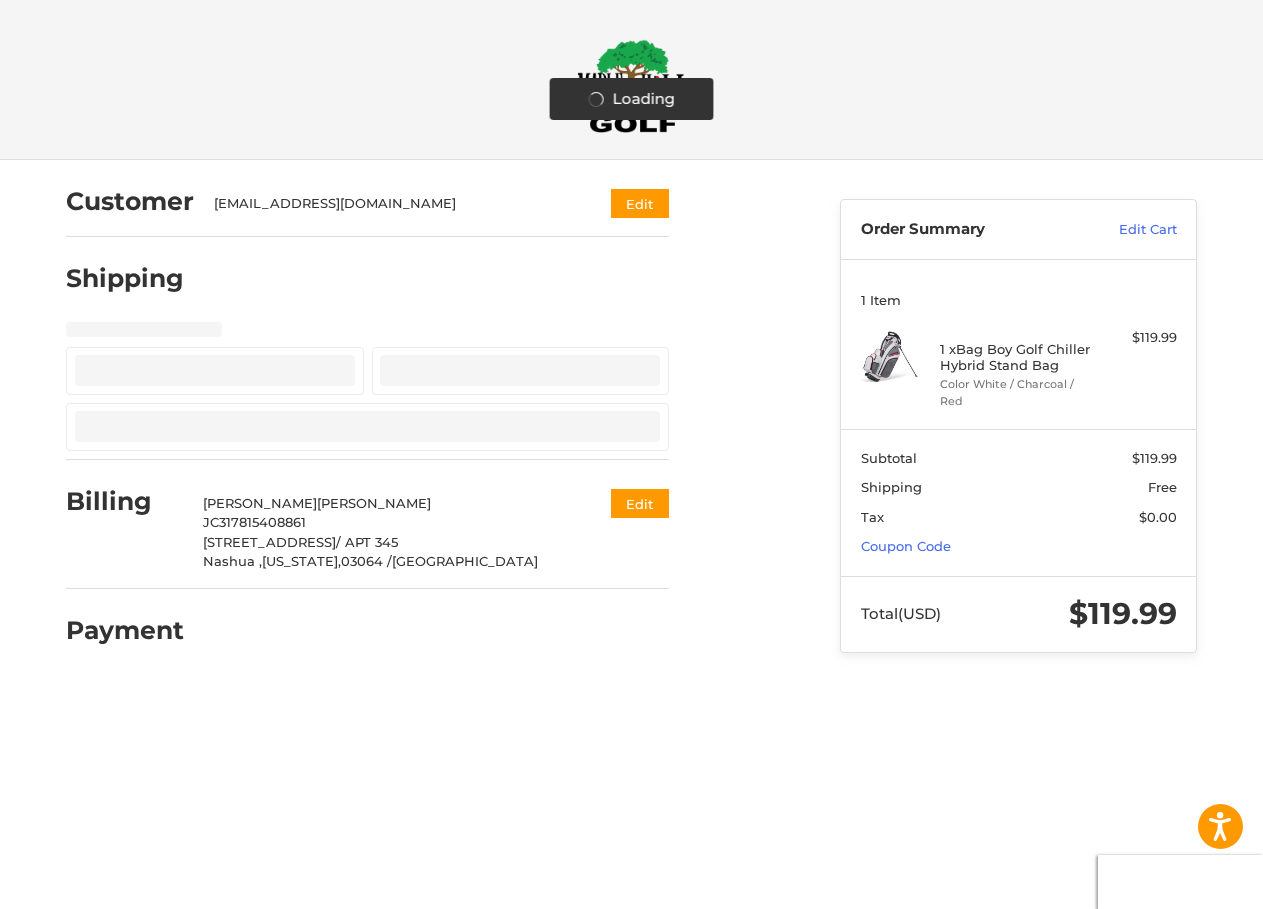 select on "**" 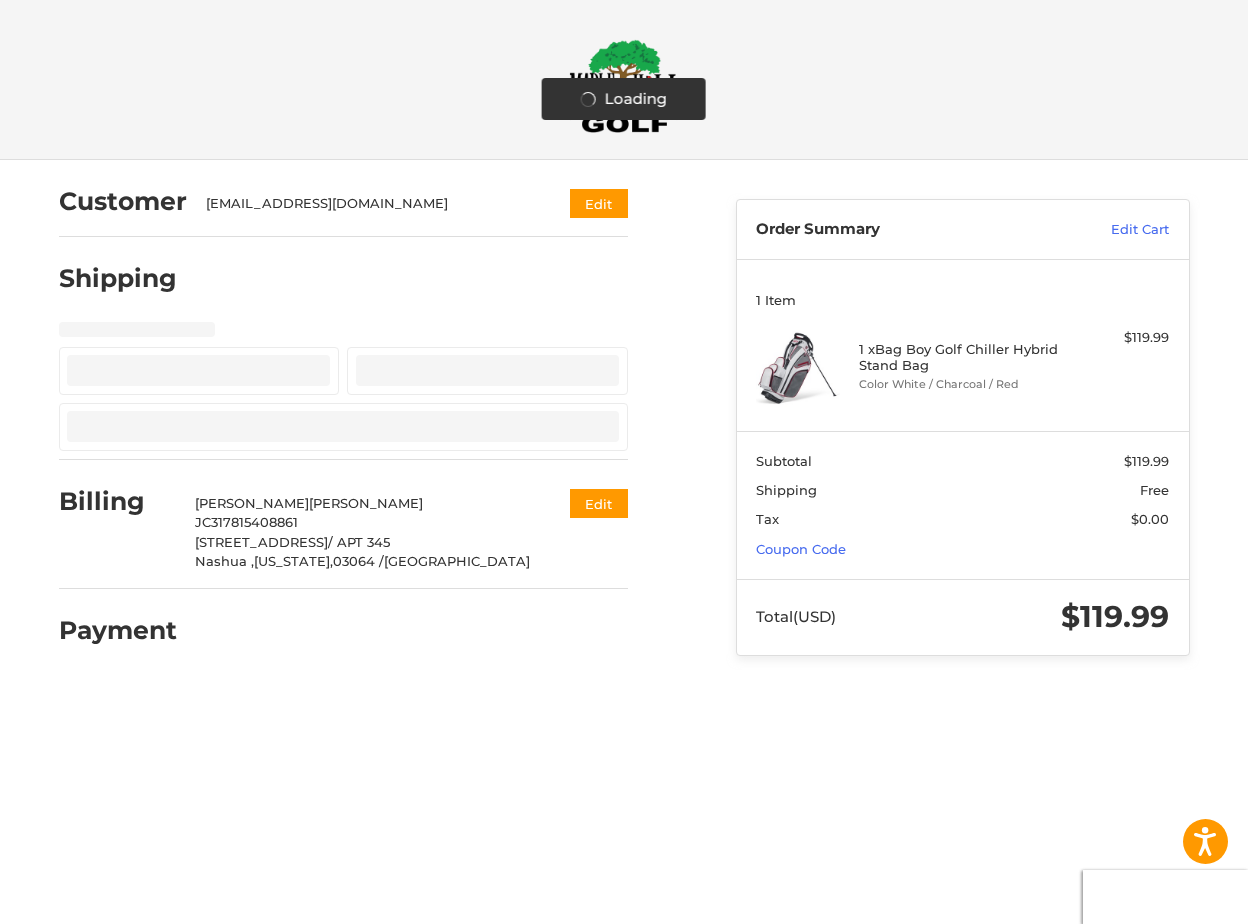 select on "**" 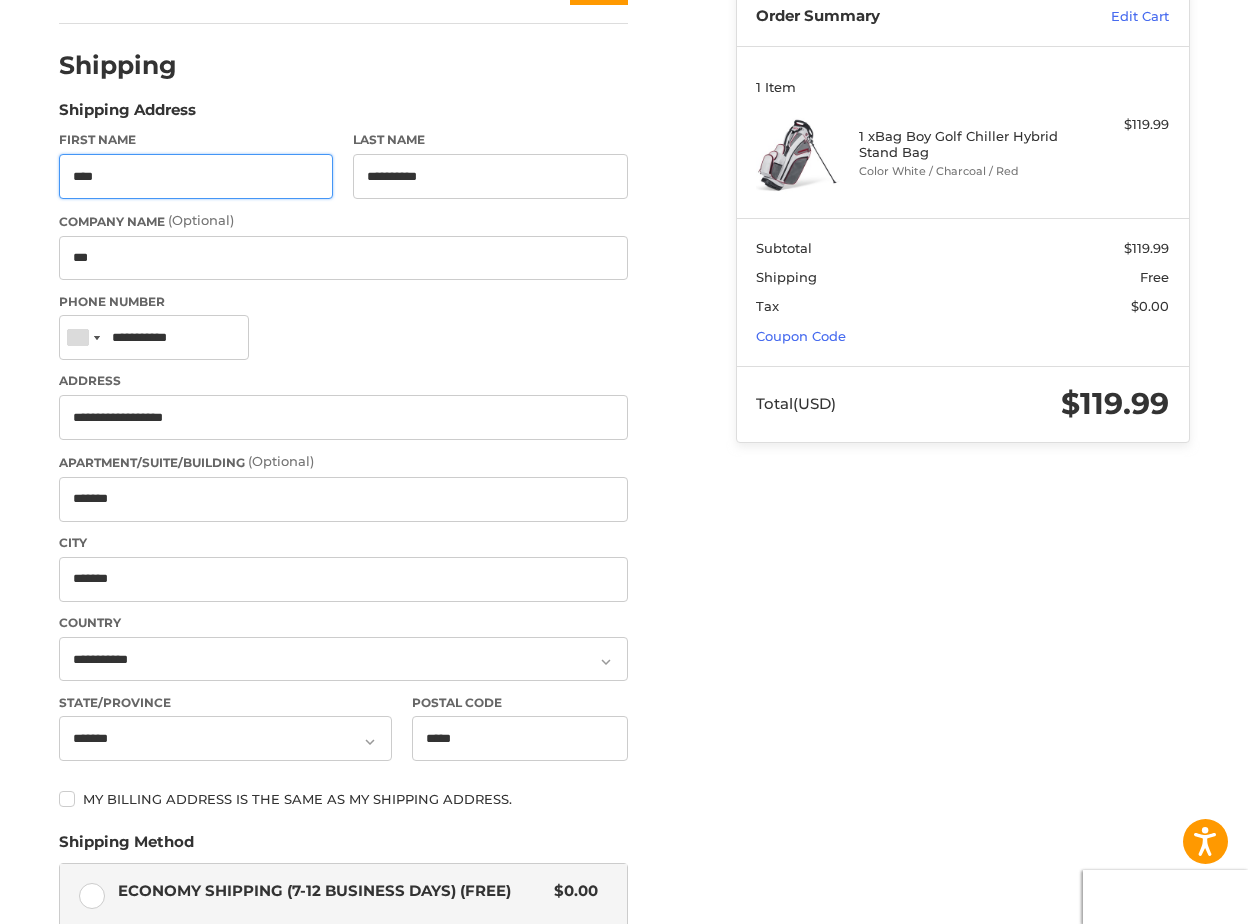 scroll, scrollTop: 237, scrollLeft: 0, axis: vertical 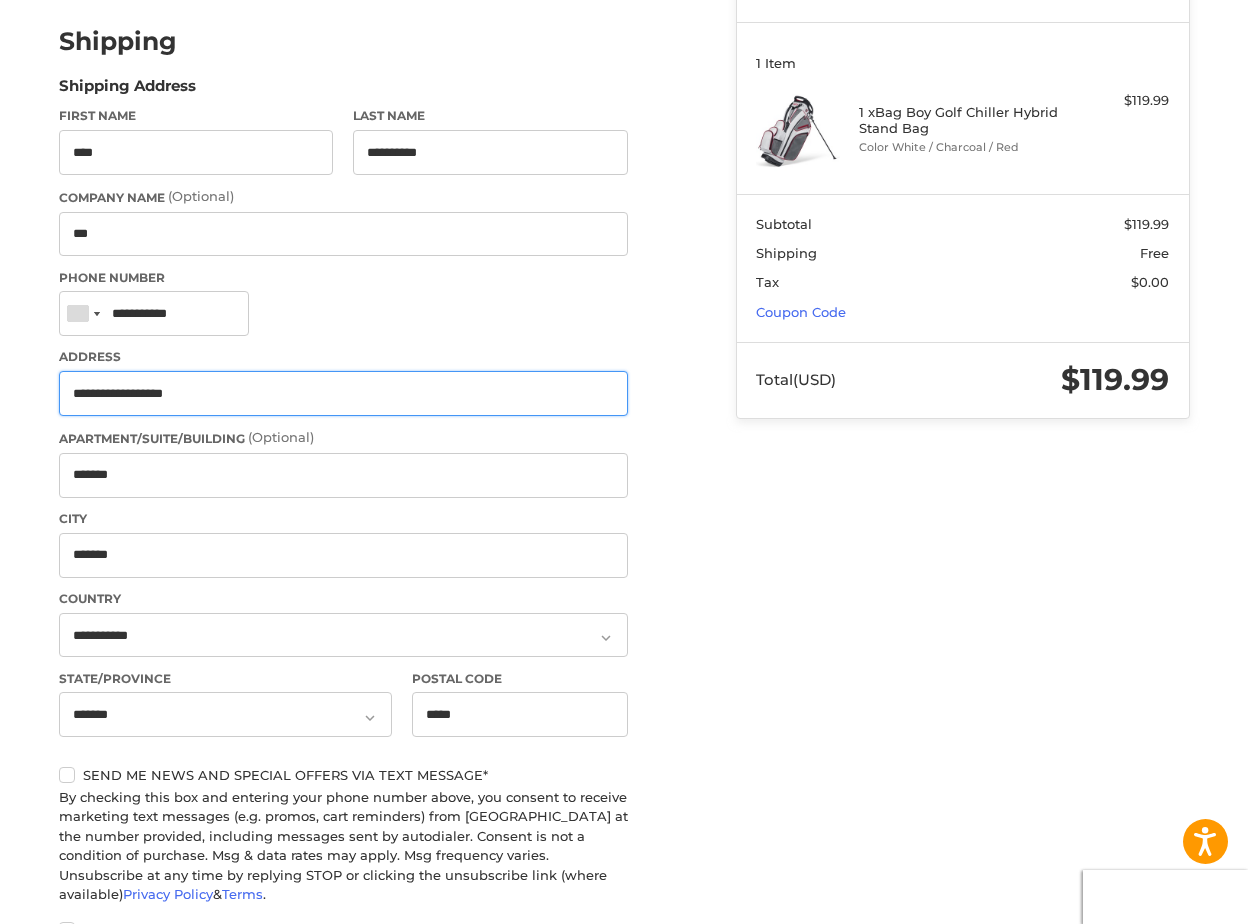 click on "**********" at bounding box center (343, 393) 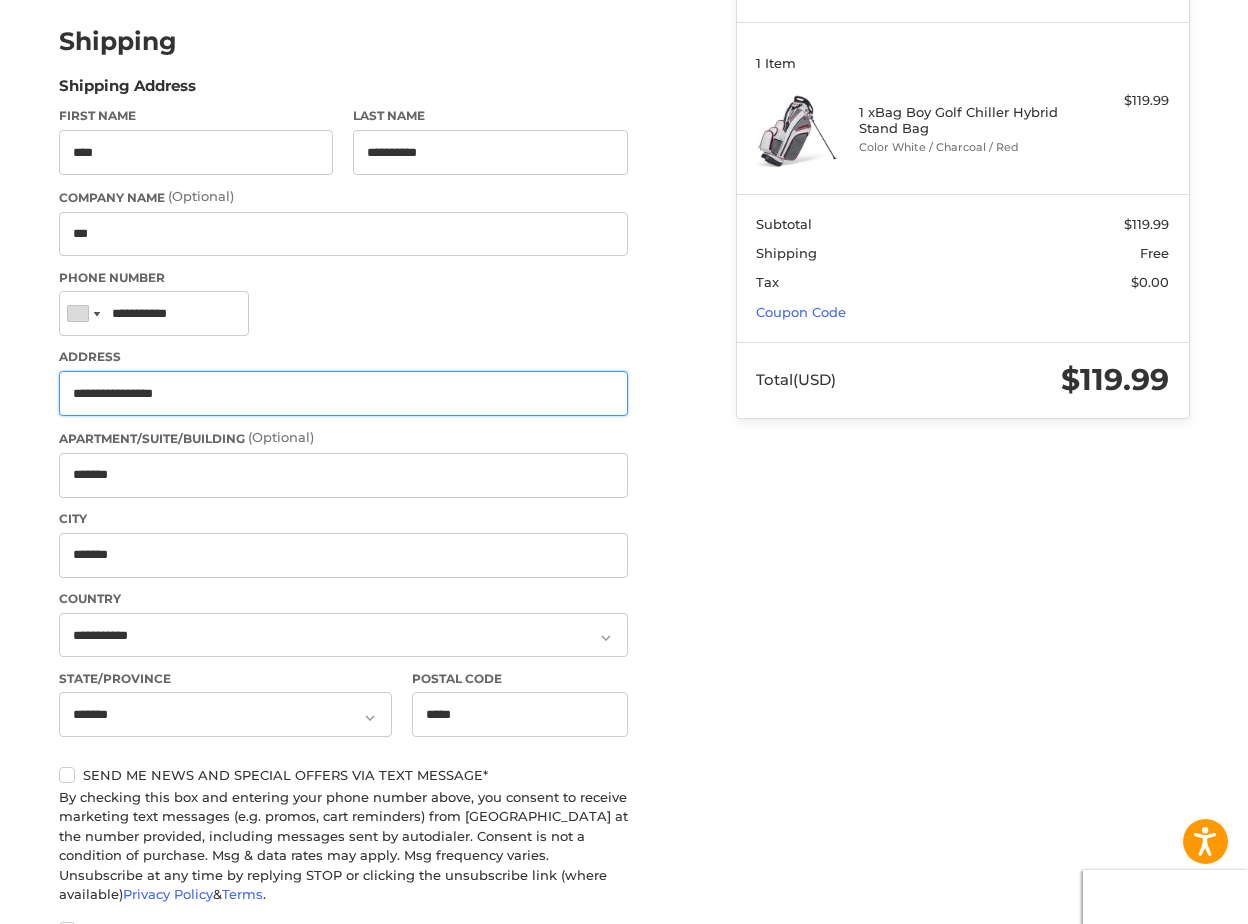 click on "**********" at bounding box center (343, 393) 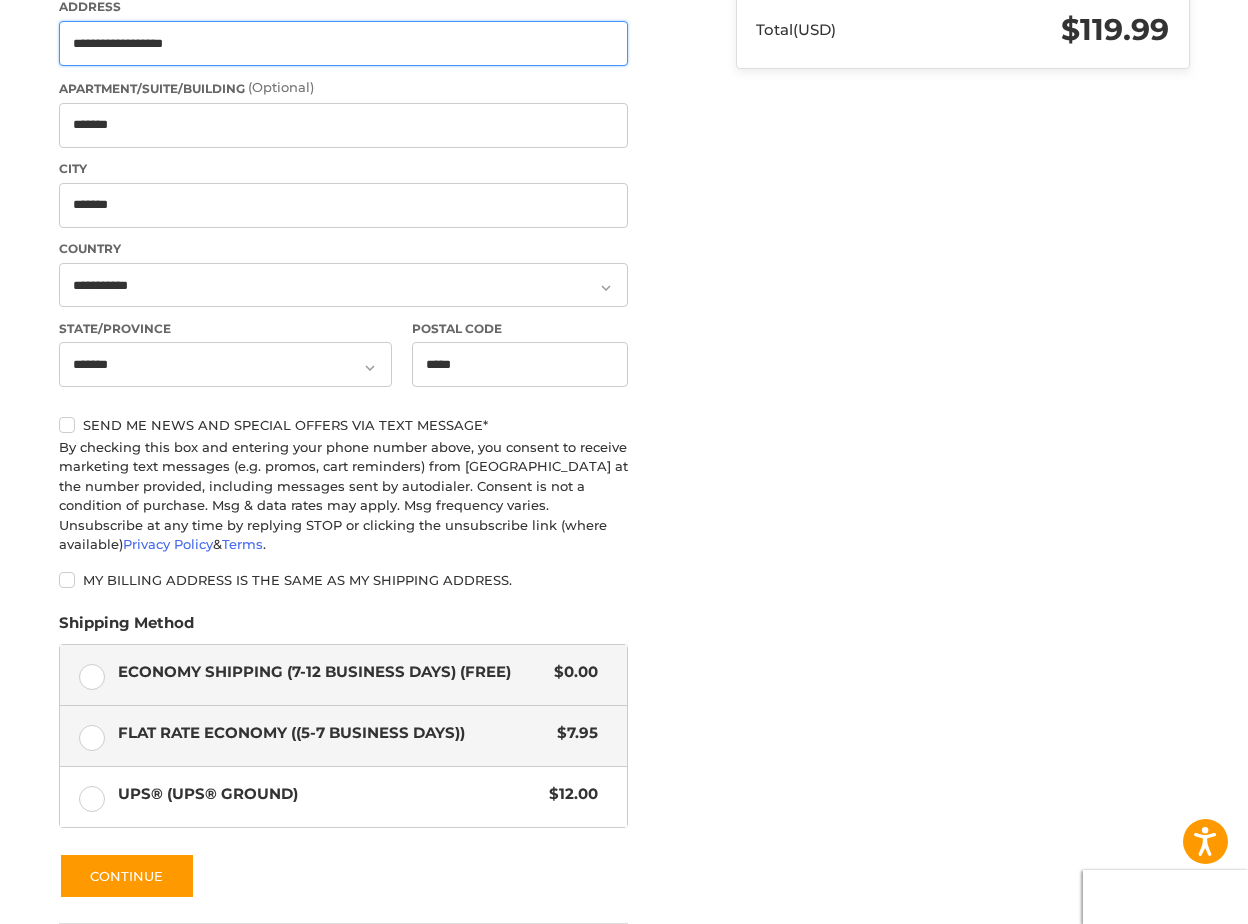 scroll, scrollTop: 692, scrollLeft: 0, axis: vertical 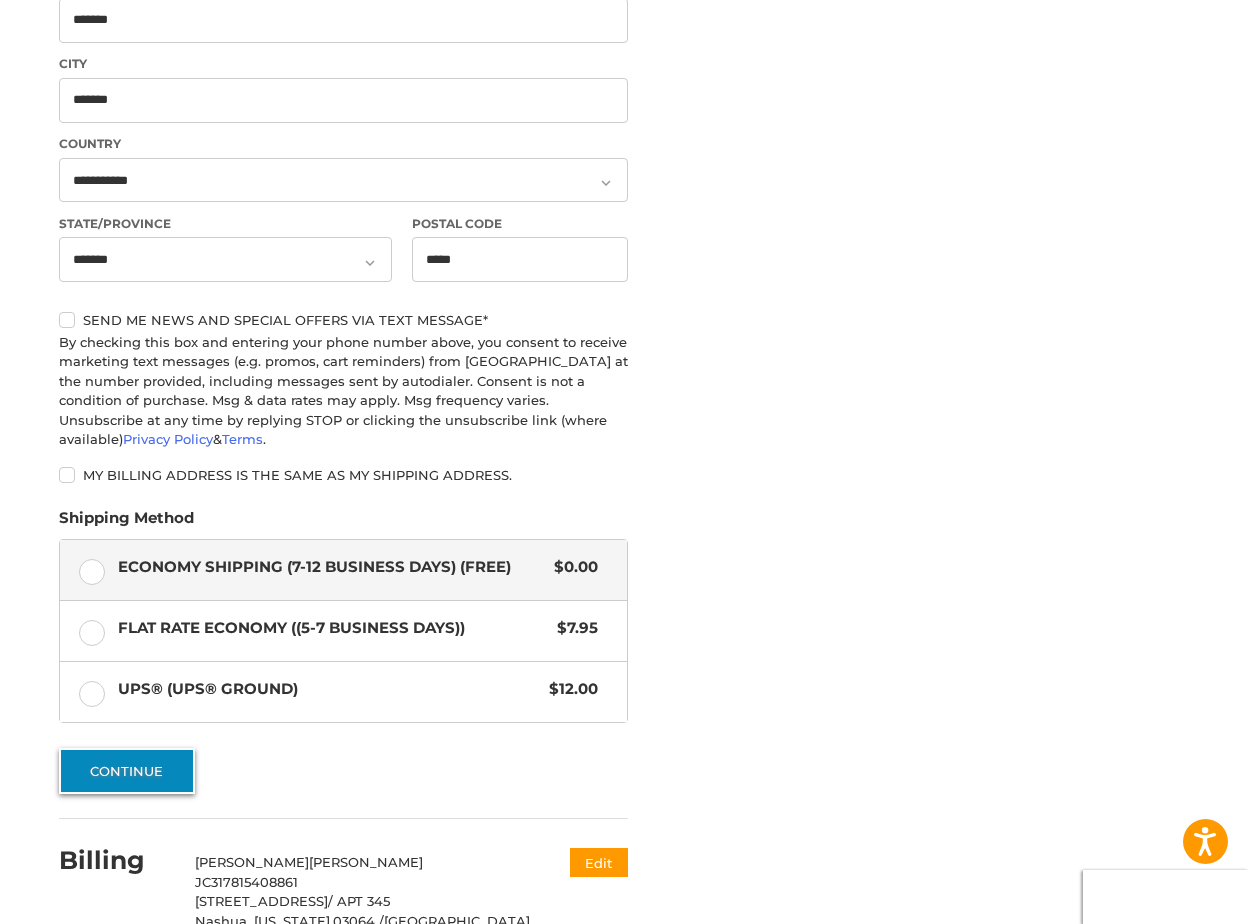 type on "**********" 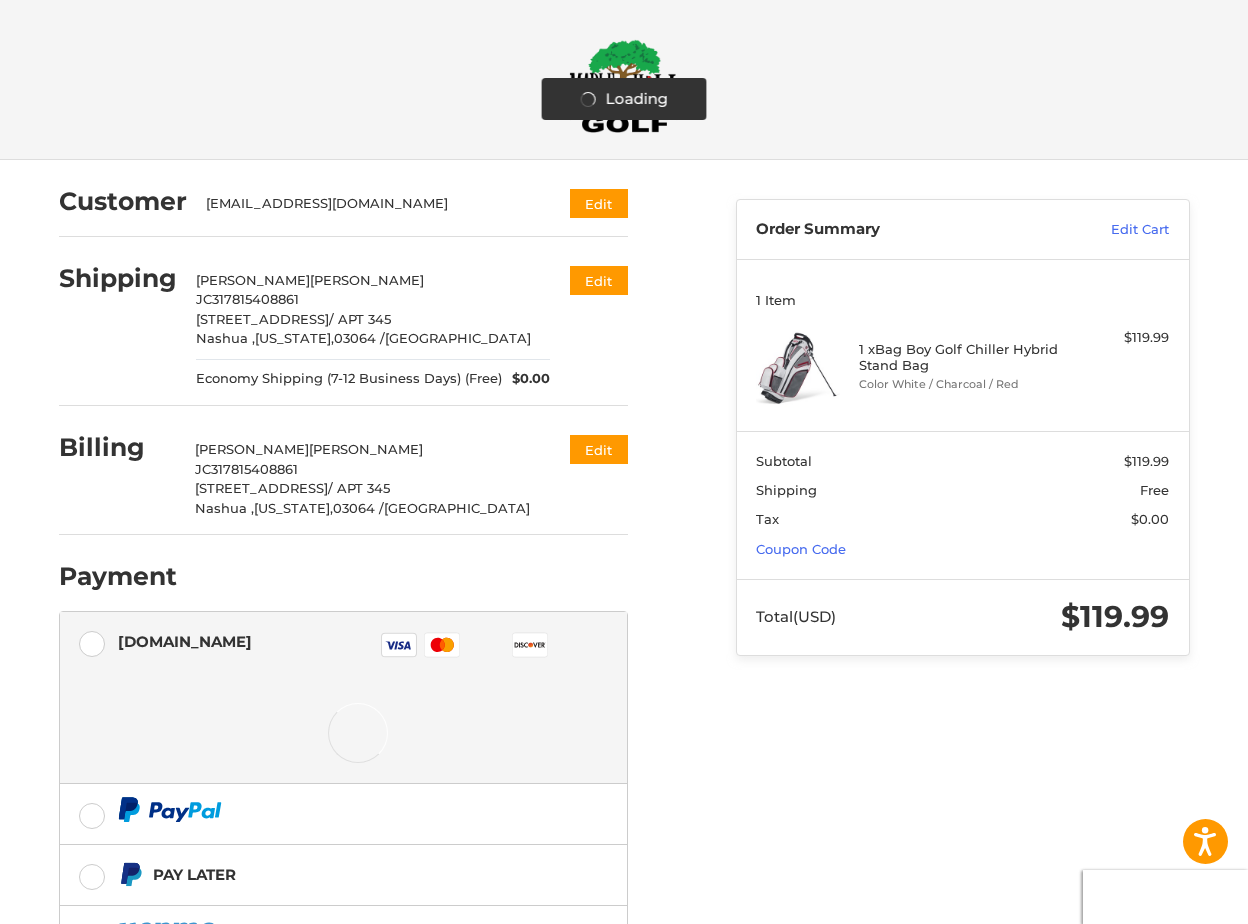 scroll, scrollTop: 100, scrollLeft: 0, axis: vertical 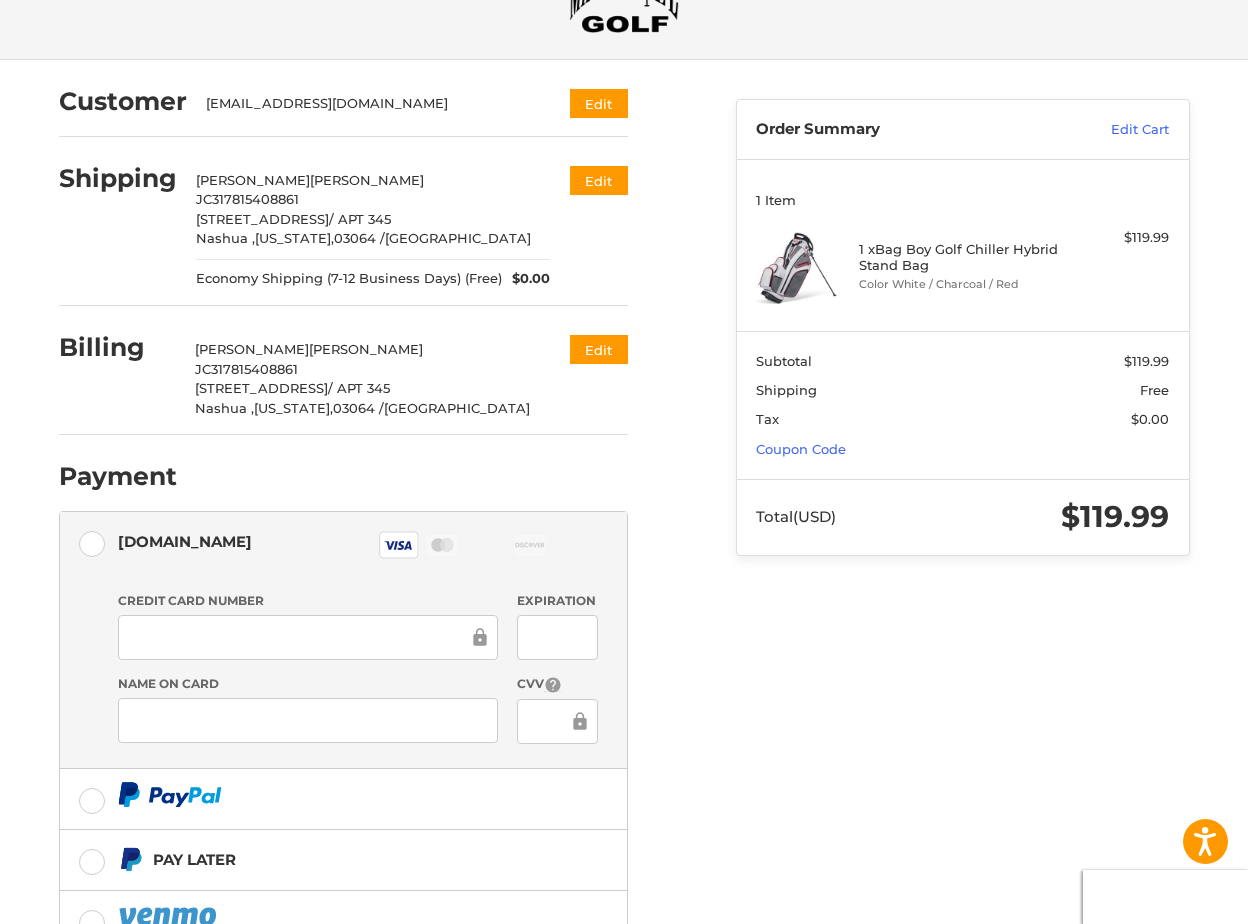 click on "Credit Card Number" at bounding box center [308, 601] 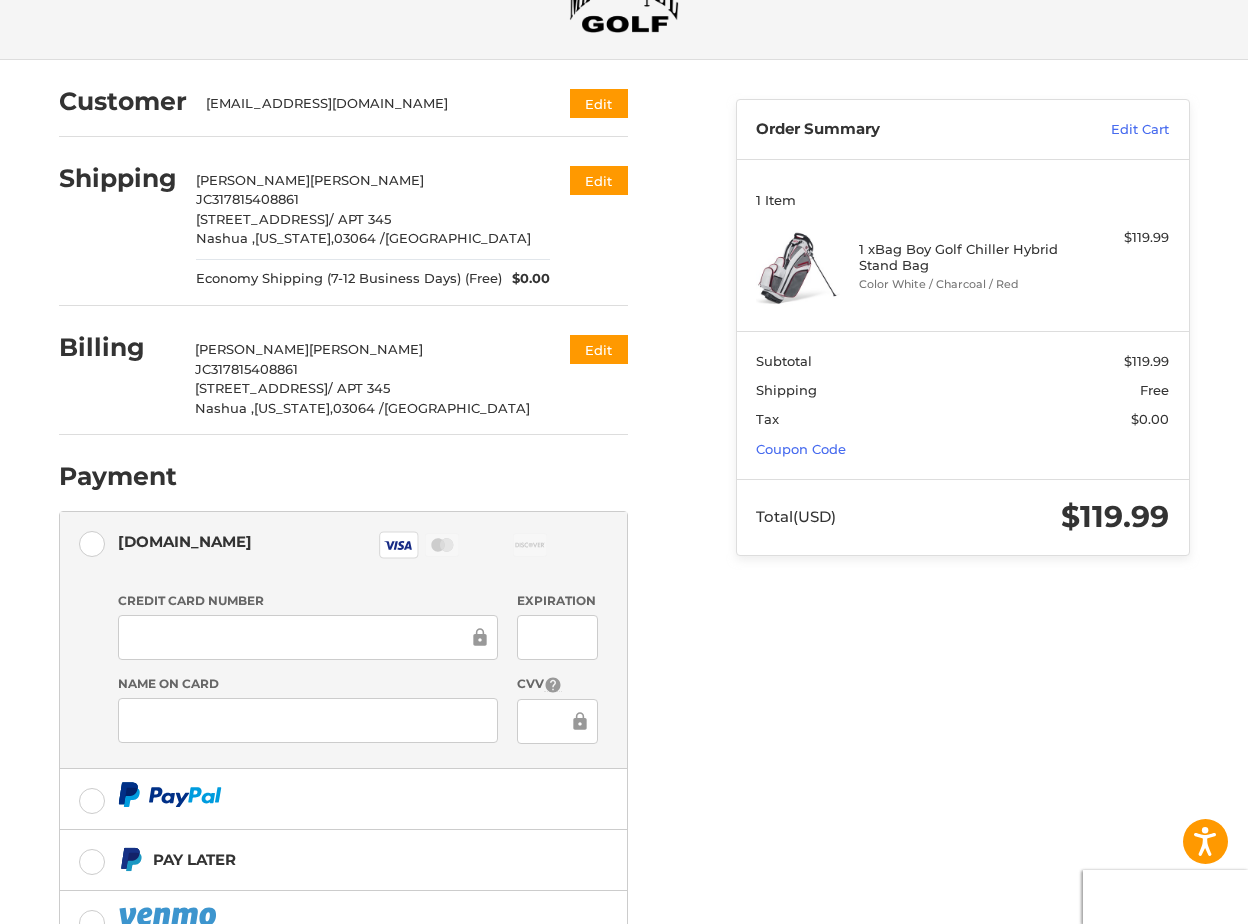 click on "Authorize.net Visa Master Amex Discover Diners Club JCB" at bounding box center (343, 548) 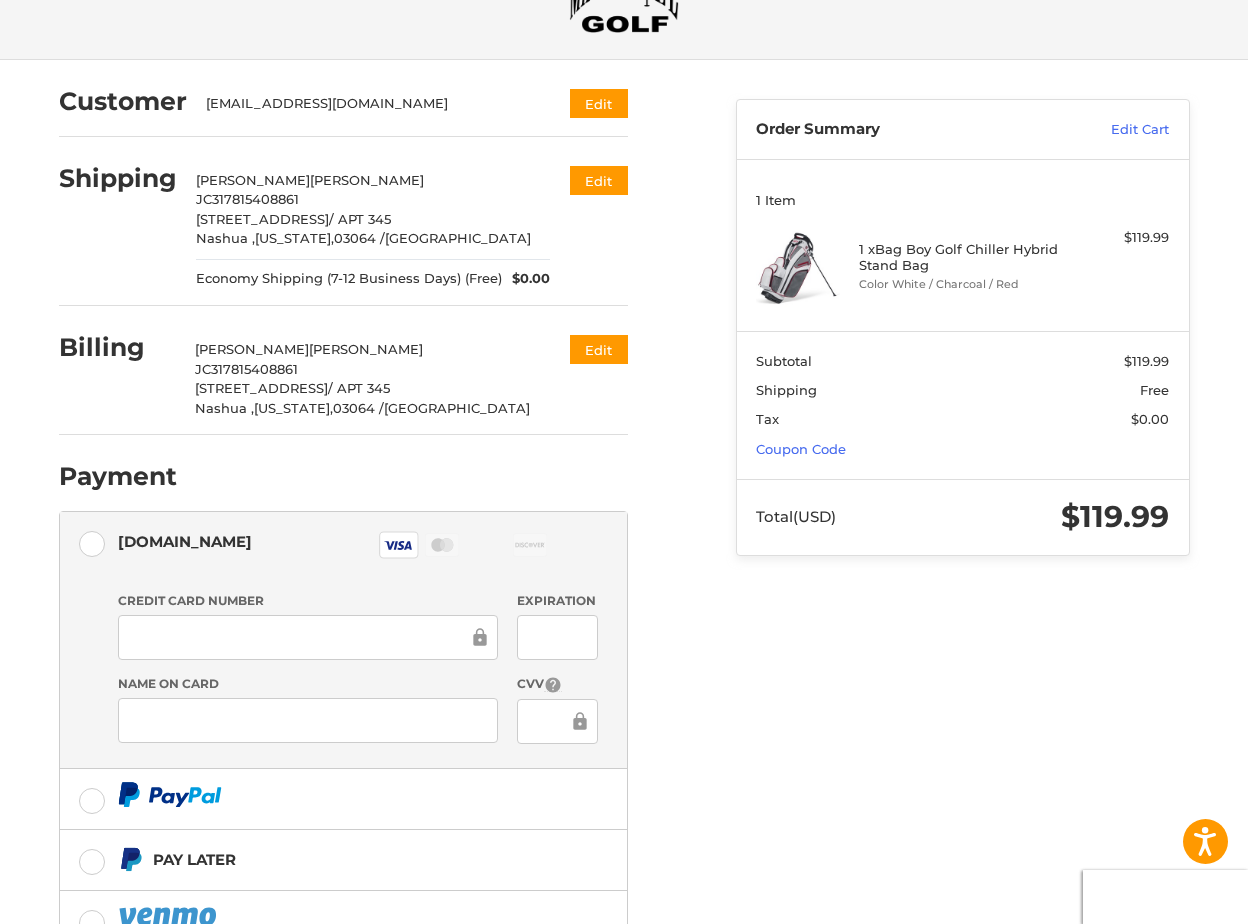 click on "Authorize.net Visa Master Amex Discover Diners Club JCB" at bounding box center (343, 548) 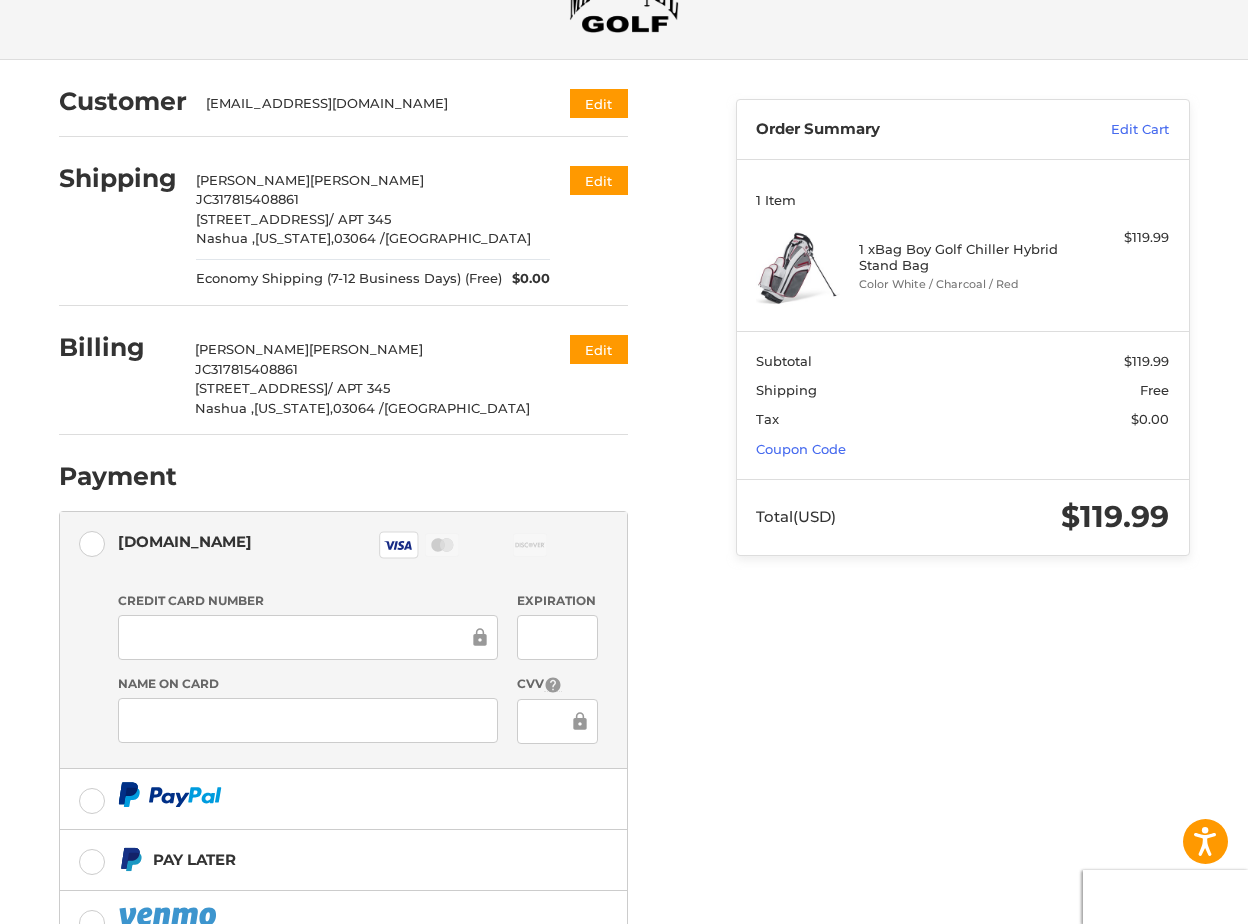 click on "Authorize.net Visa Master Amex Discover Diners Club JCB" at bounding box center (343, 548) 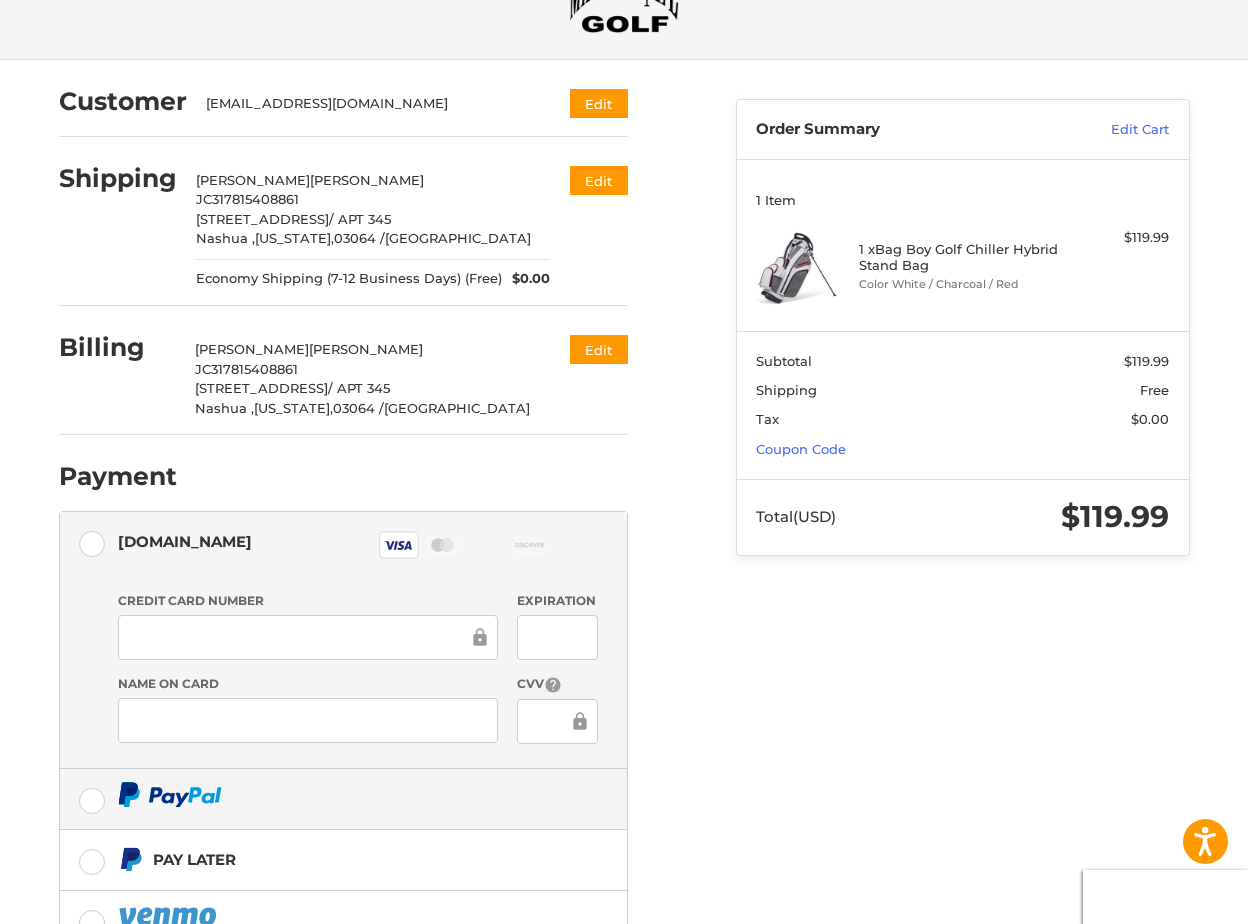 click at bounding box center (343, 799) 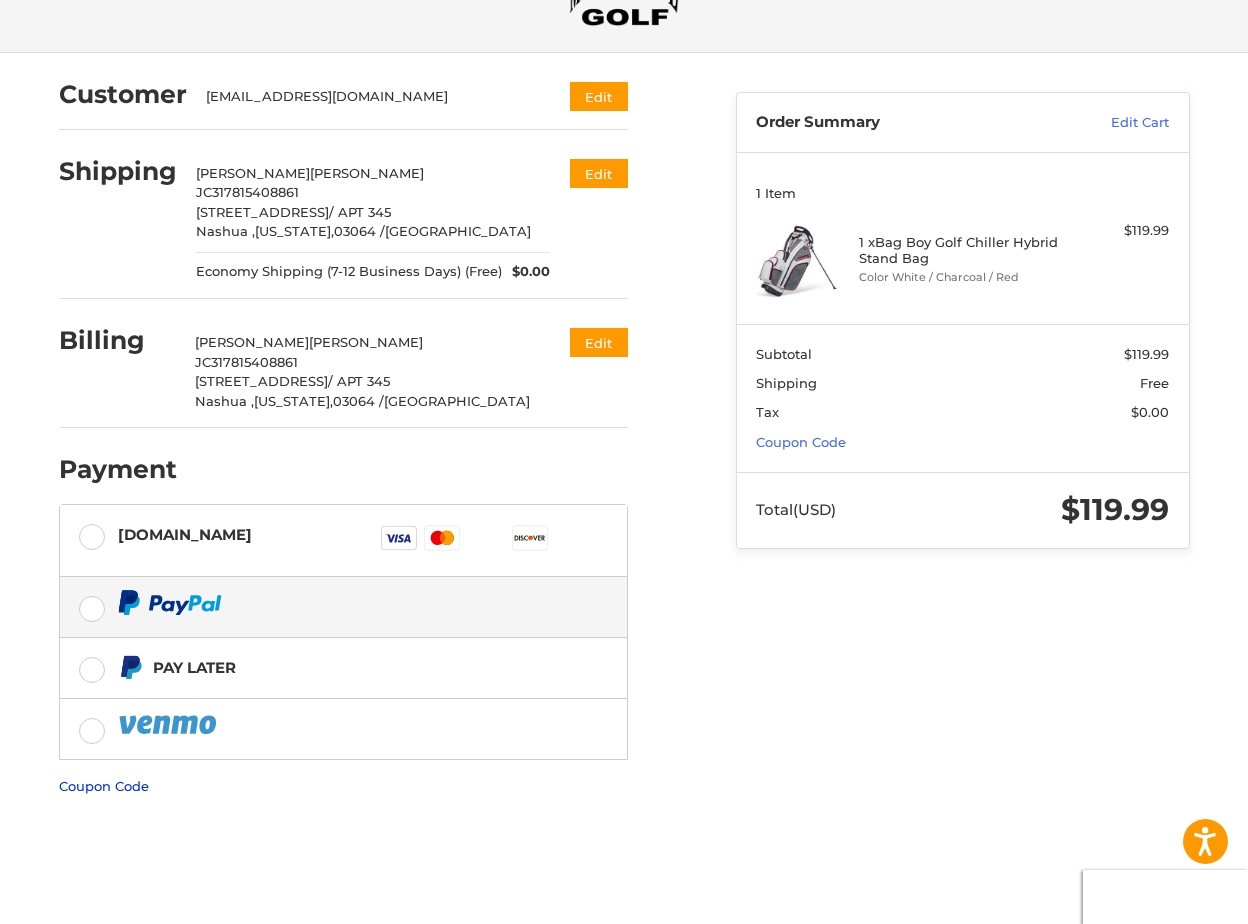 scroll, scrollTop: 108, scrollLeft: 0, axis: vertical 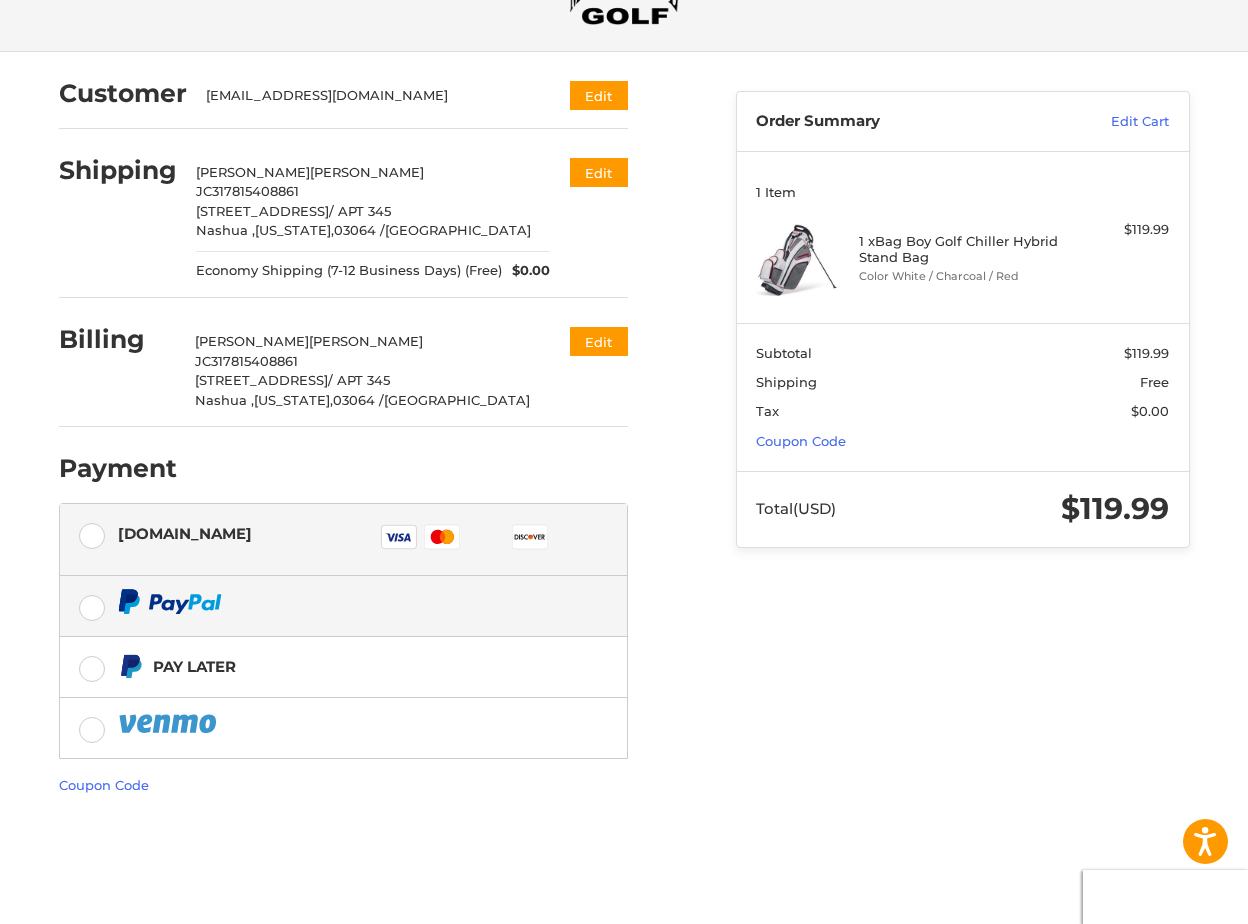 click 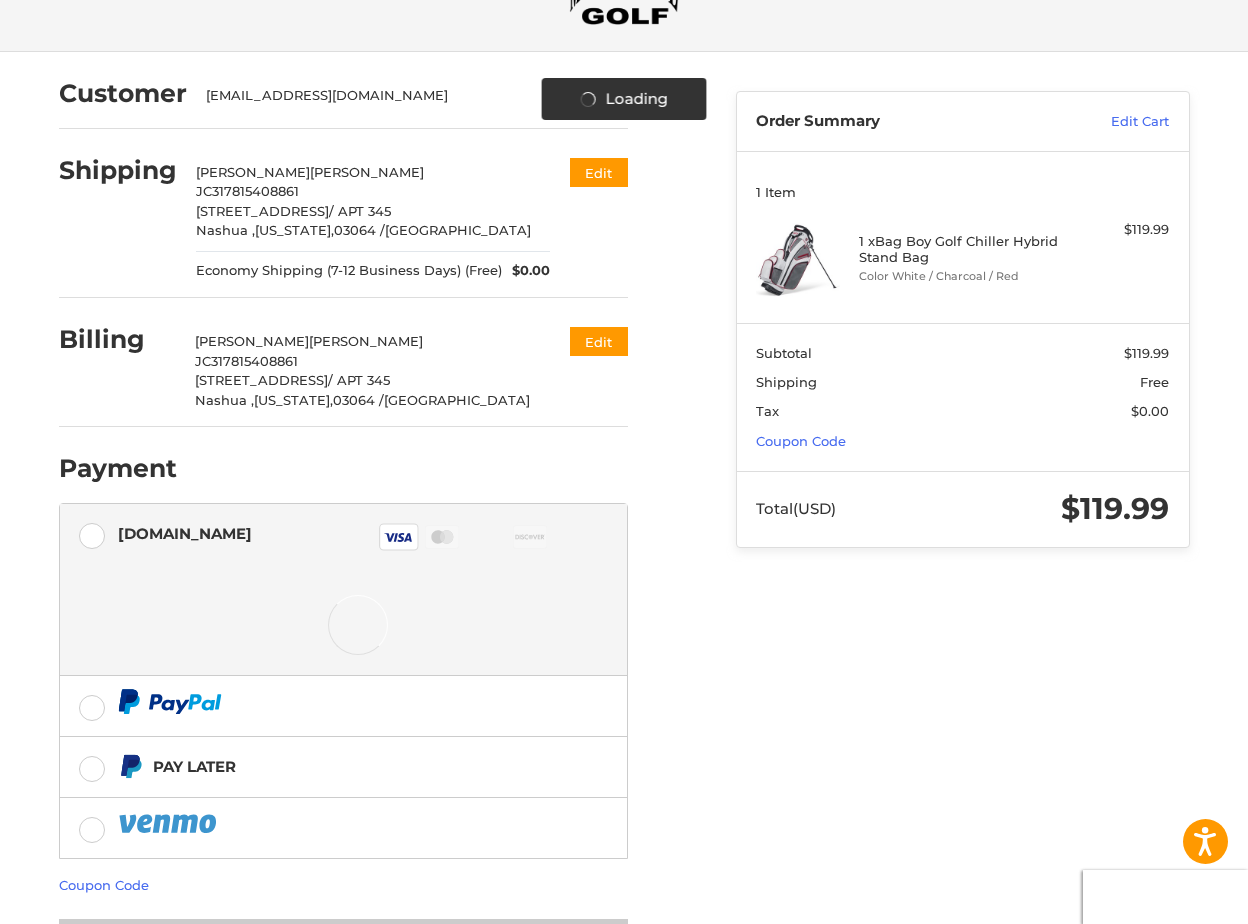 scroll, scrollTop: 104, scrollLeft: 0, axis: vertical 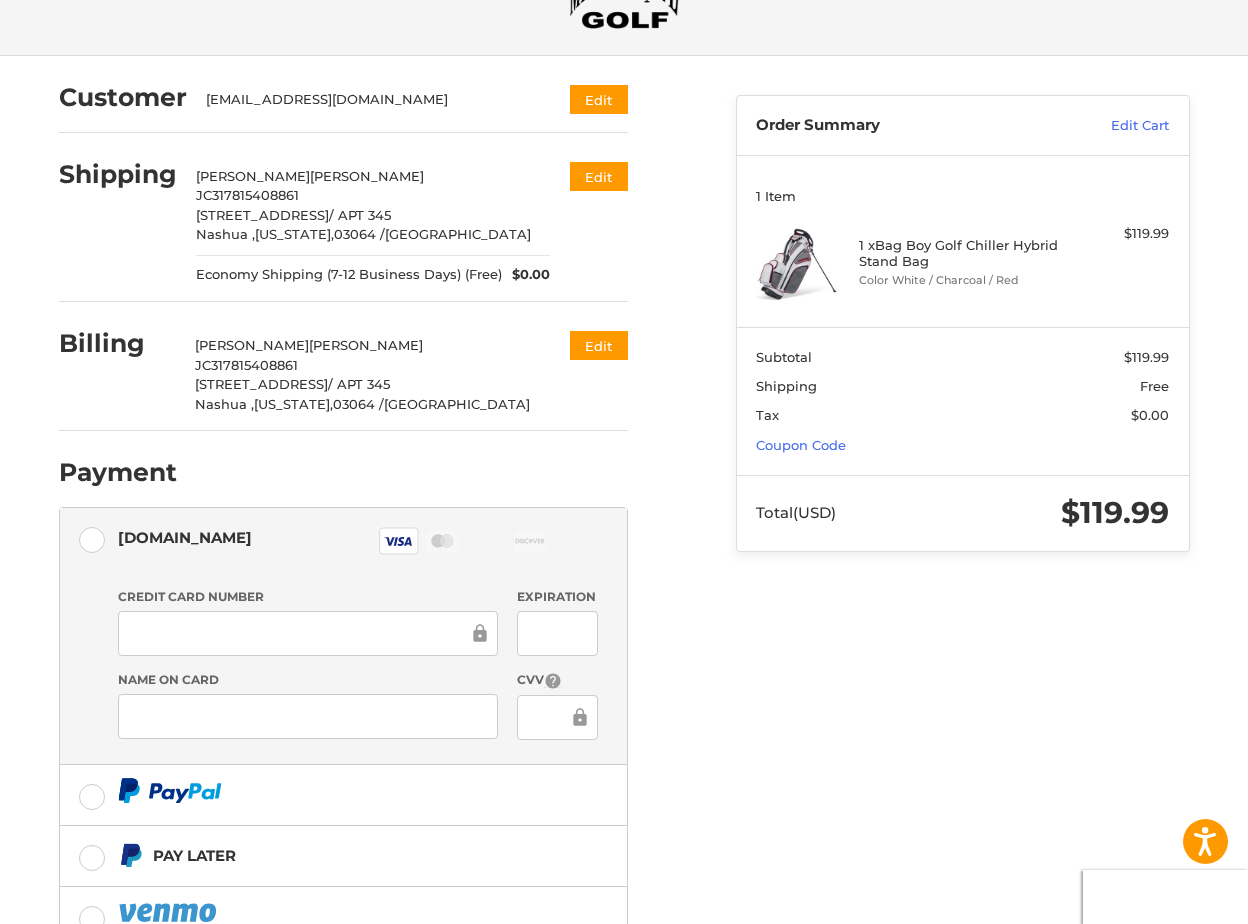 click 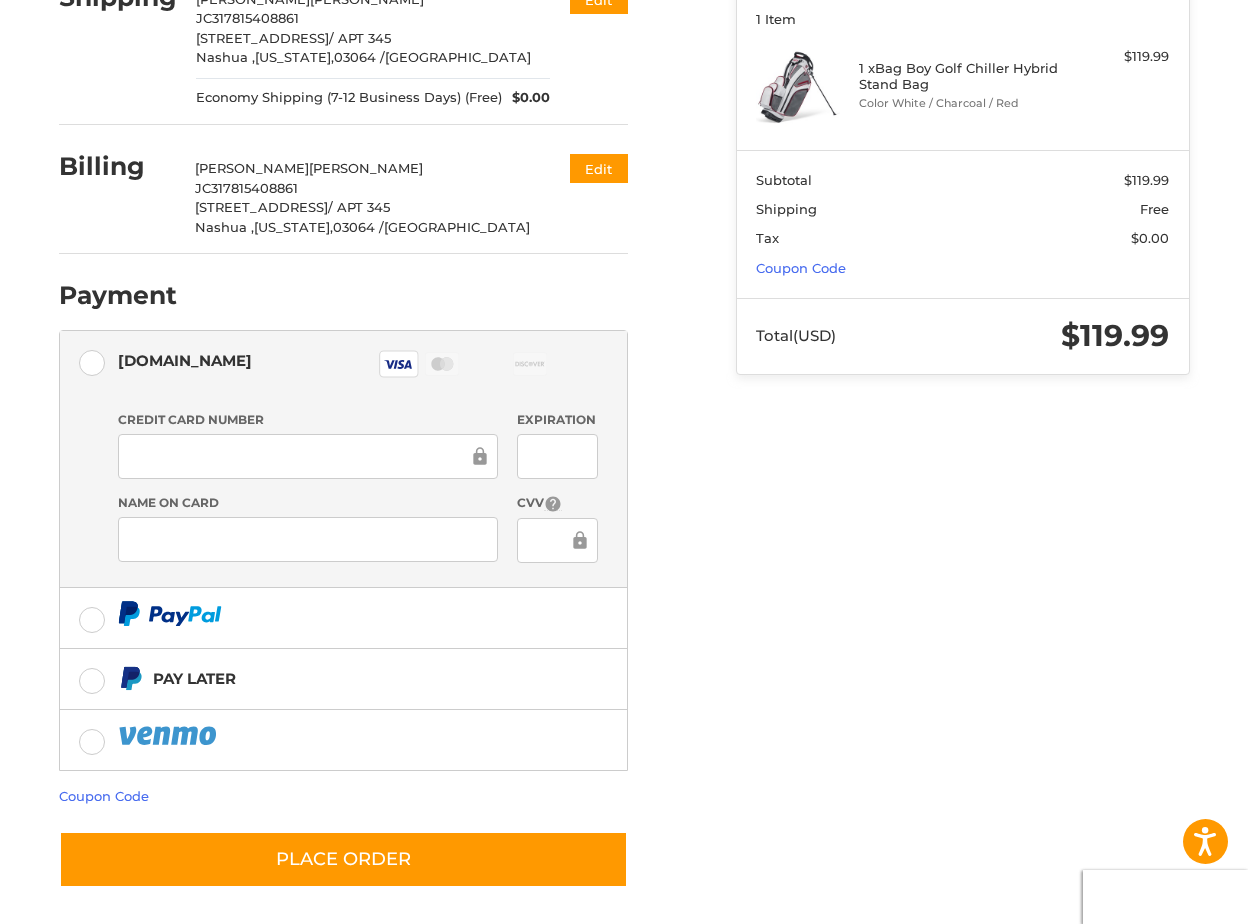scroll, scrollTop: 289, scrollLeft: 0, axis: vertical 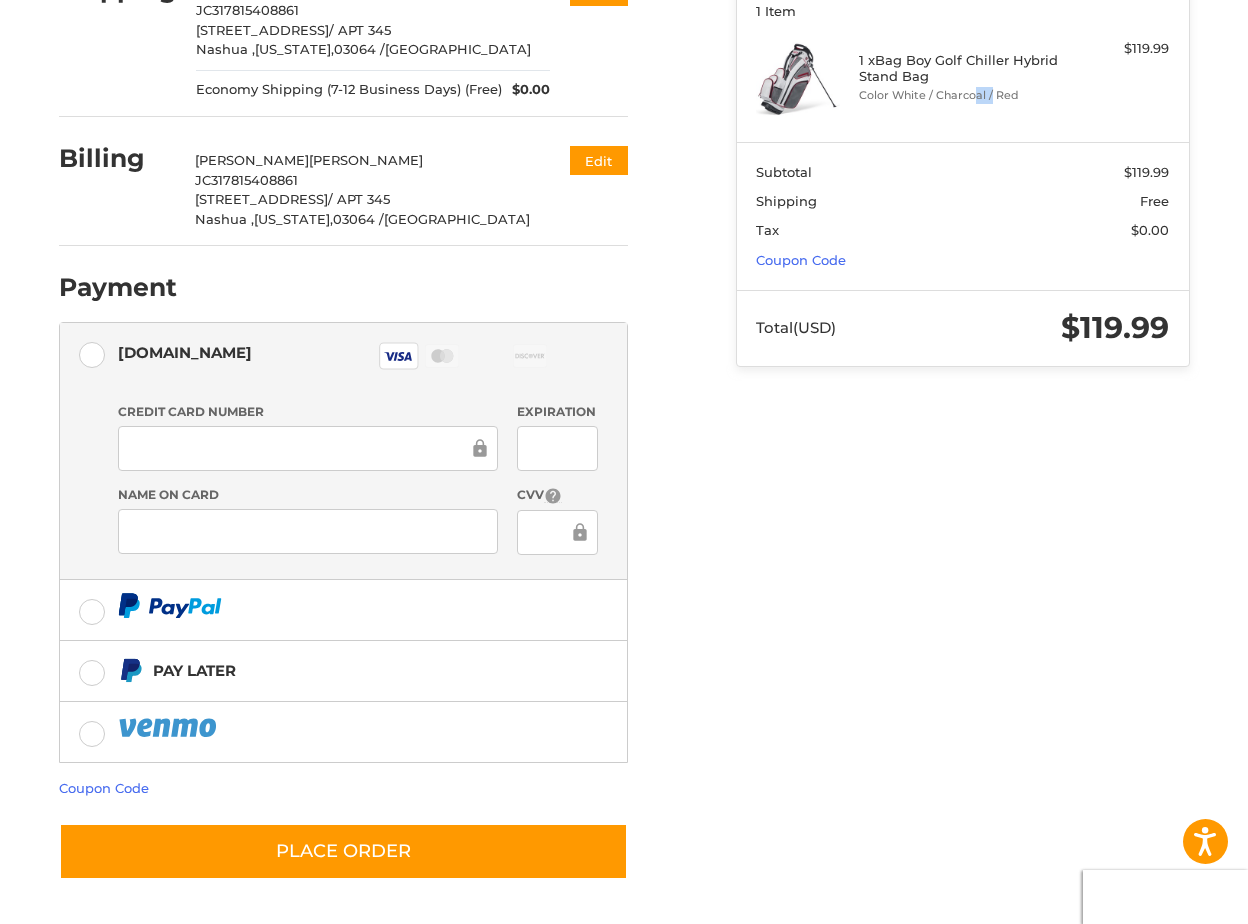 click on "Color White / Charcoal / Red" at bounding box center (960, 95) 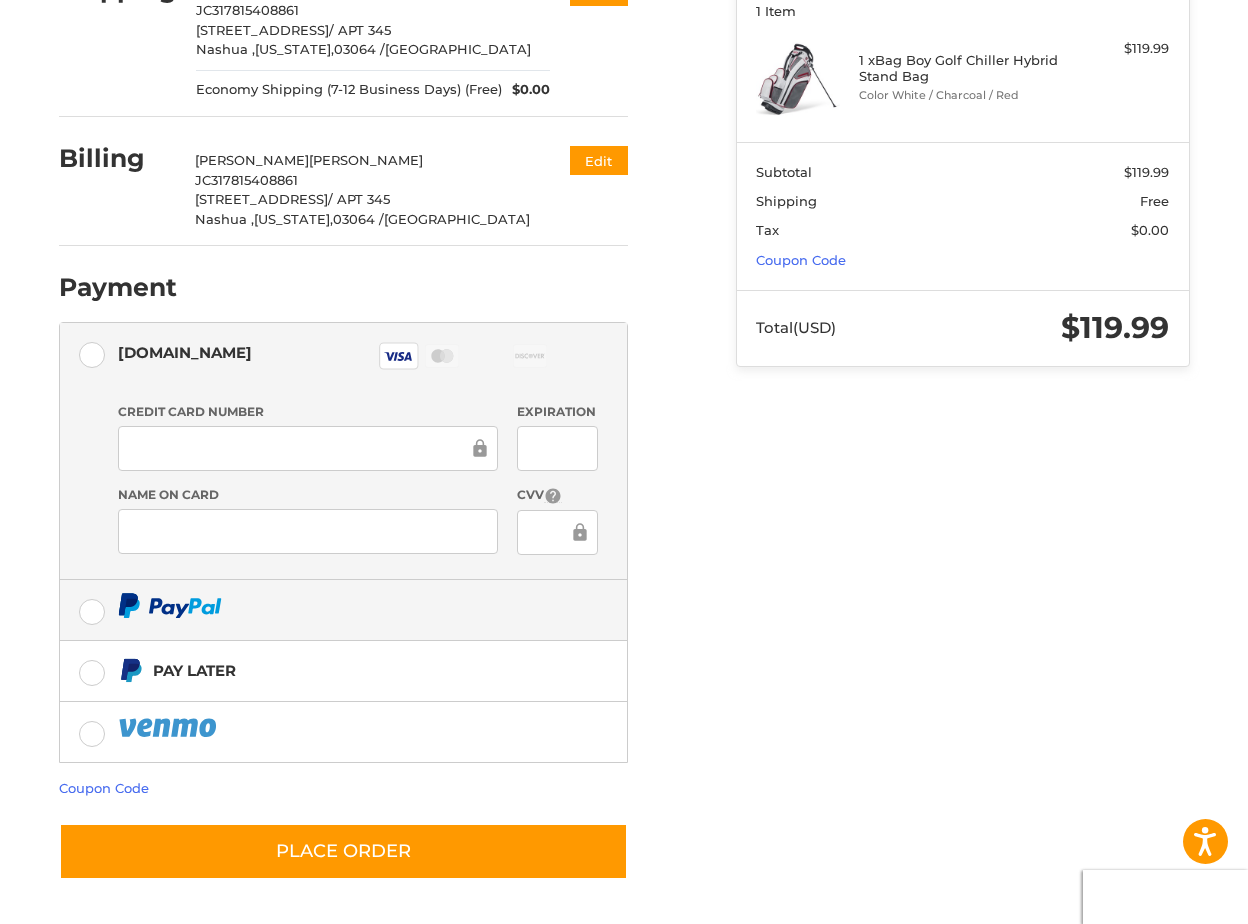 drag, startPoint x: 363, startPoint y: 615, endPoint x: 347, endPoint y: 619, distance: 16.492422 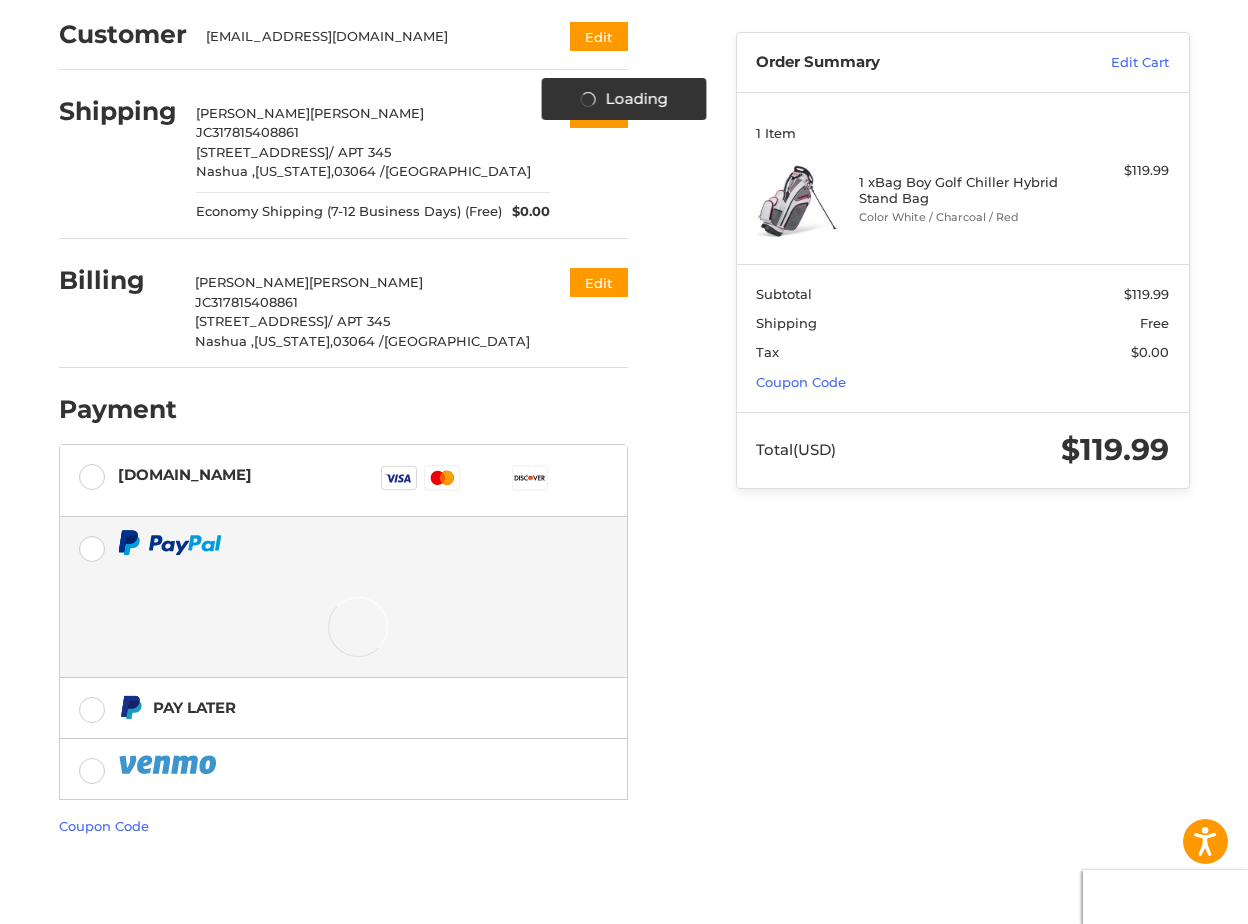 scroll, scrollTop: 108, scrollLeft: 0, axis: vertical 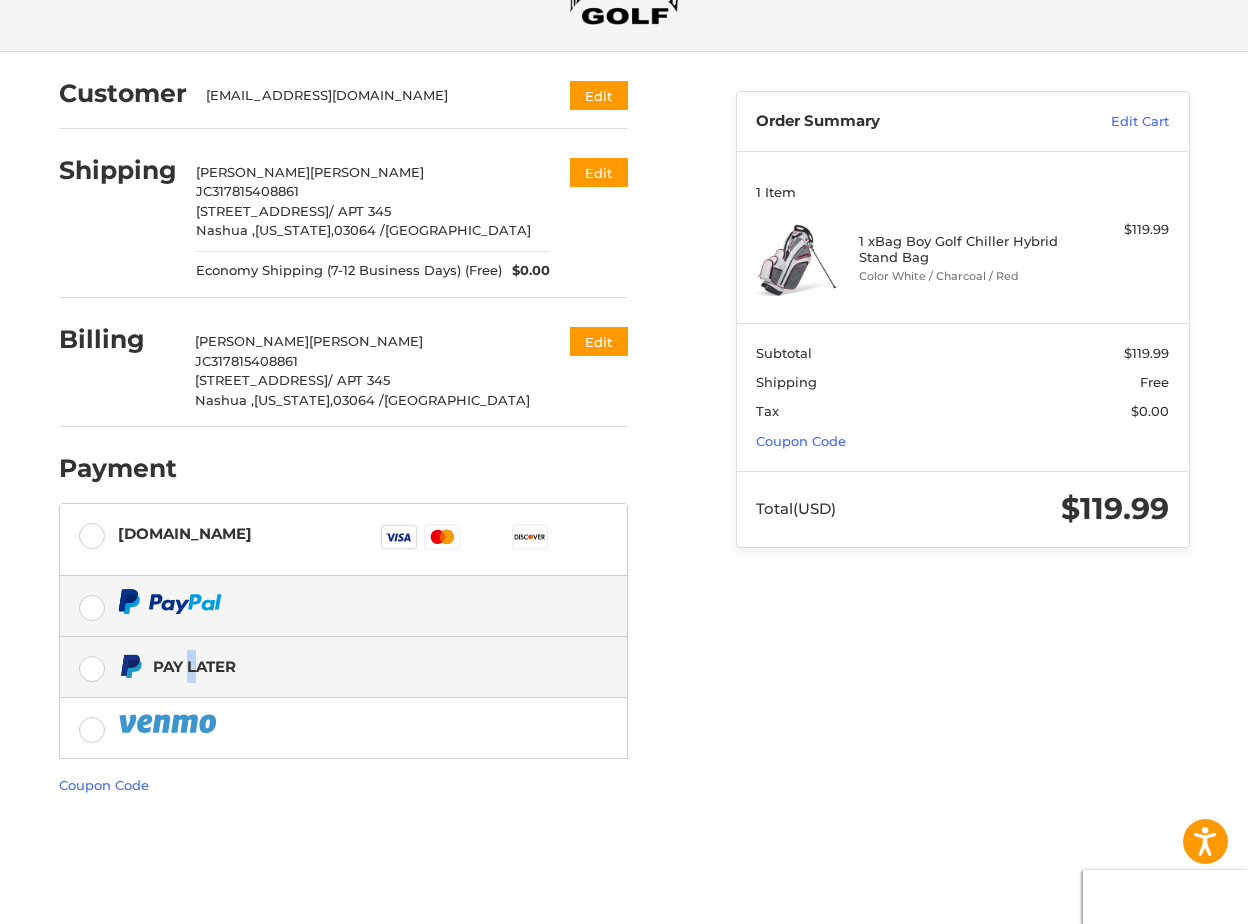 click on "Pay Later" at bounding box center [194, 666] 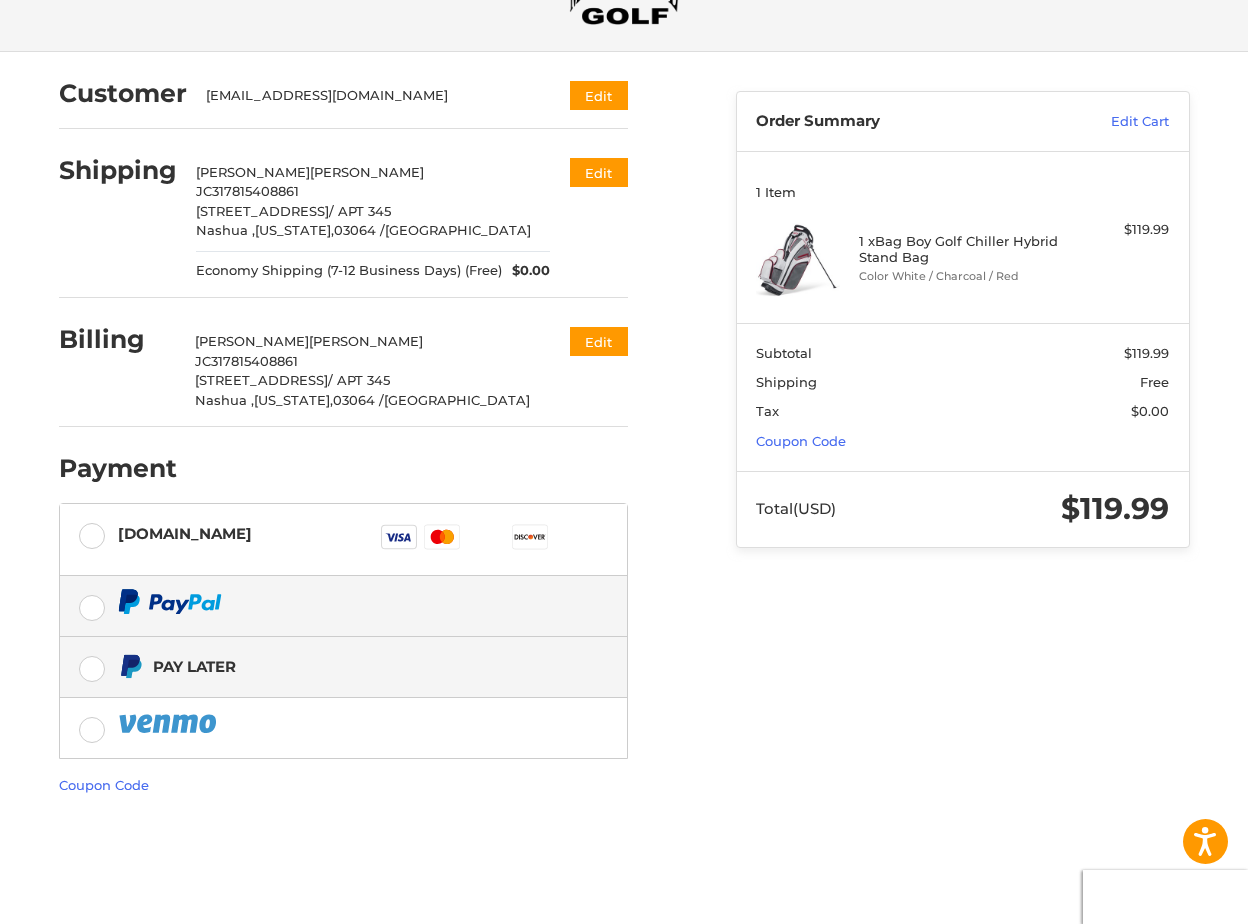 drag, startPoint x: 193, startPoint y: 666, endPoint x: 101, endPoint y: 671, distance: 92.13577 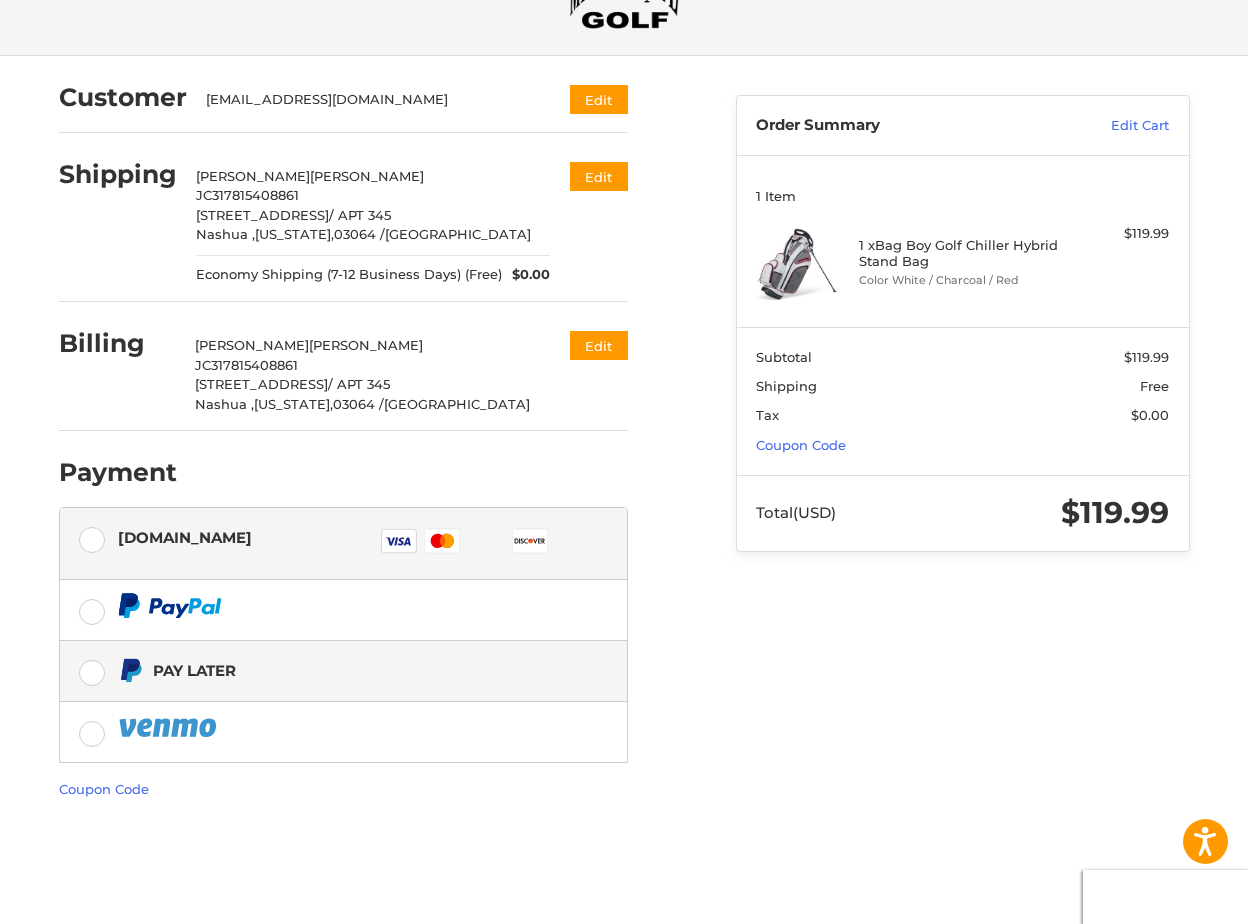 click on "Visa" 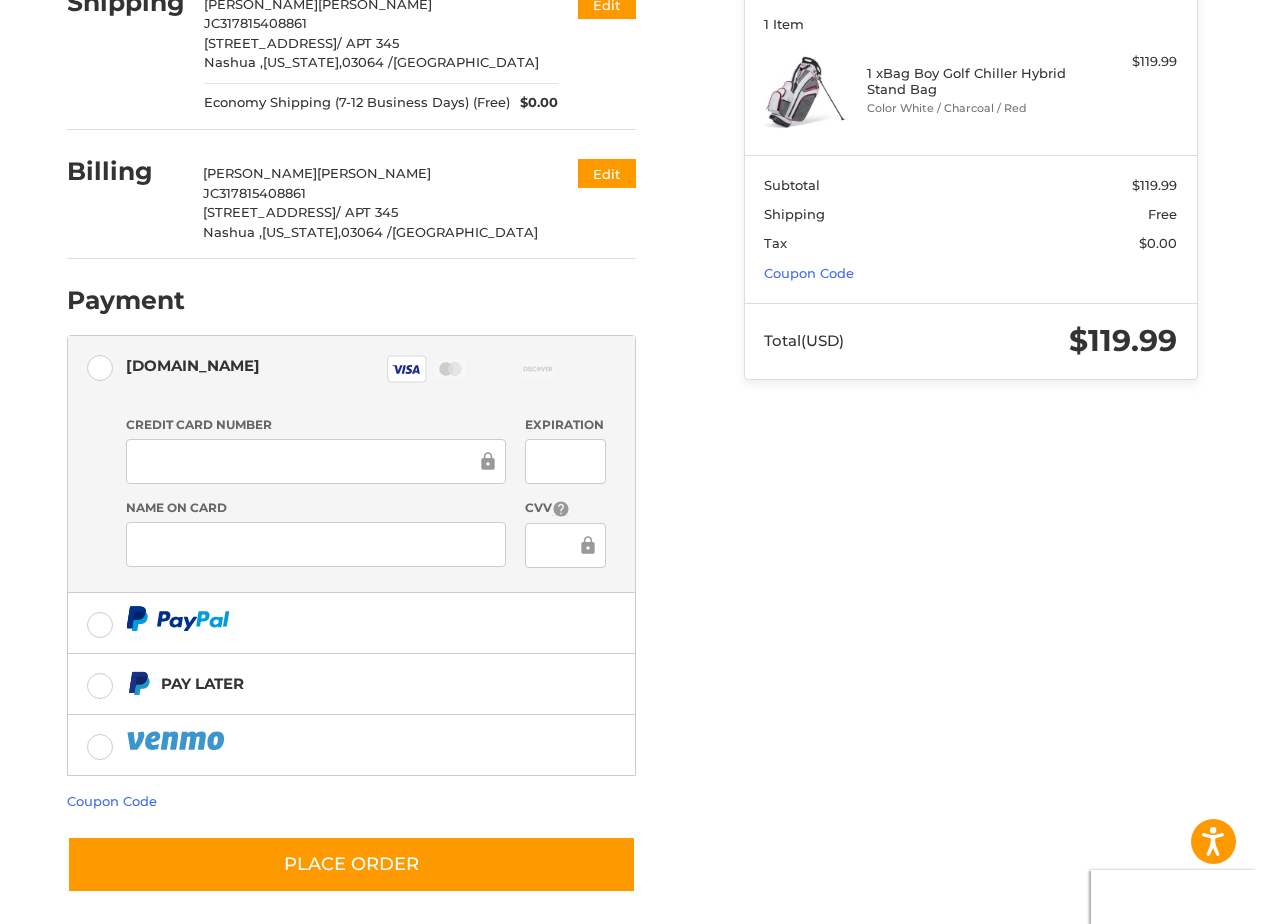 scroll, scrollTop: 289, scrollLeft: 0, axis: vertical 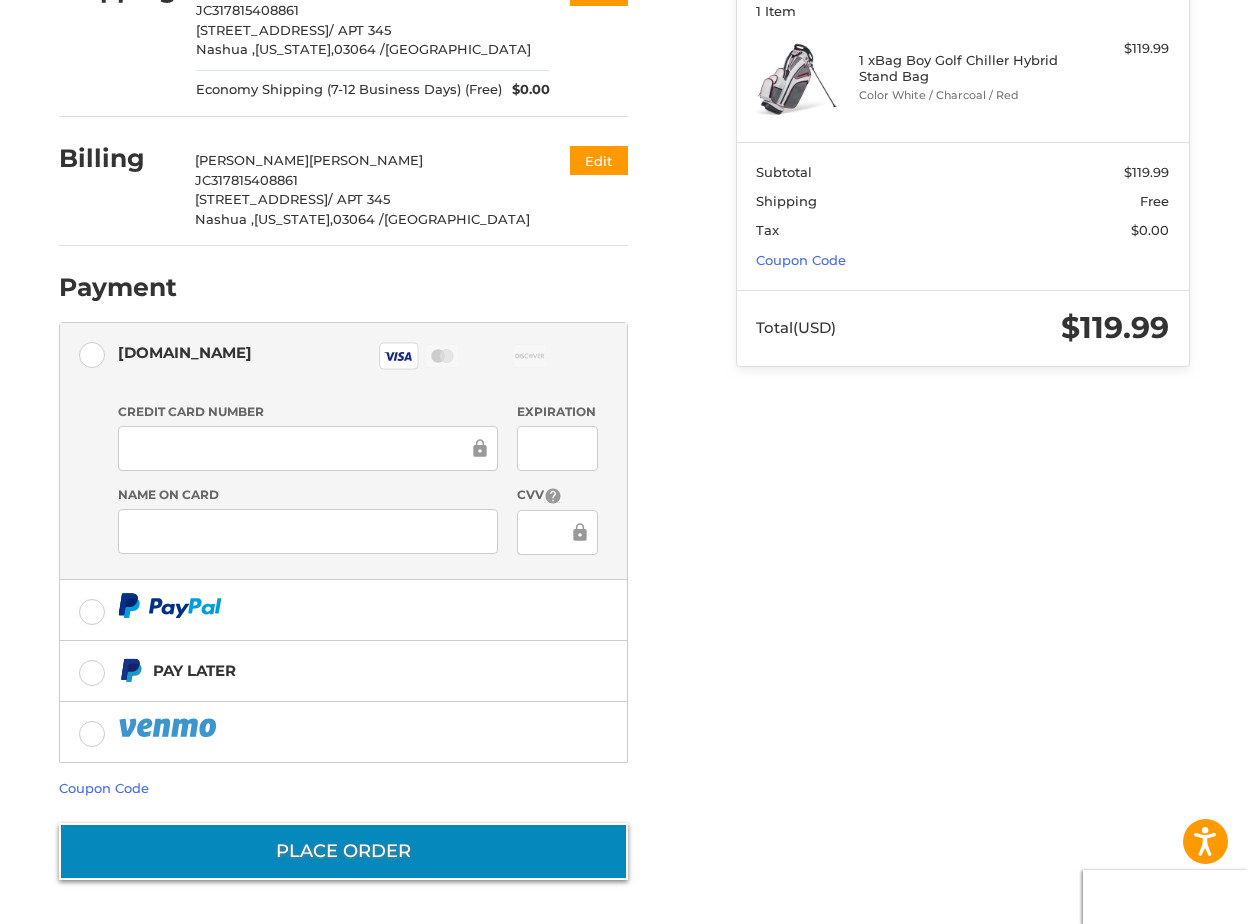 click on "Place Order" at bounding box center [343, 851] 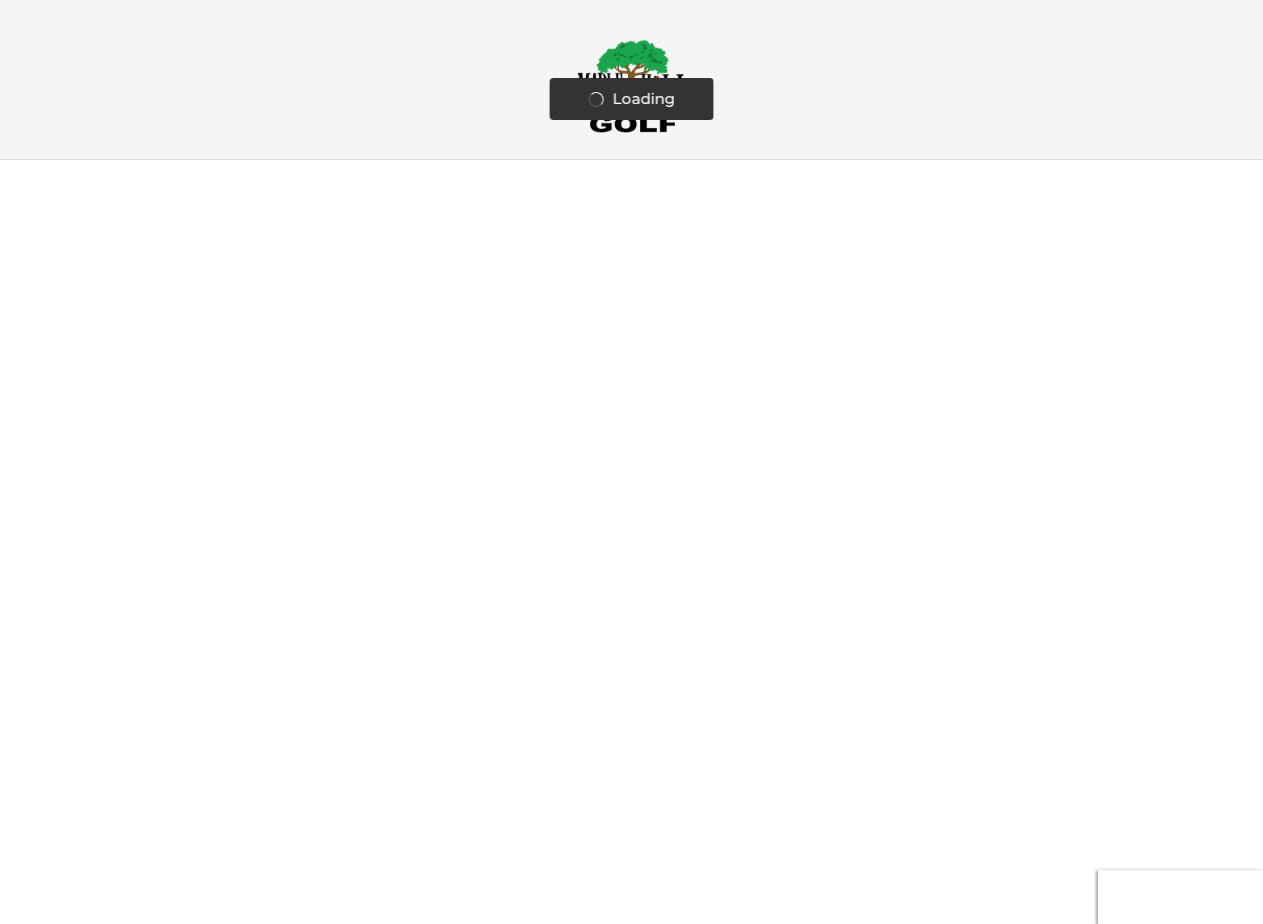 scroll, scrollTop: 0, scrollLeft: 0, axis: both 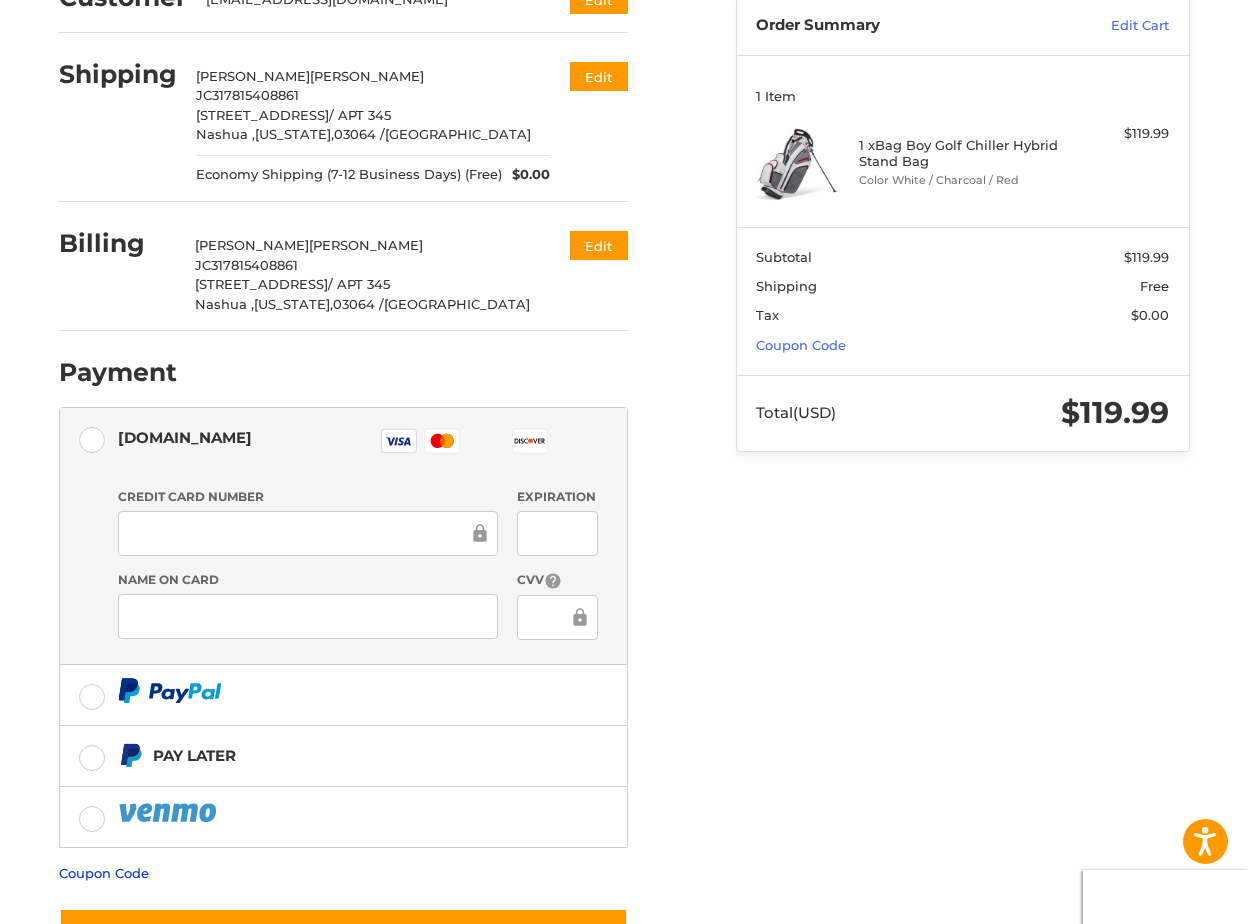 click on "Coupon Code" at bounding box center [104, 873] 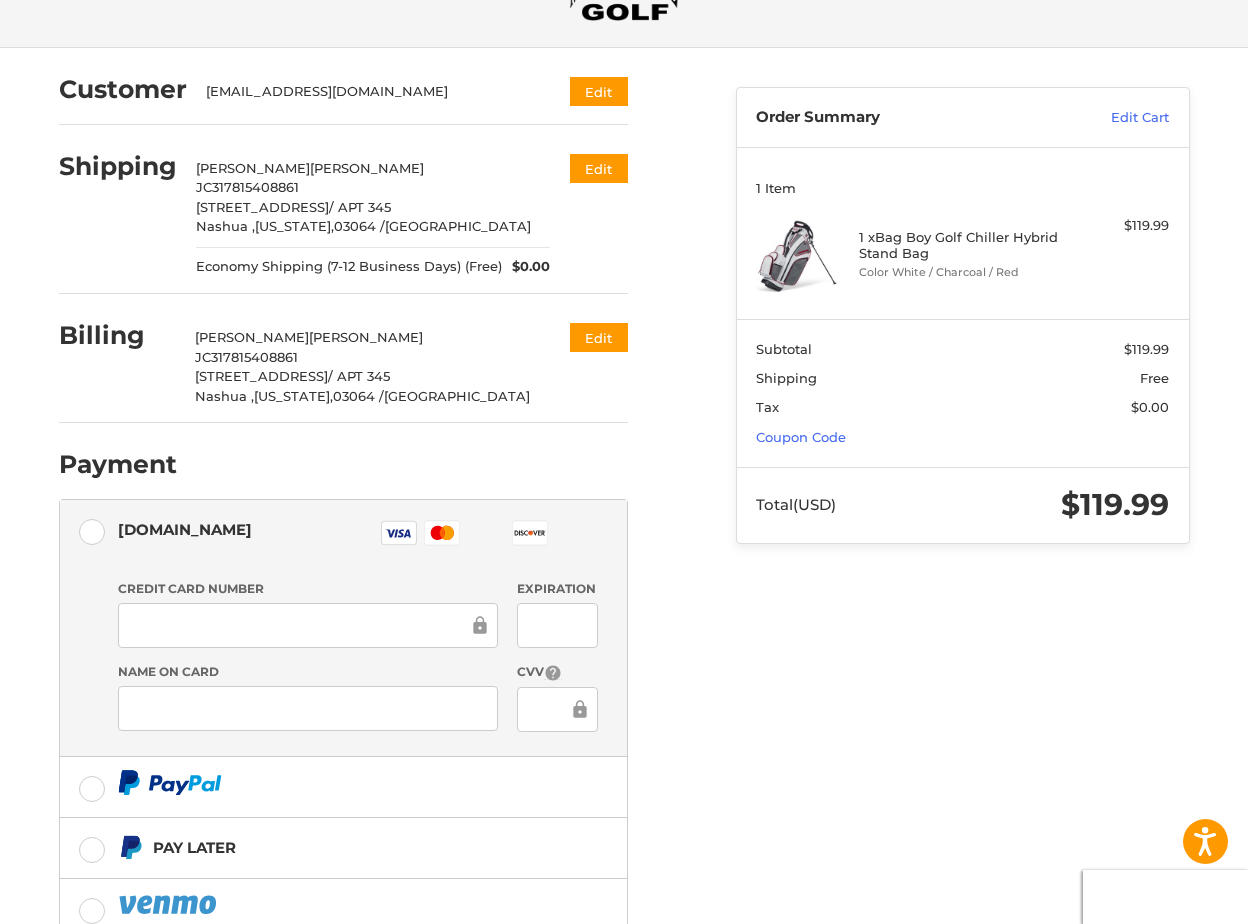 scroll, scrollTop: 0, scrollLeft: 0, axis: both 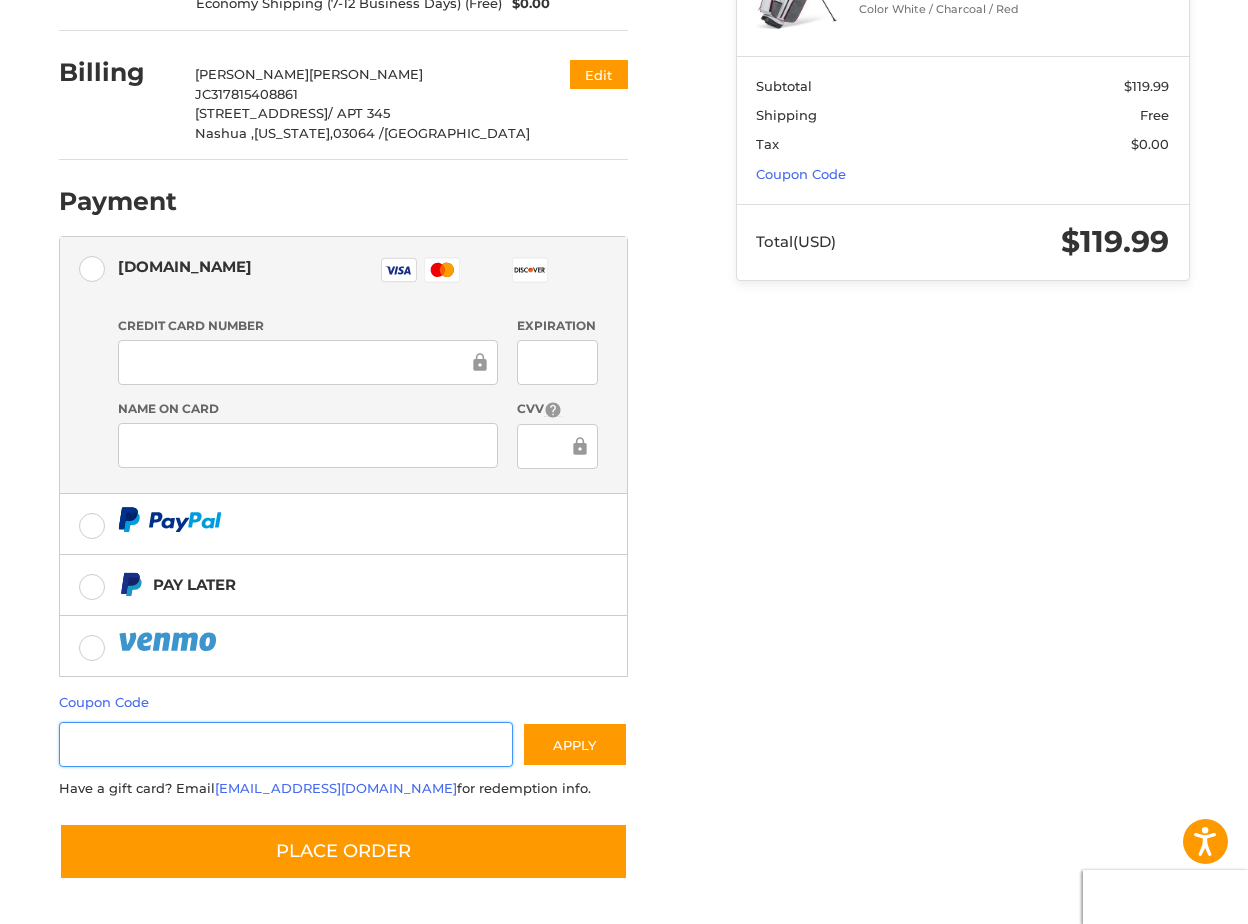 click at bounding box center (286, 744) 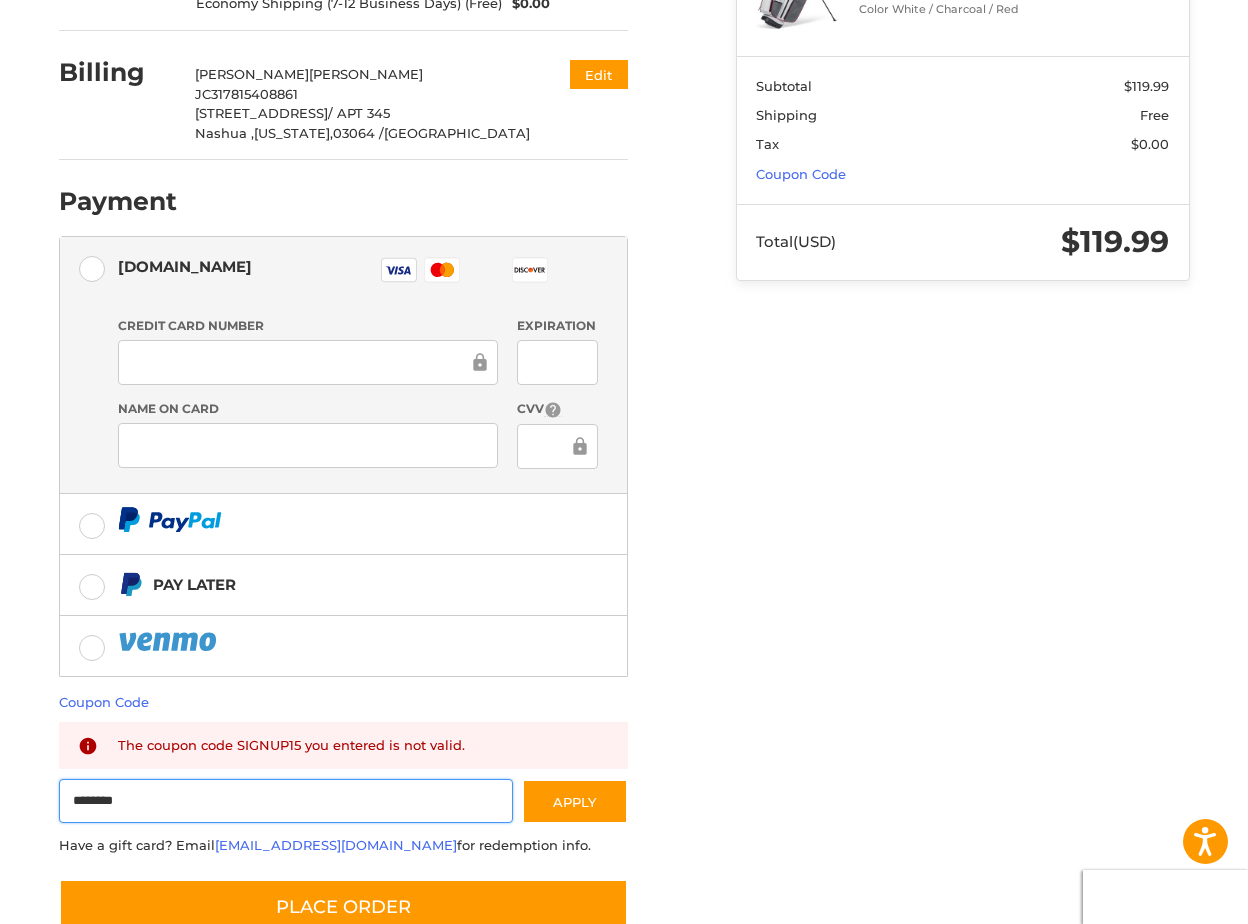 type on "********" 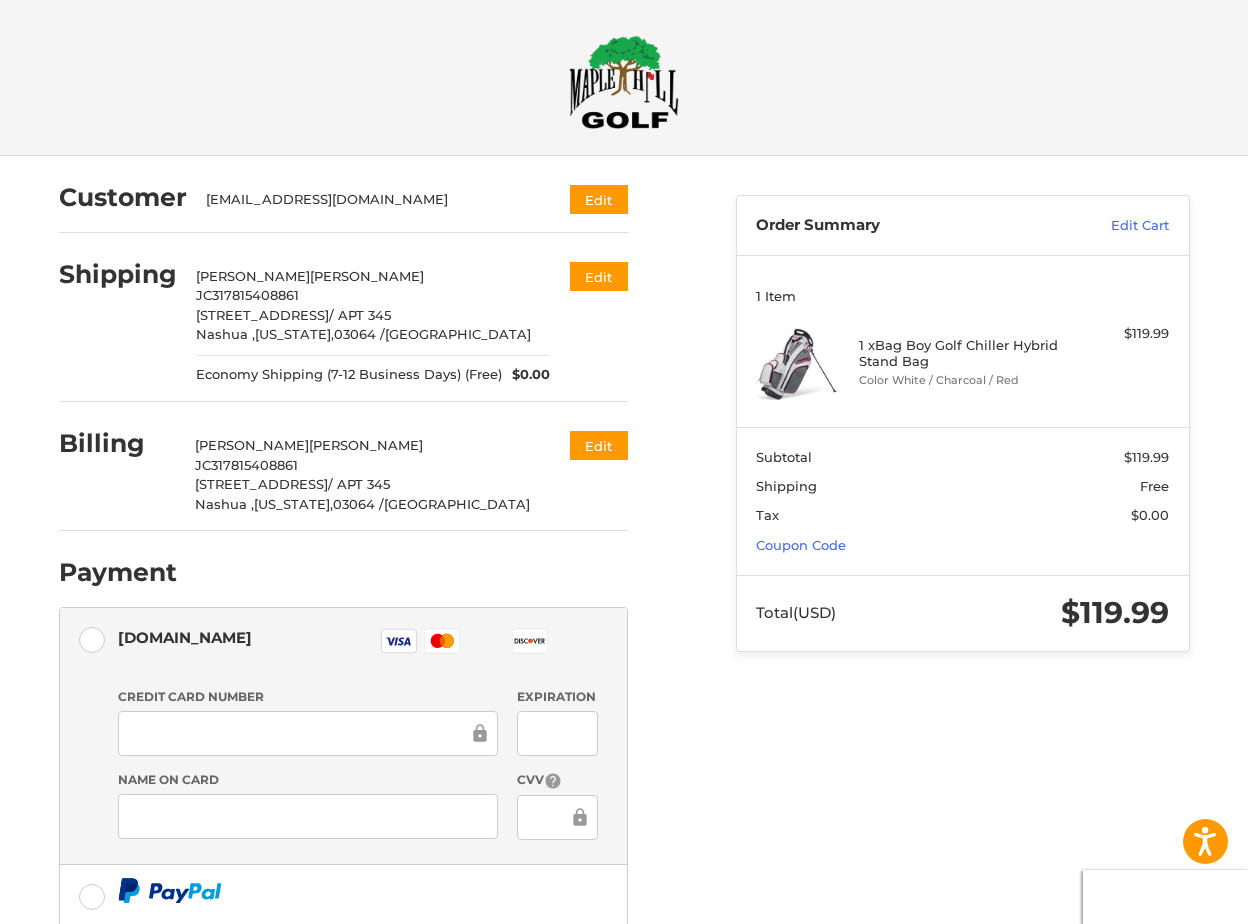 scroll, scrollTop: 0, scrollLeft: 0, axis: both 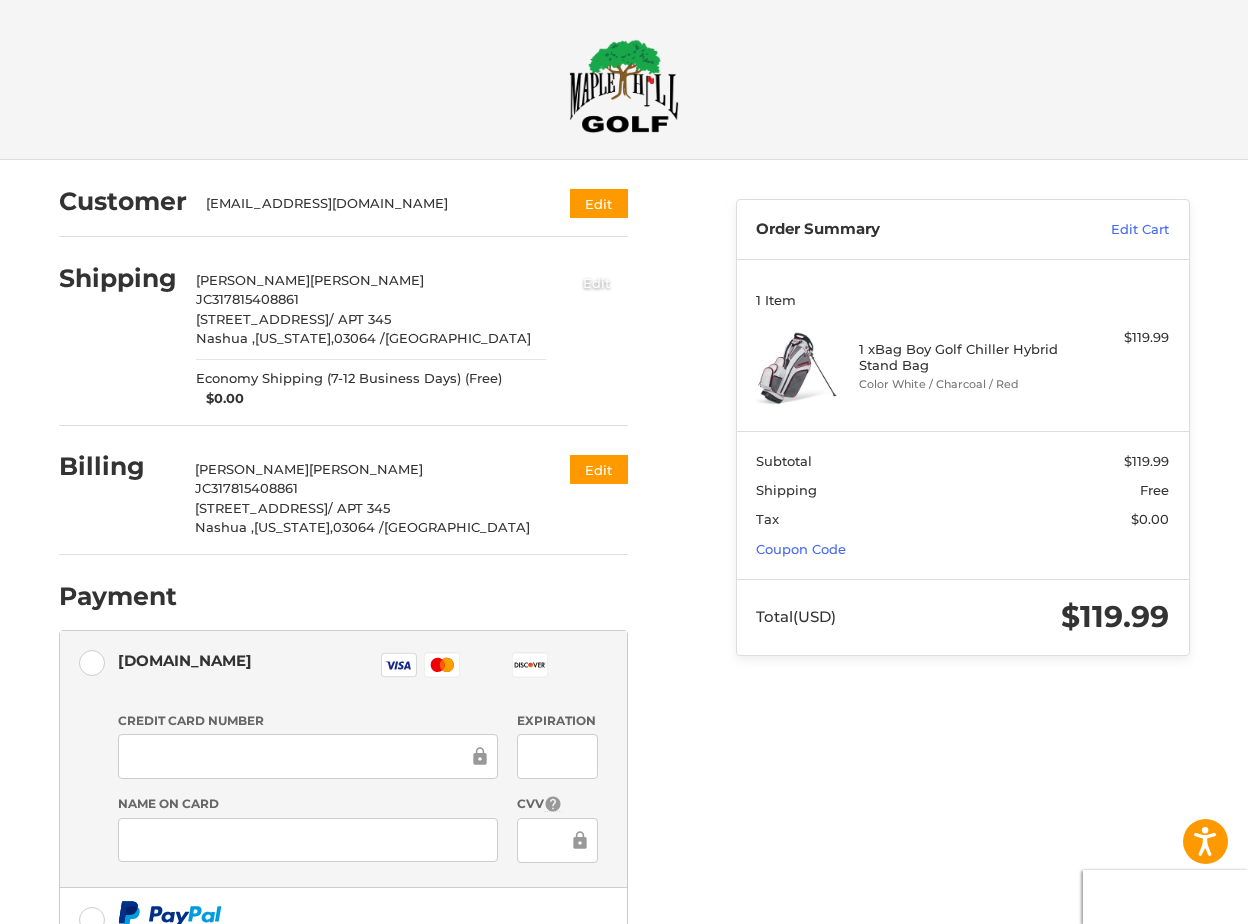 click on "Edit" at bounding box center [597, 282] 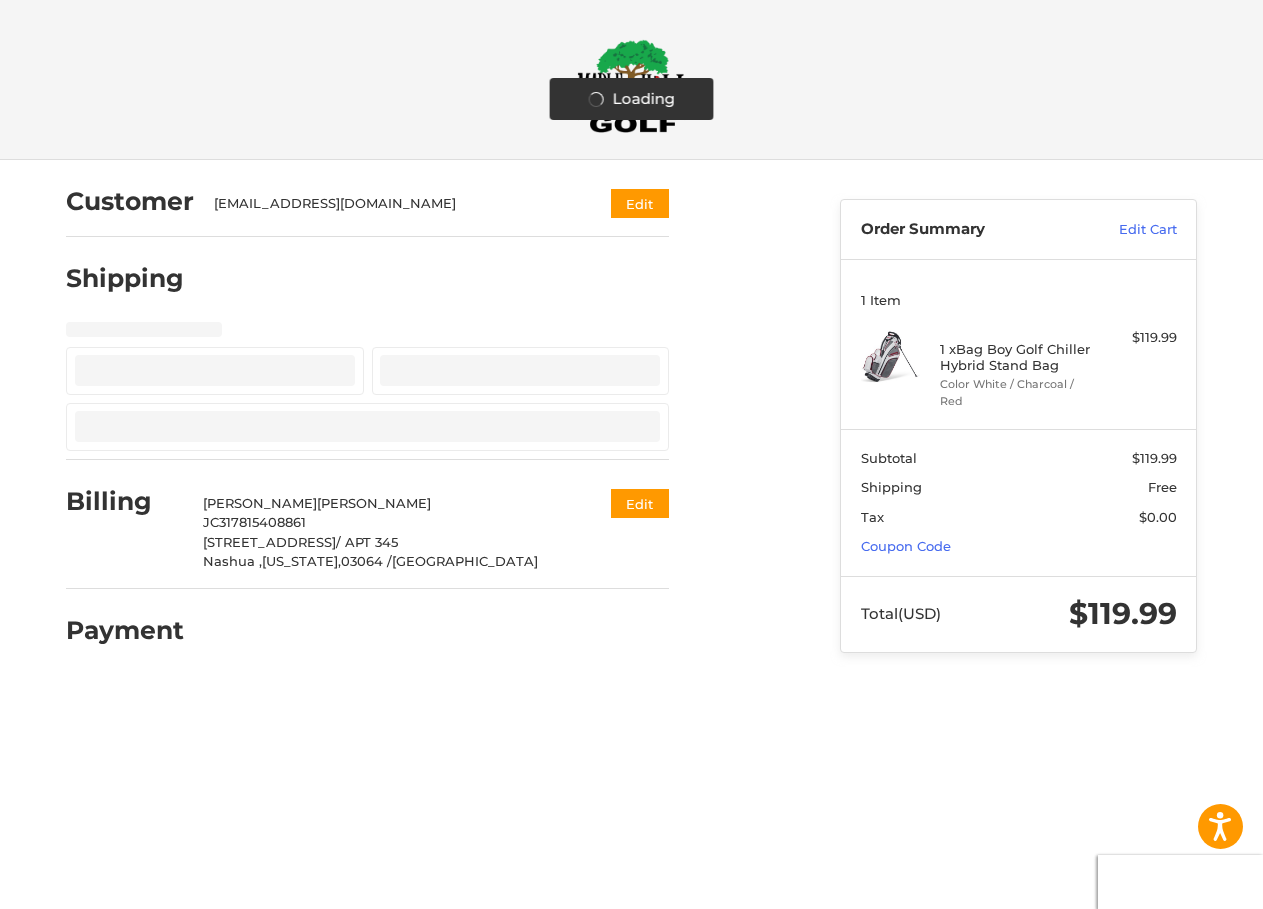 select on "**" 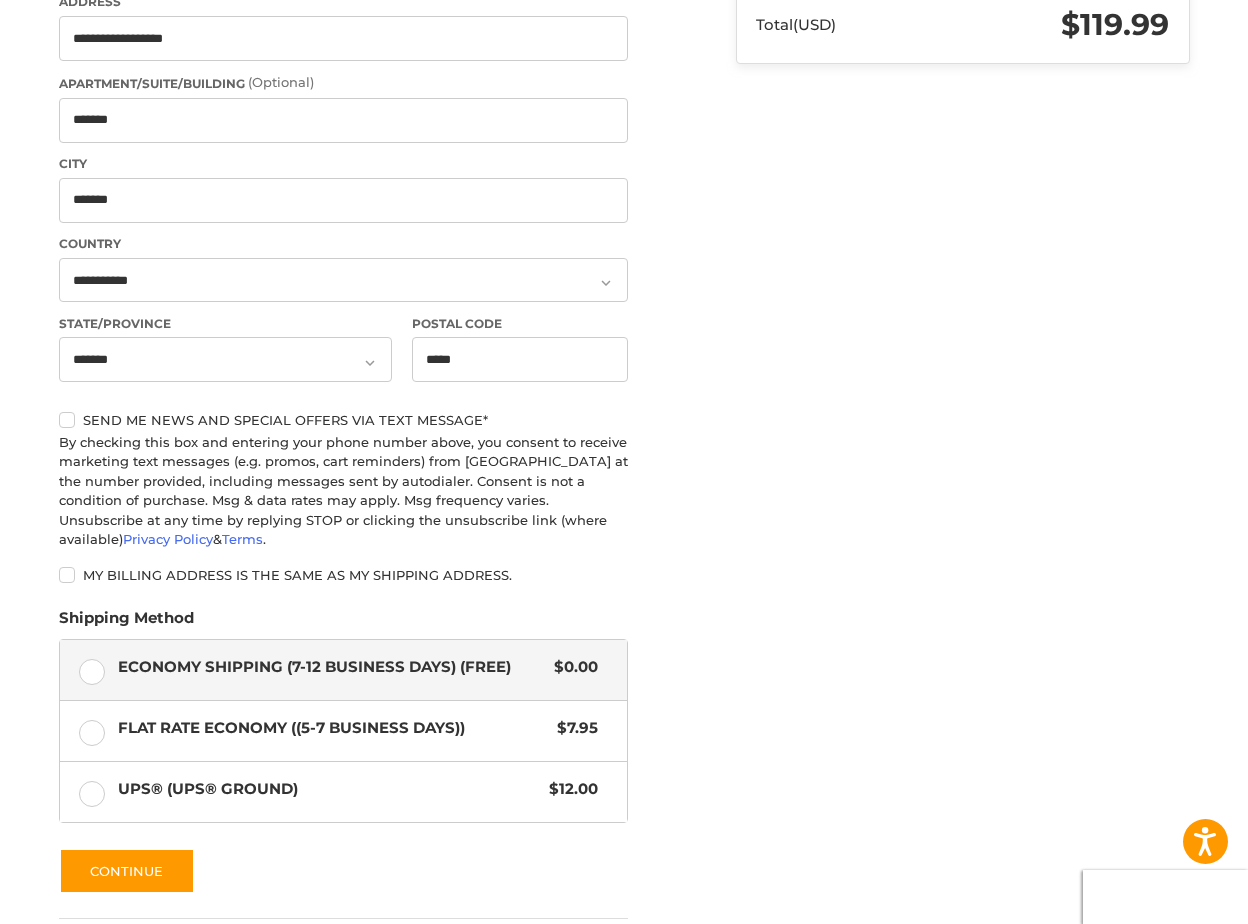 scroll, scrollTop: 637, scrollLeft: 0, axis: vertical 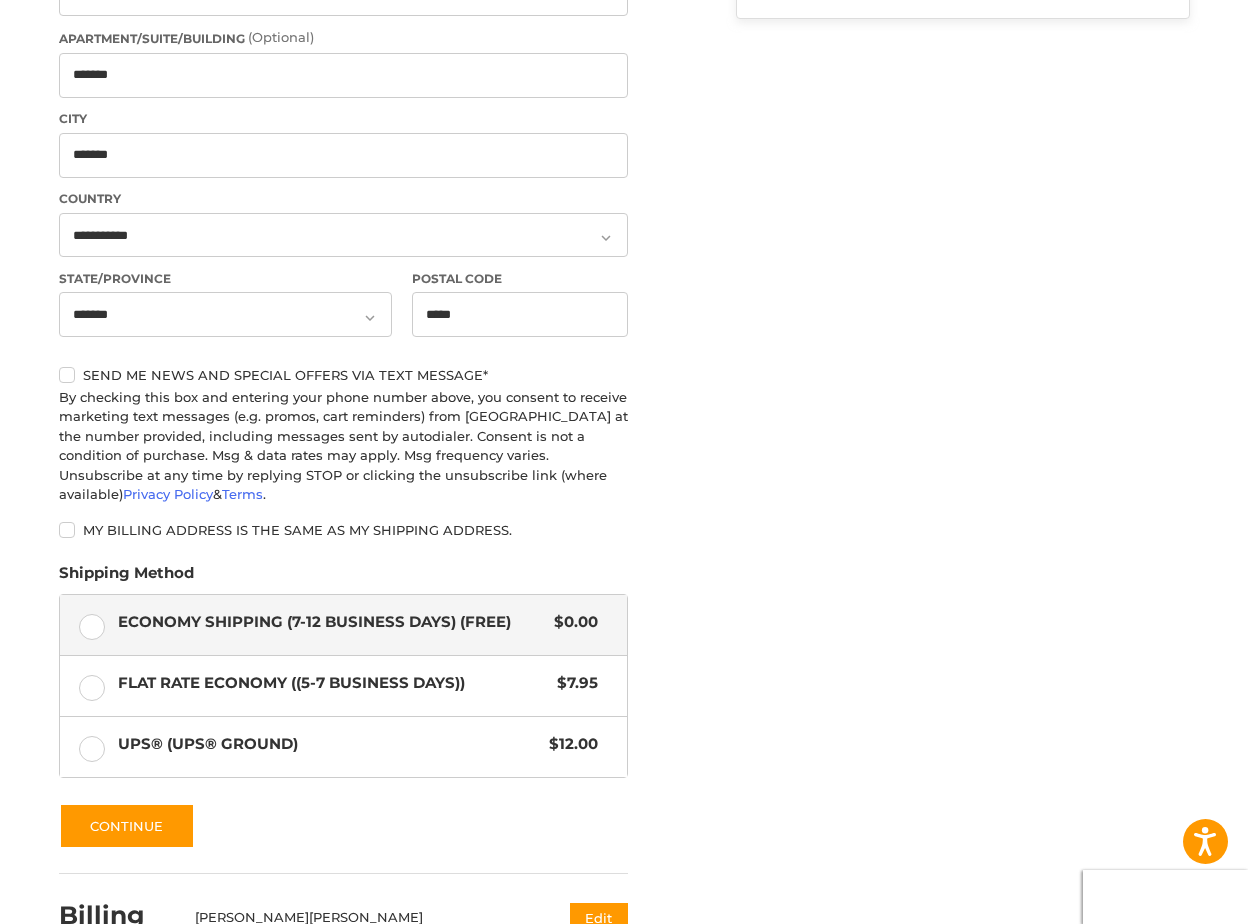 click on "My billing address is the same as my shipping address." at bounding box center (343, 530) 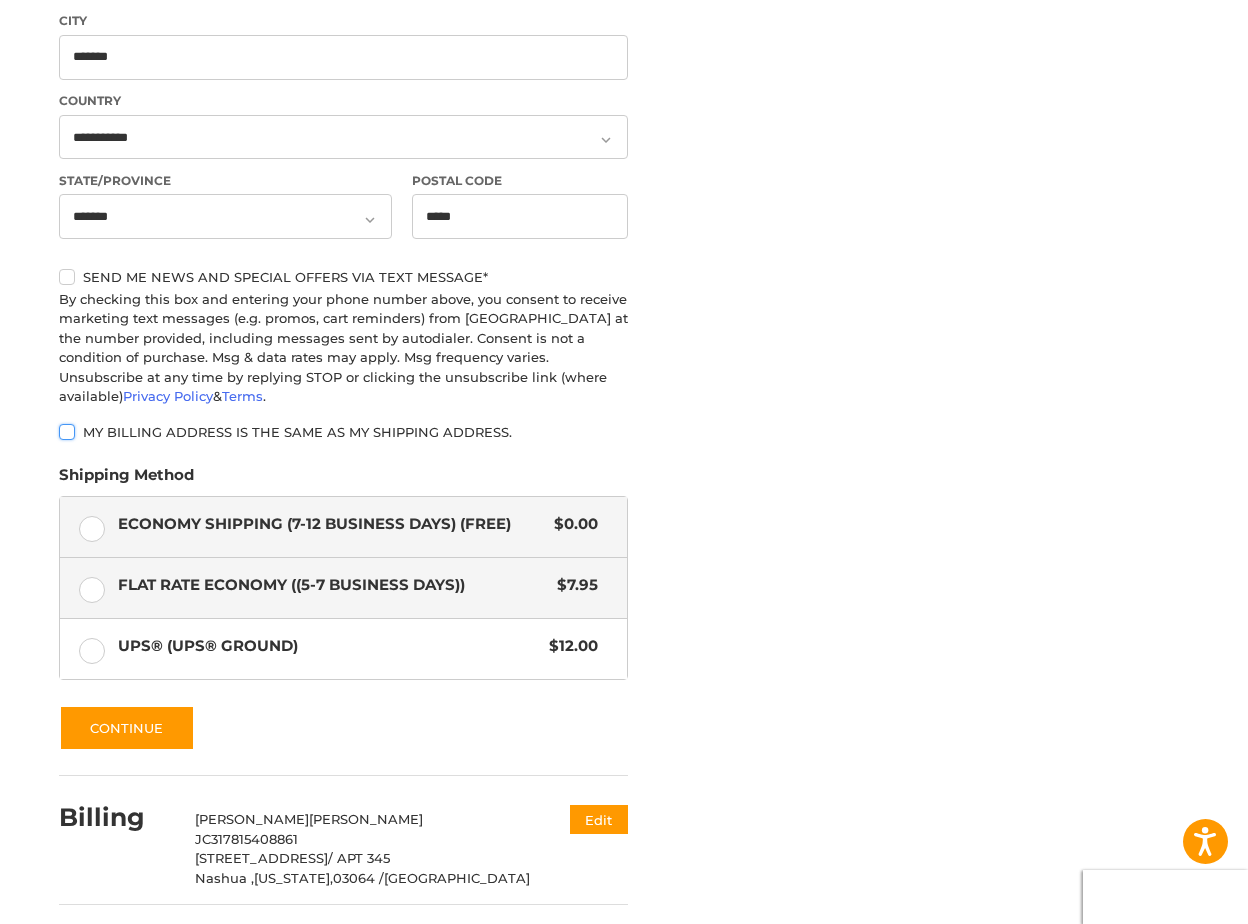 scroll, scrollTop: 737, scrollLeft: 0, axis: vertical 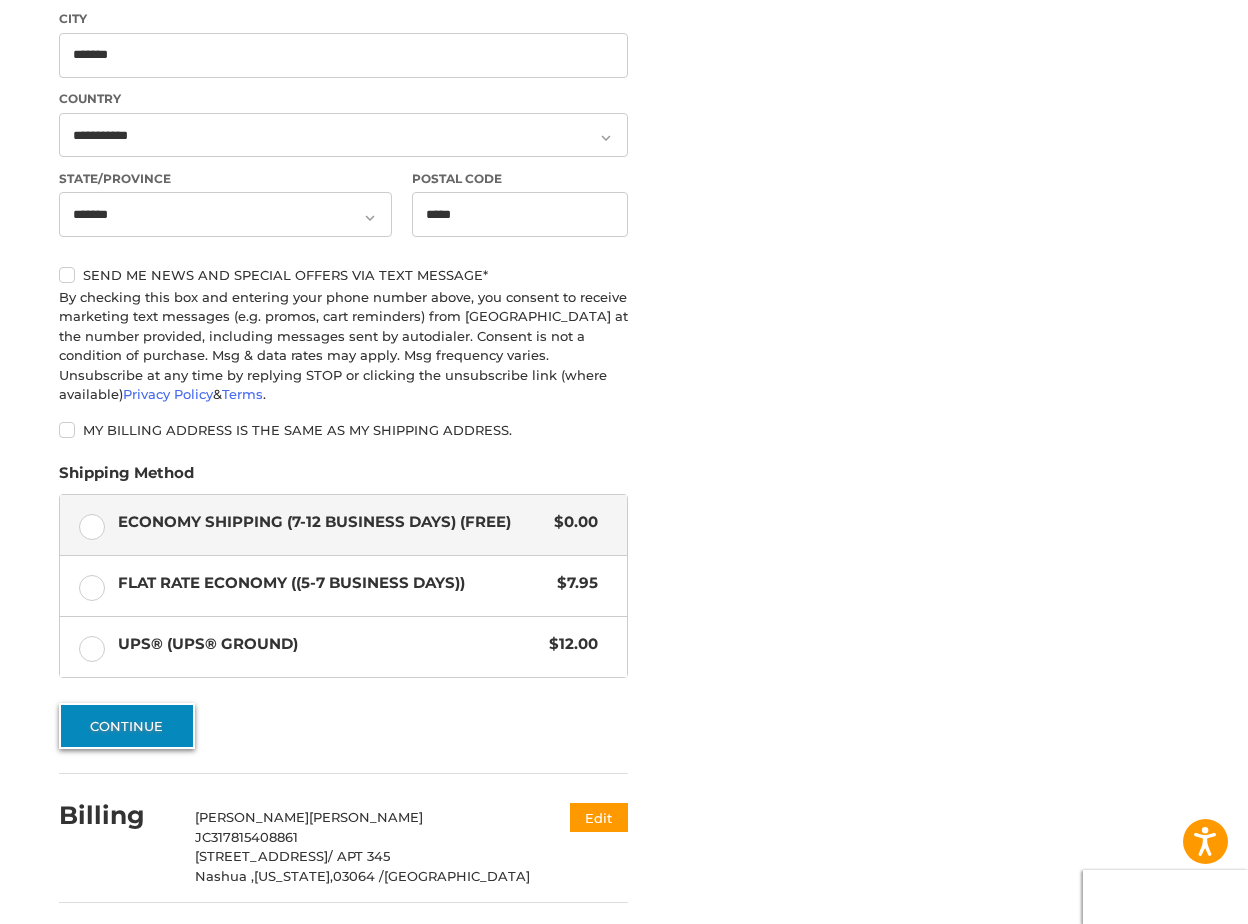 click on "Continue" at bounding box center [127, 726] 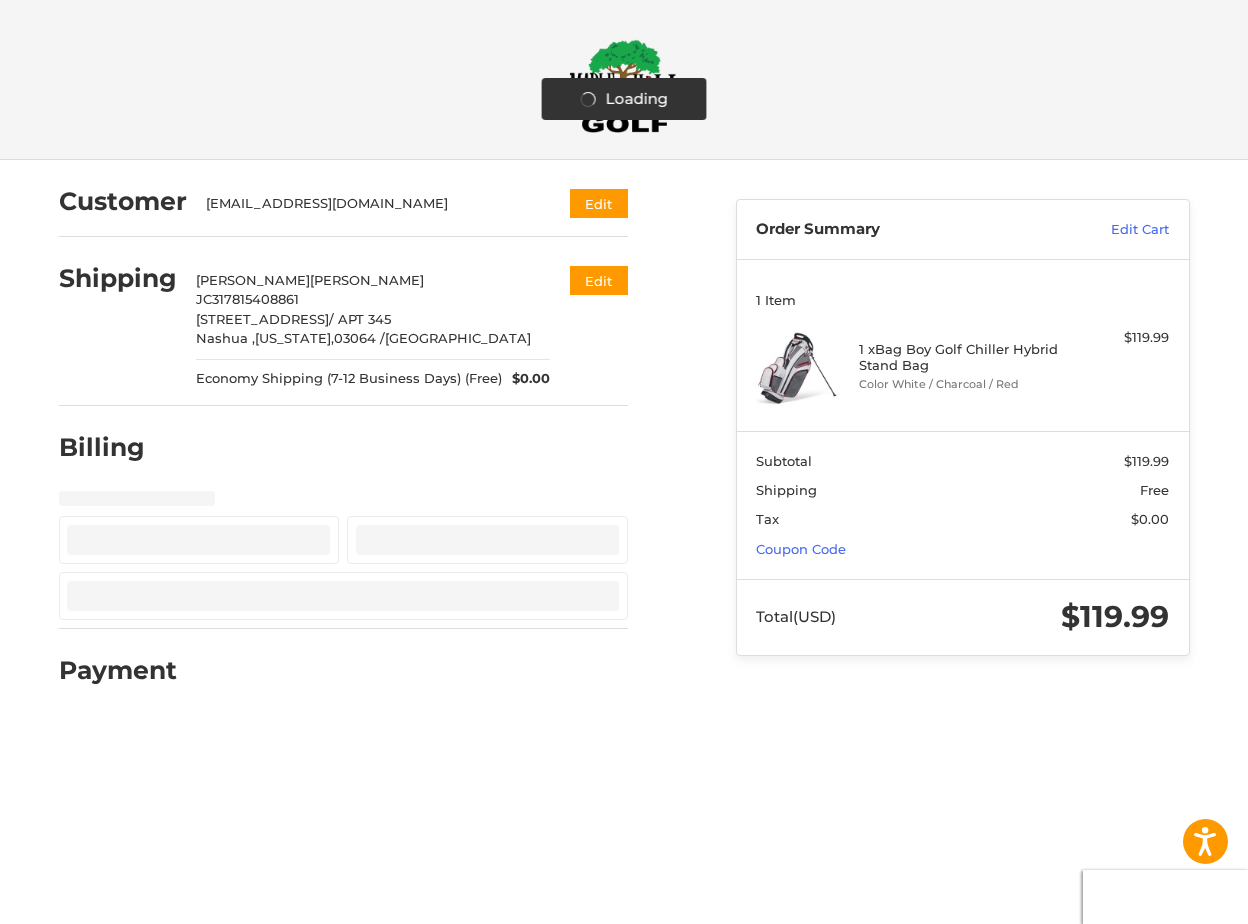 scroll, scrollTop: 0, scrollLeft: 0, axis: both 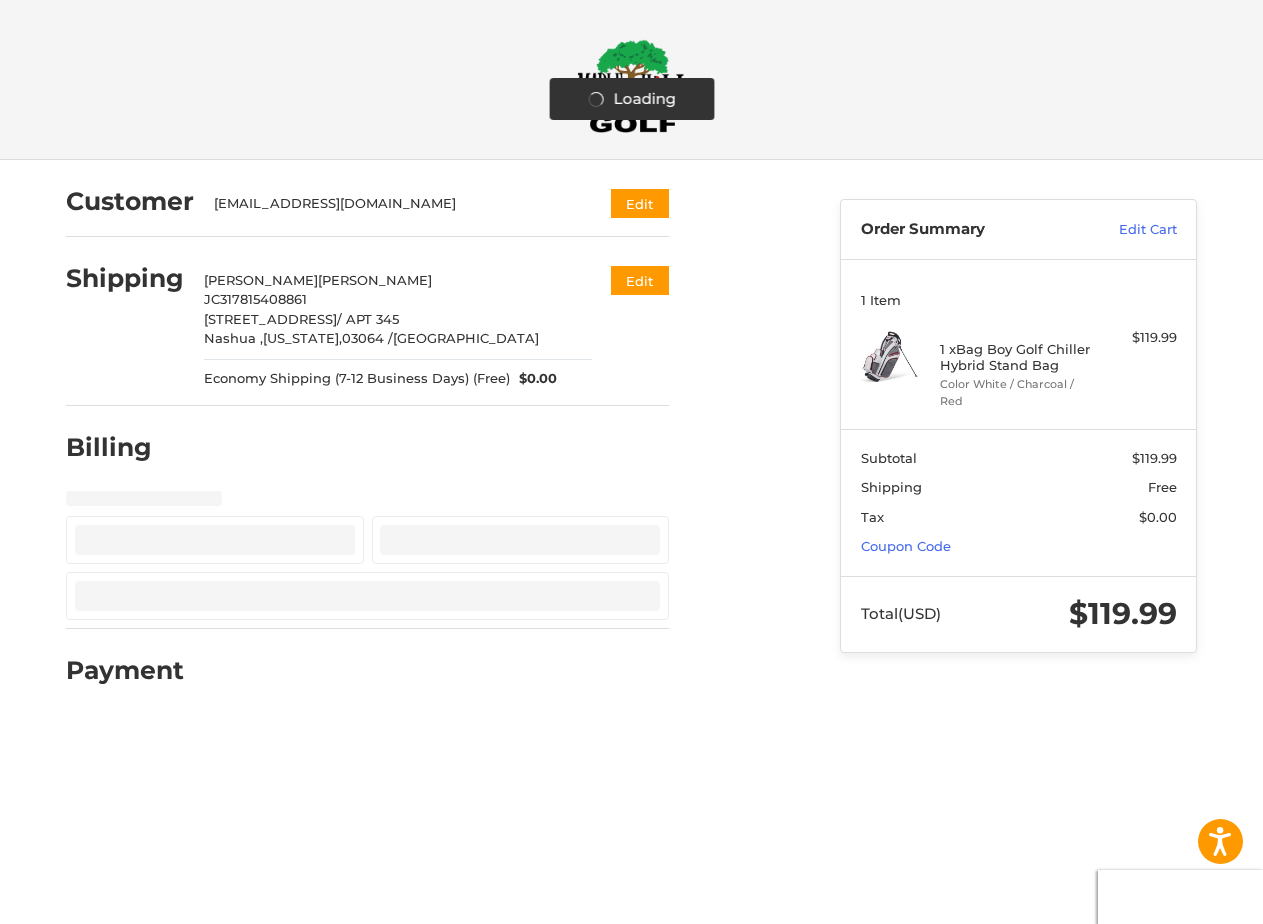 select on "**" 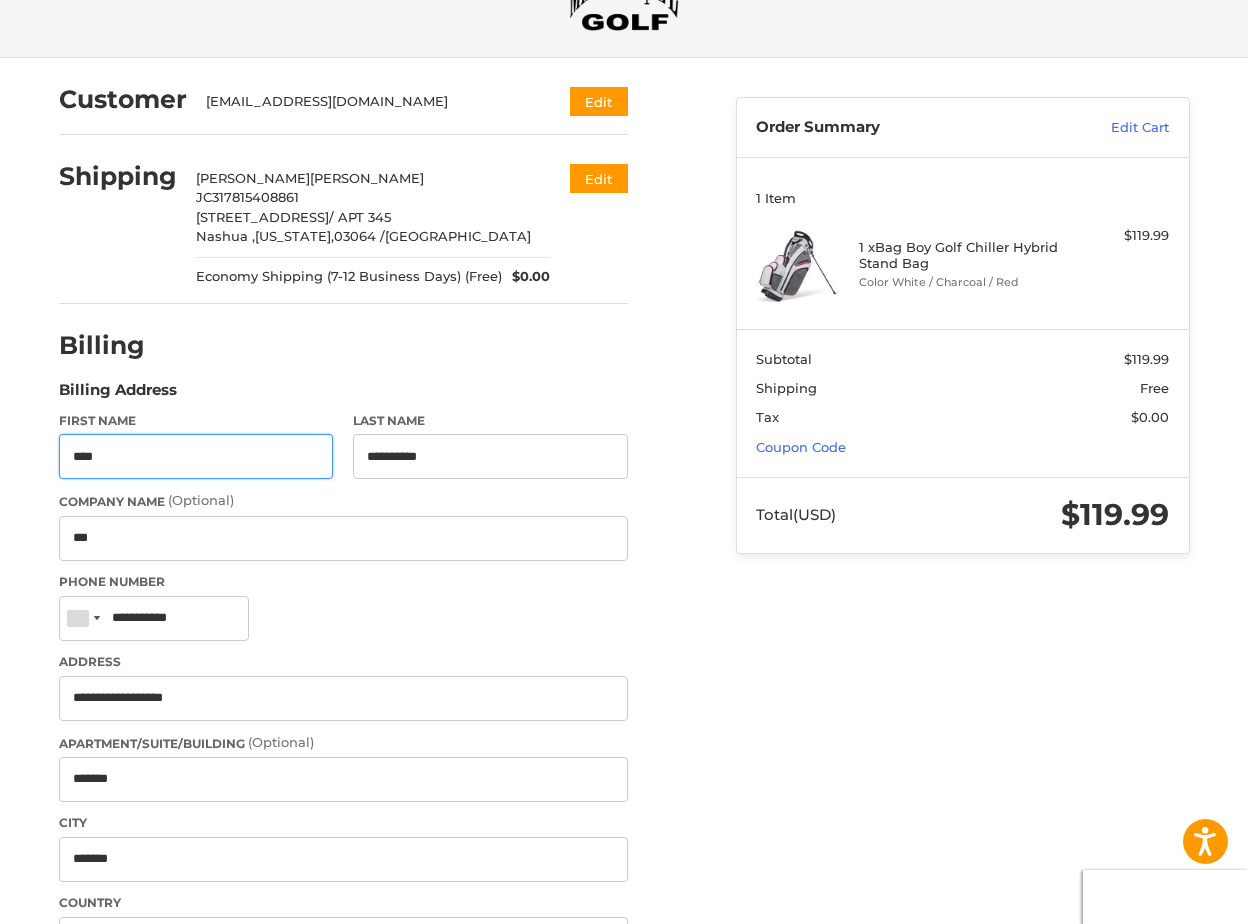 scroll, scrollTop: 406, scrollLeft: 0, axis: vertical 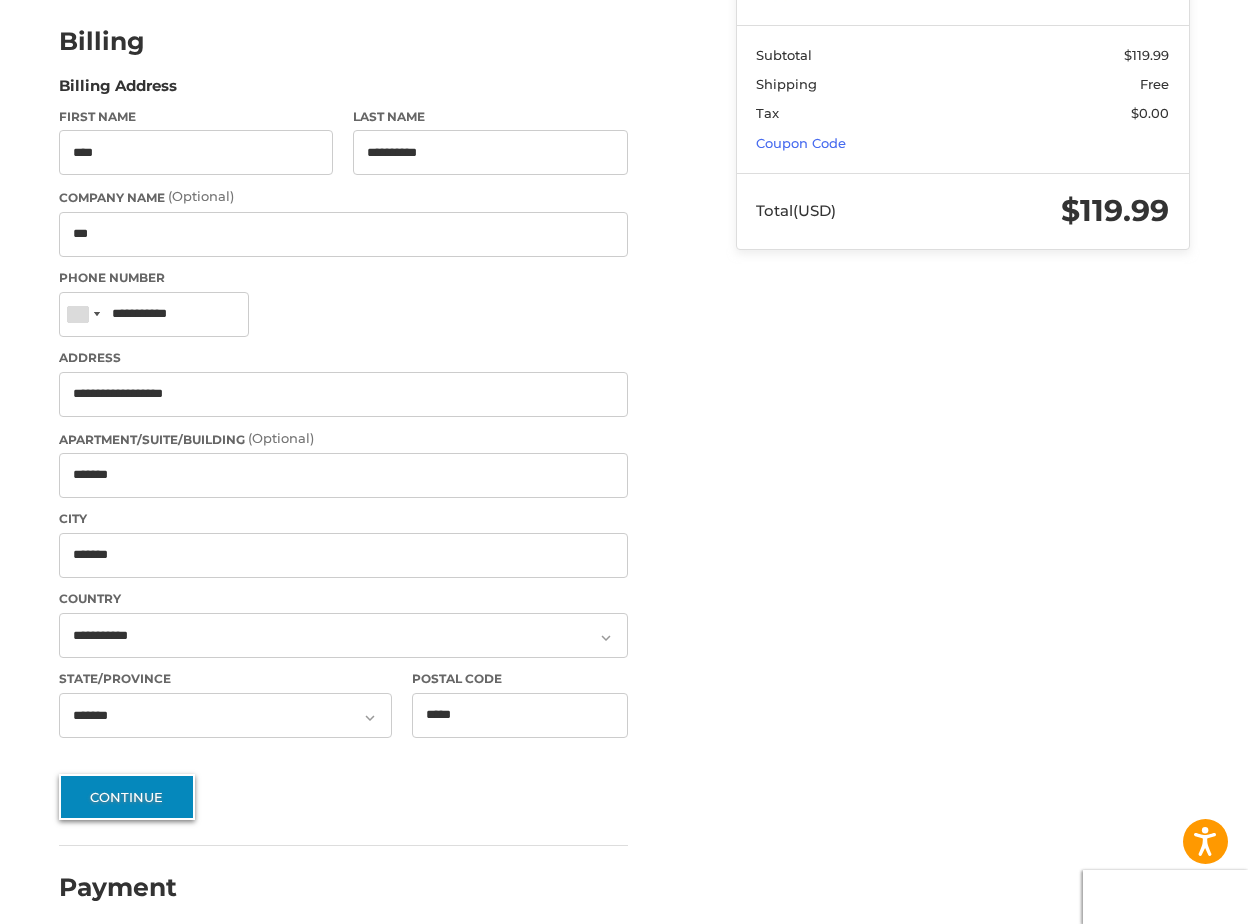 click on "Continue" at bounding box center (127, 797) 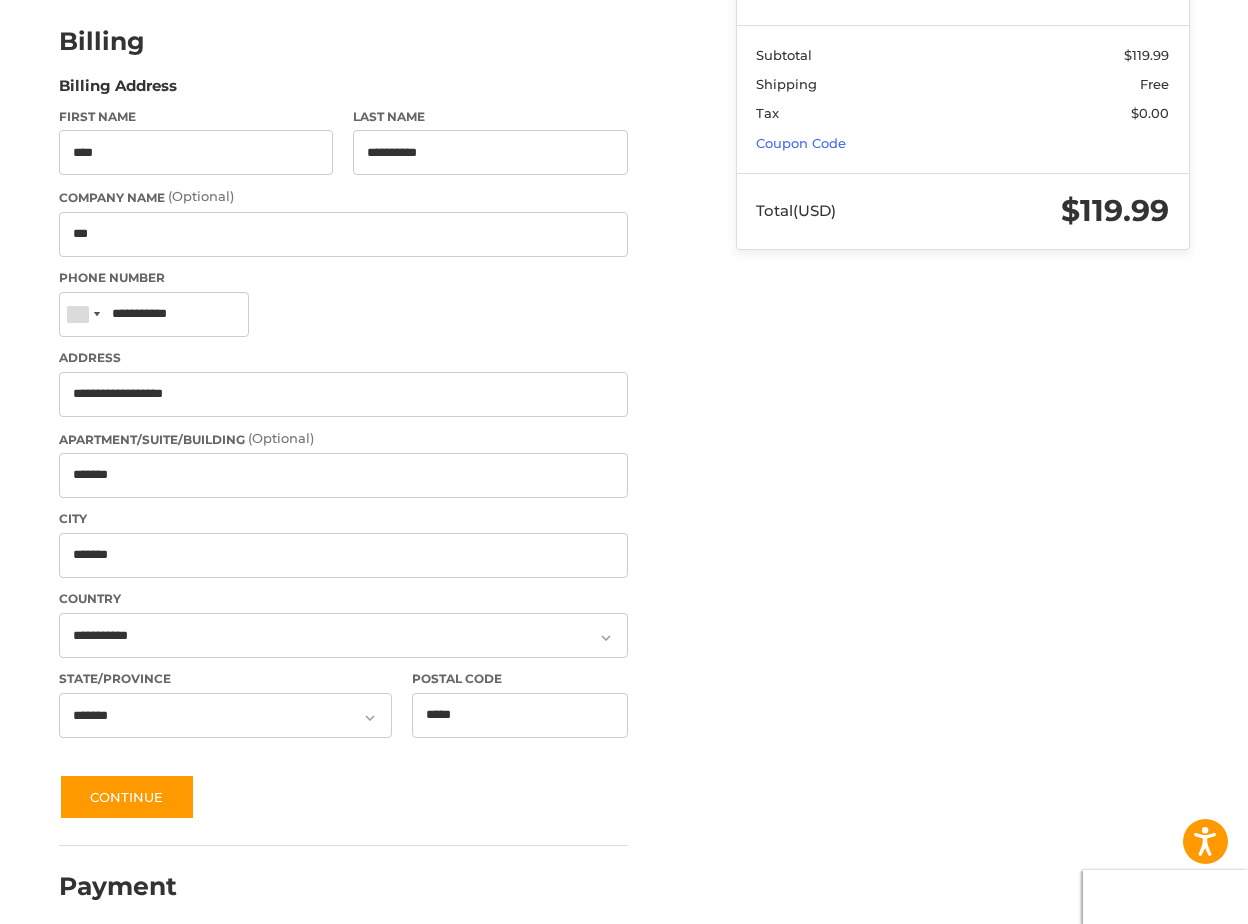 scroll, scrollTop: 0, scrollLeft: 0, axis: both 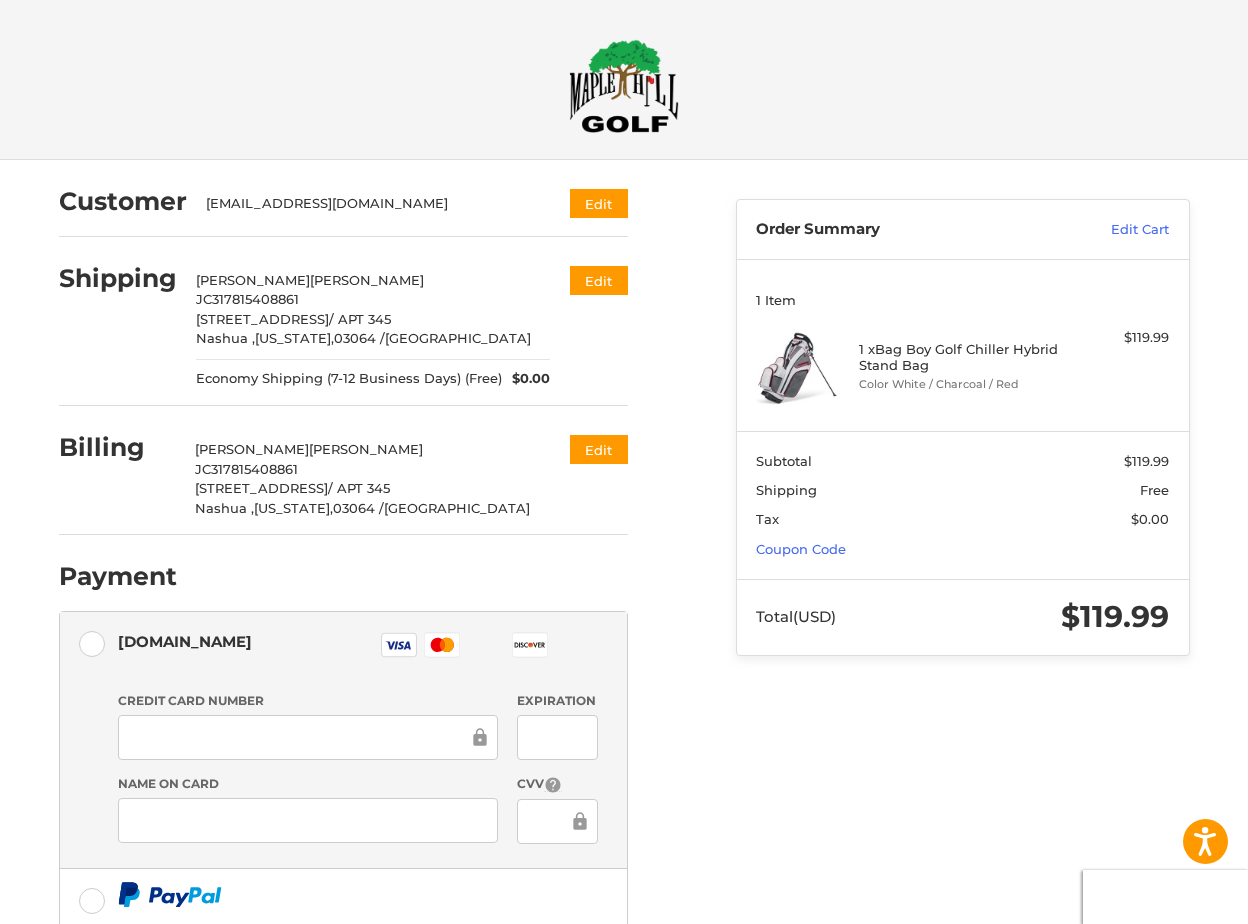 click at bounding box center [308, 737] 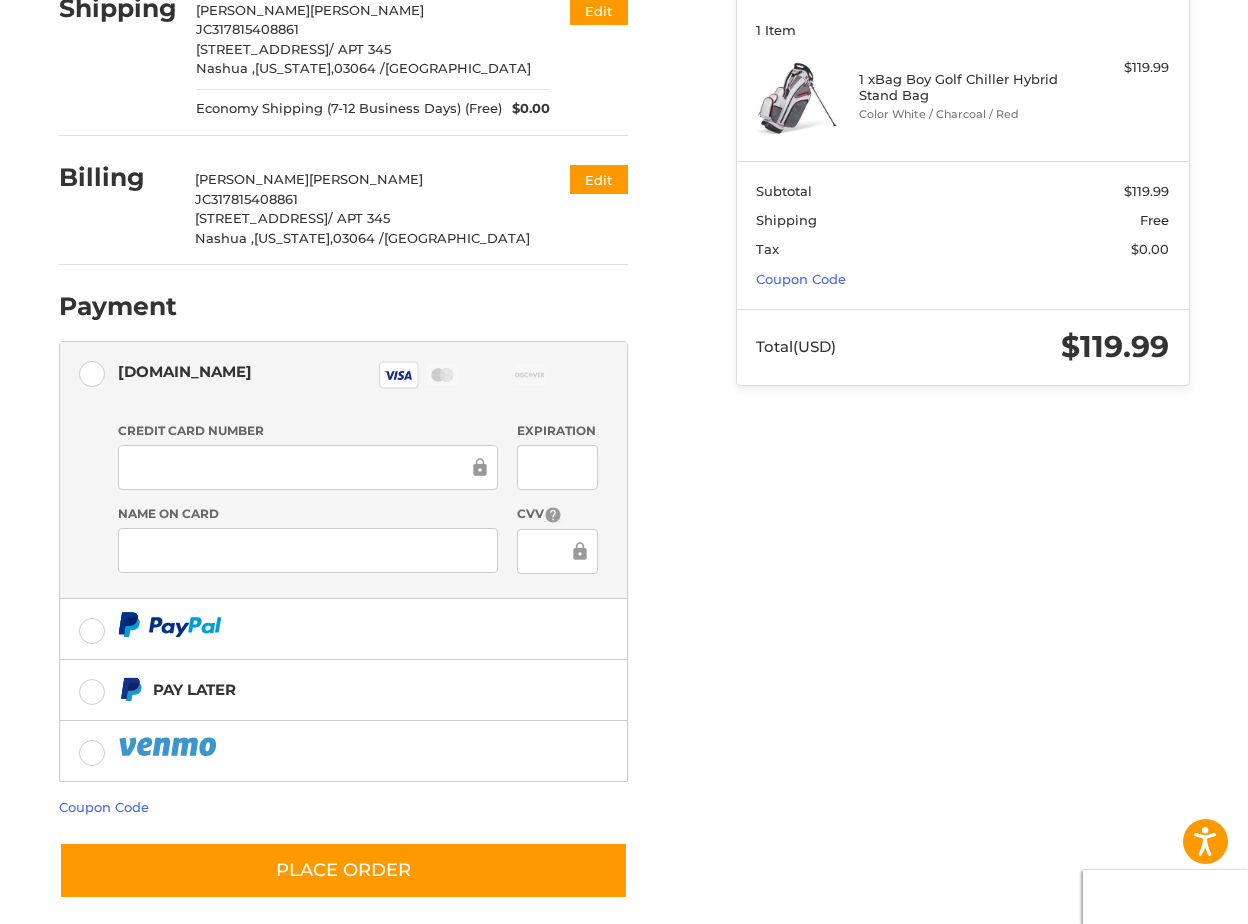 scroll, scrollTop: 289, scrollLeft: 0, axis: vertical 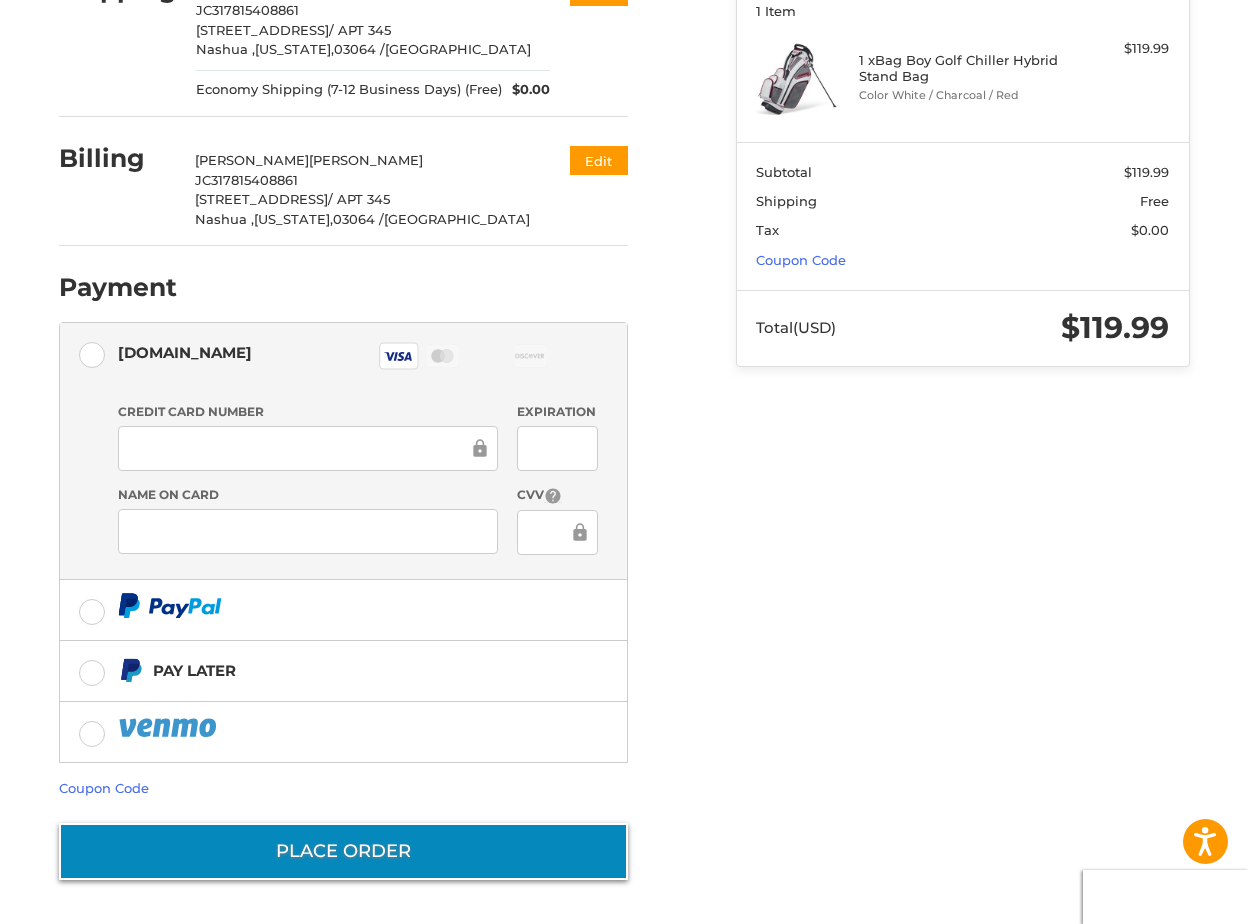 click on "Place Order" at bounding box center (343, 851) 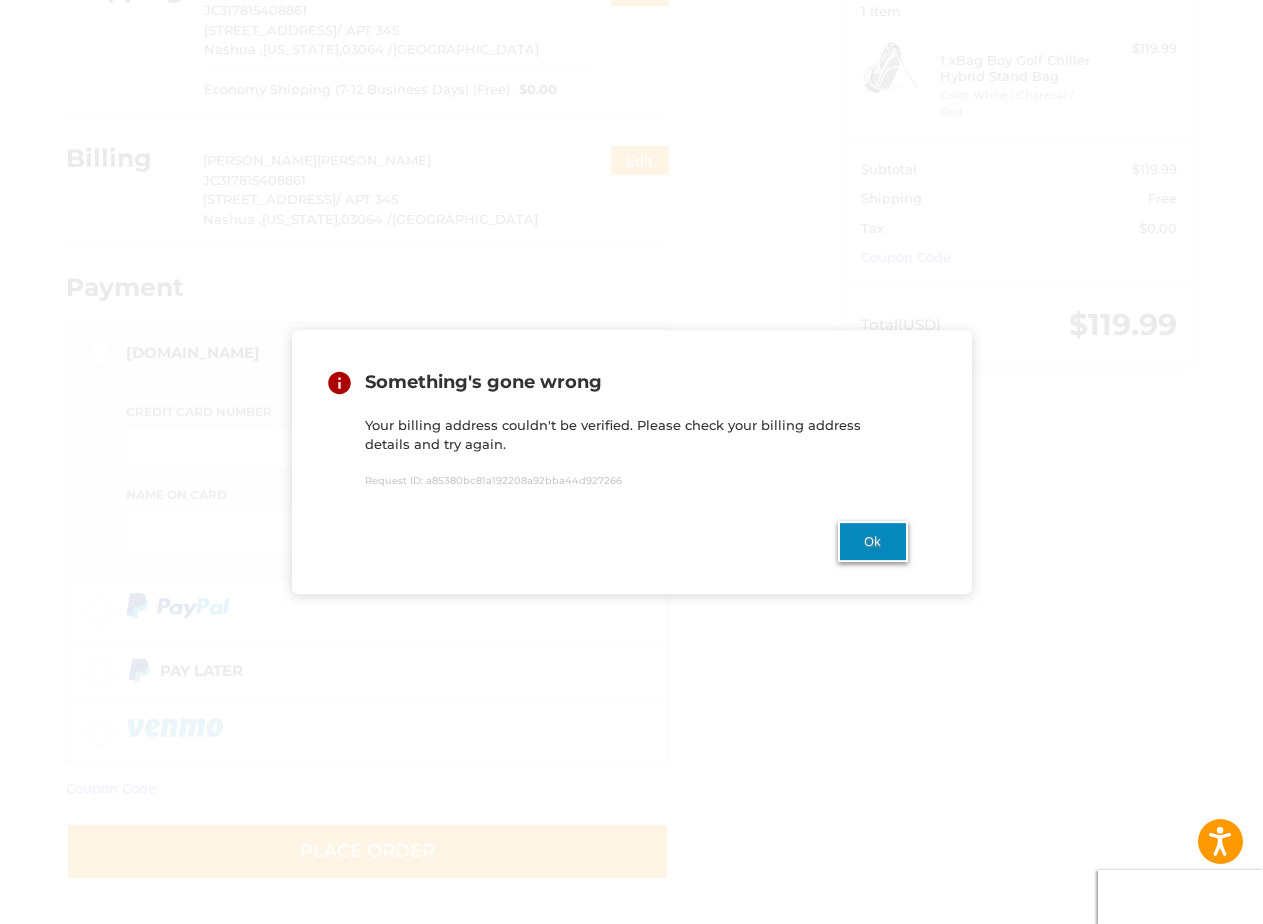 click on "Ok" at bounding box center (873, 541) 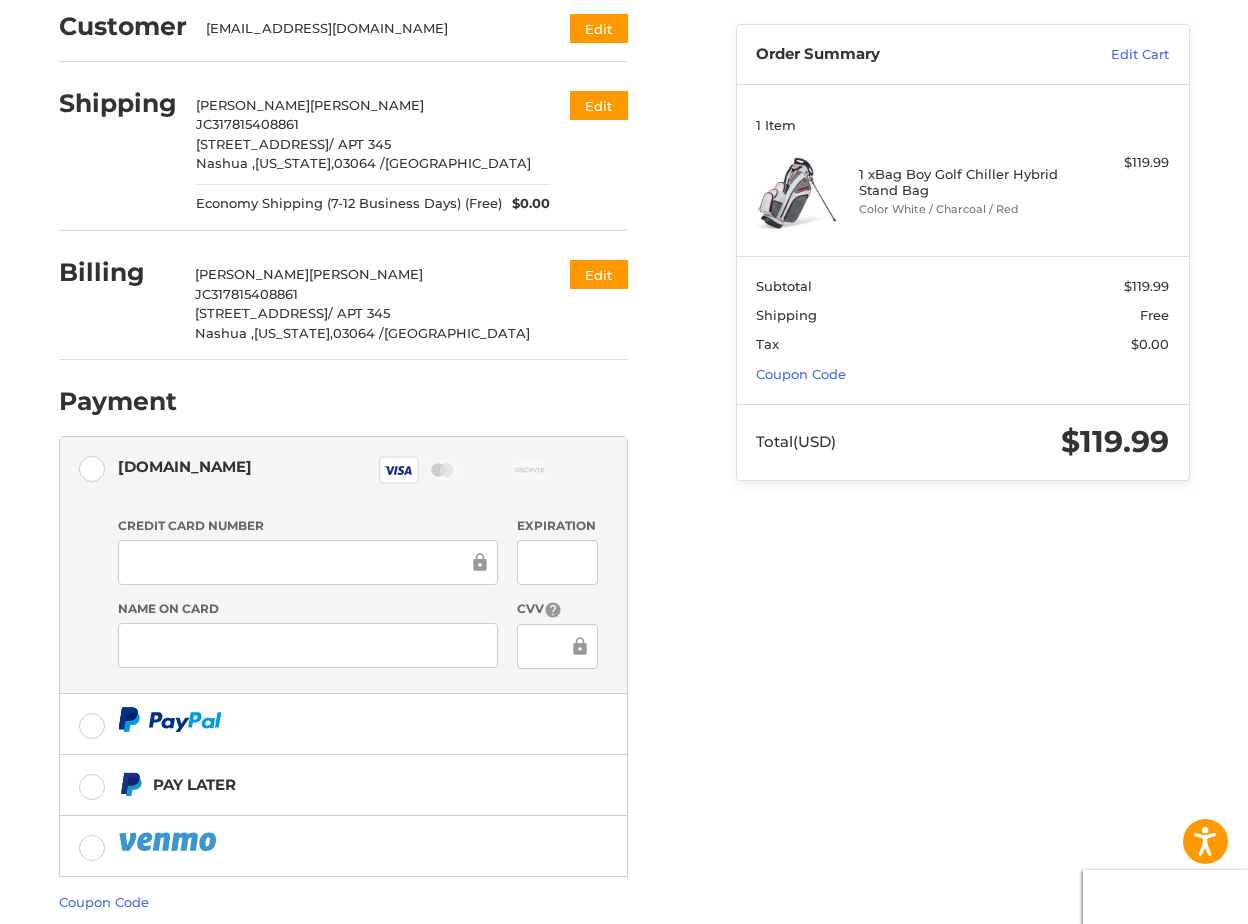 scroll, scrollTop: 89, scrollLeft: 0, axis: vertical 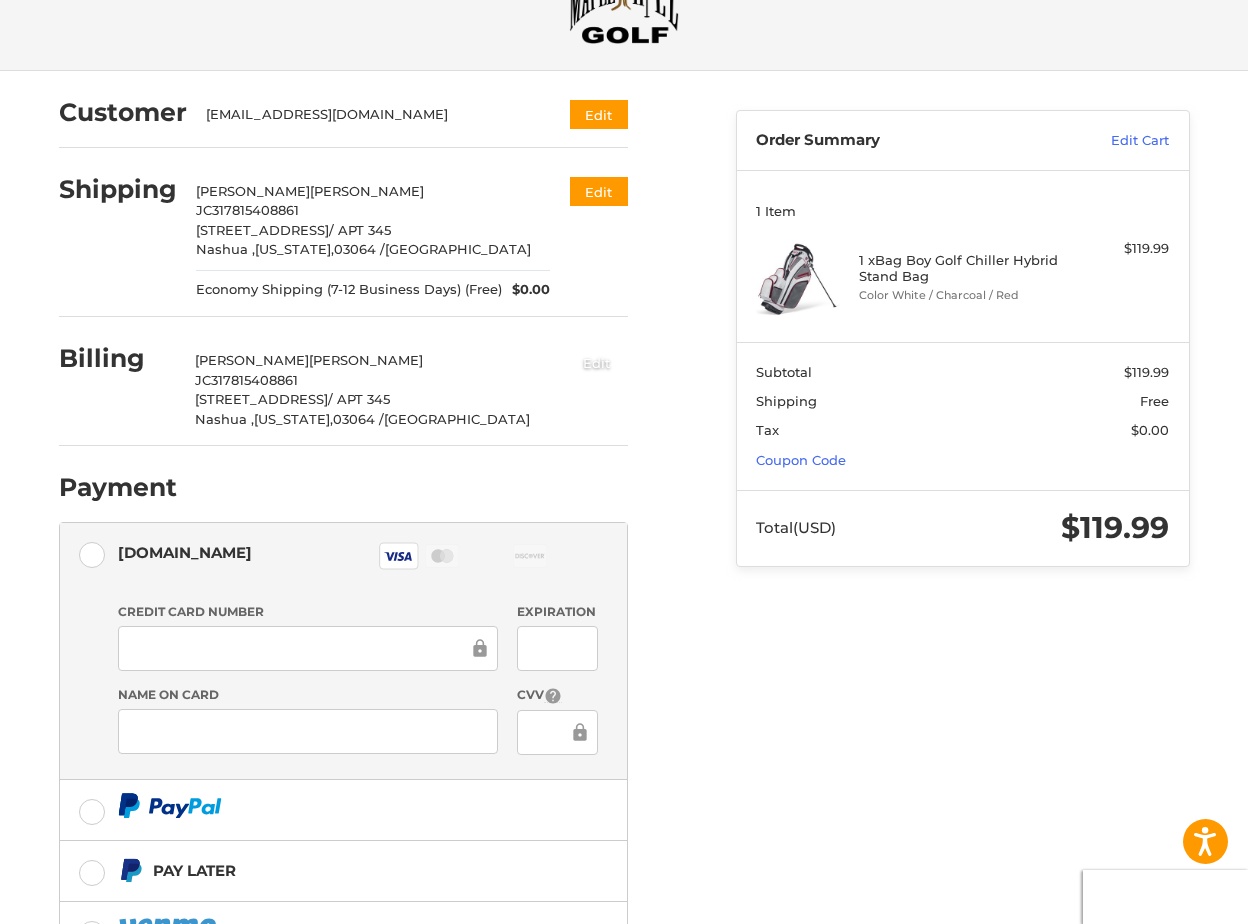 click on "Edit" at bounding box center [597, 362] 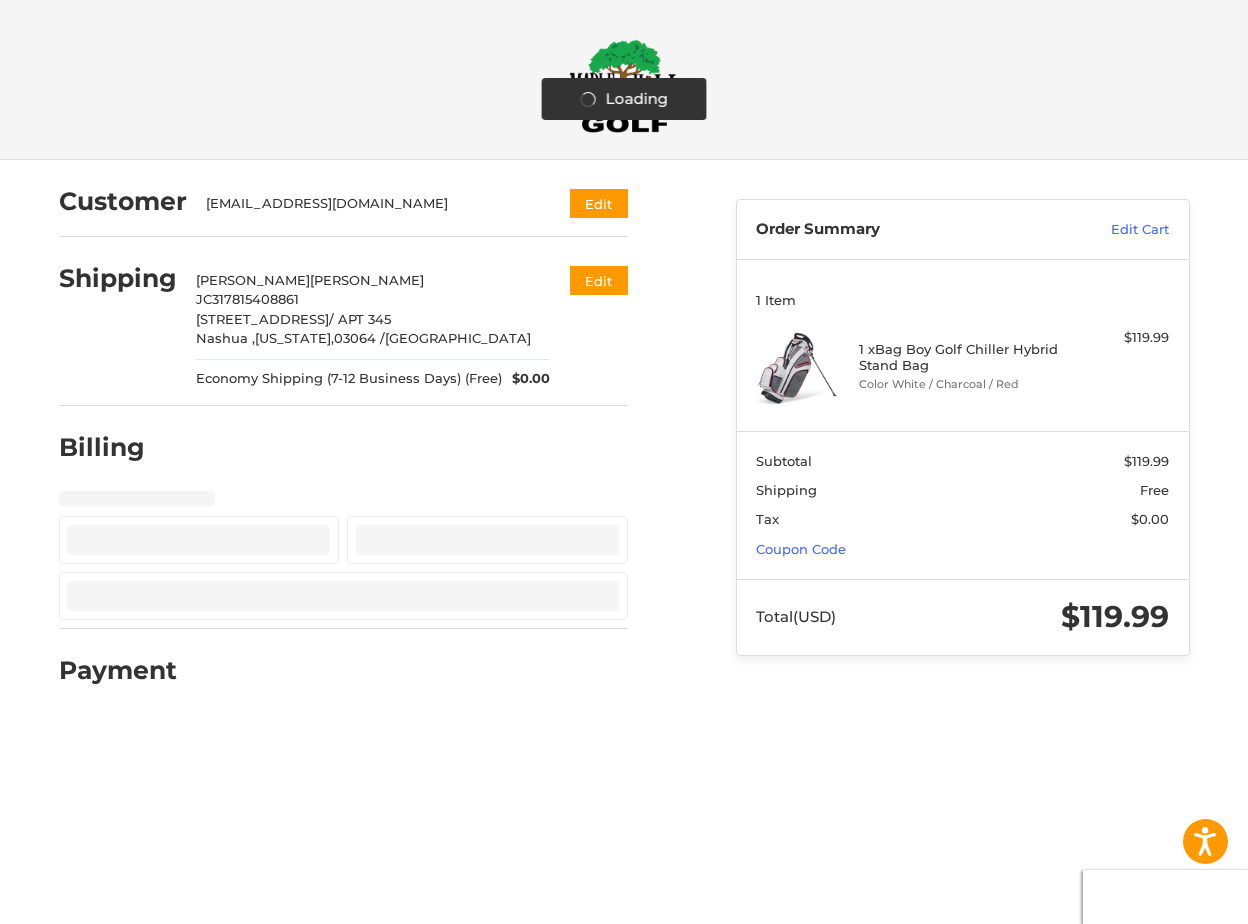 scroll, scrollTop: 0, scrollLeft: 0, axis: both 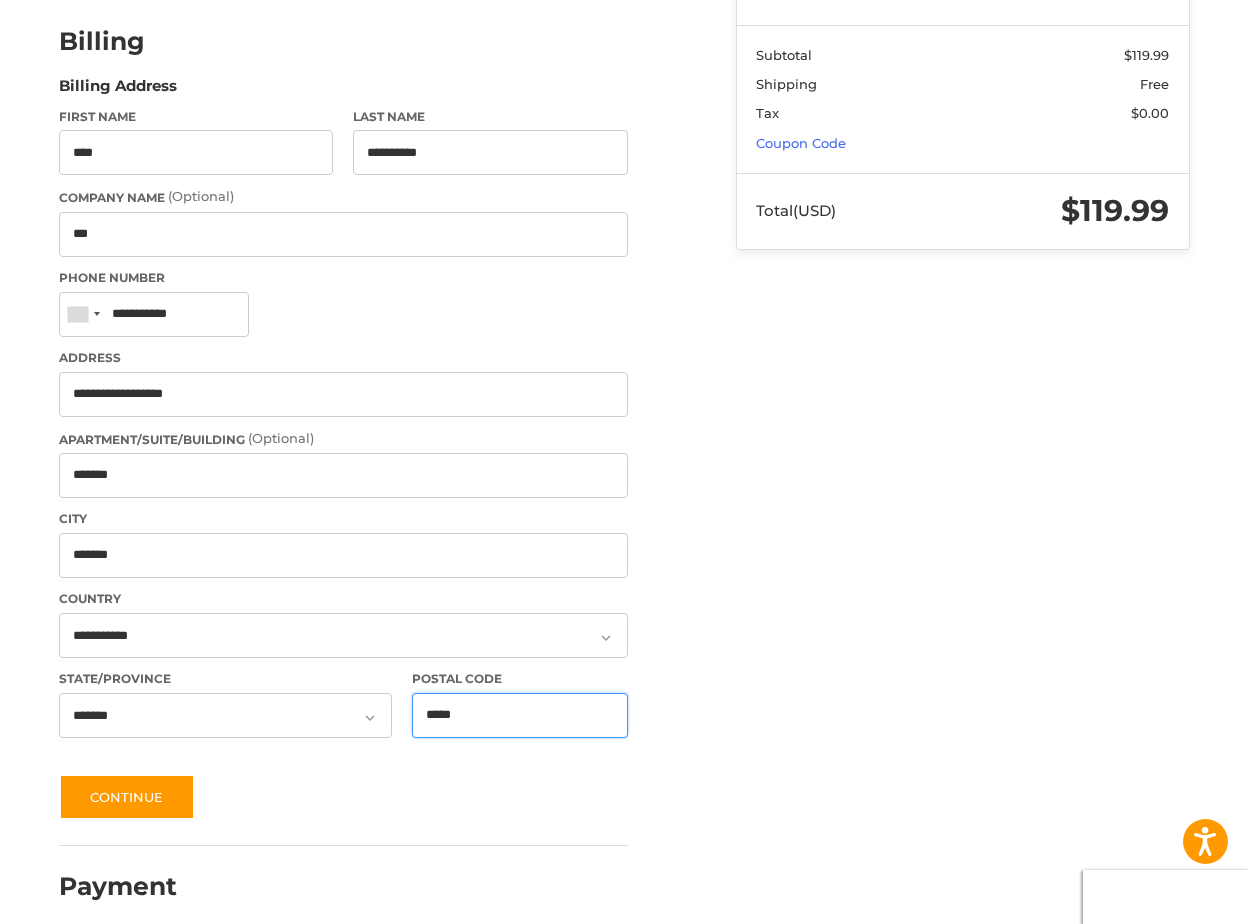 click on "*****" at bounding box center (520, 715) 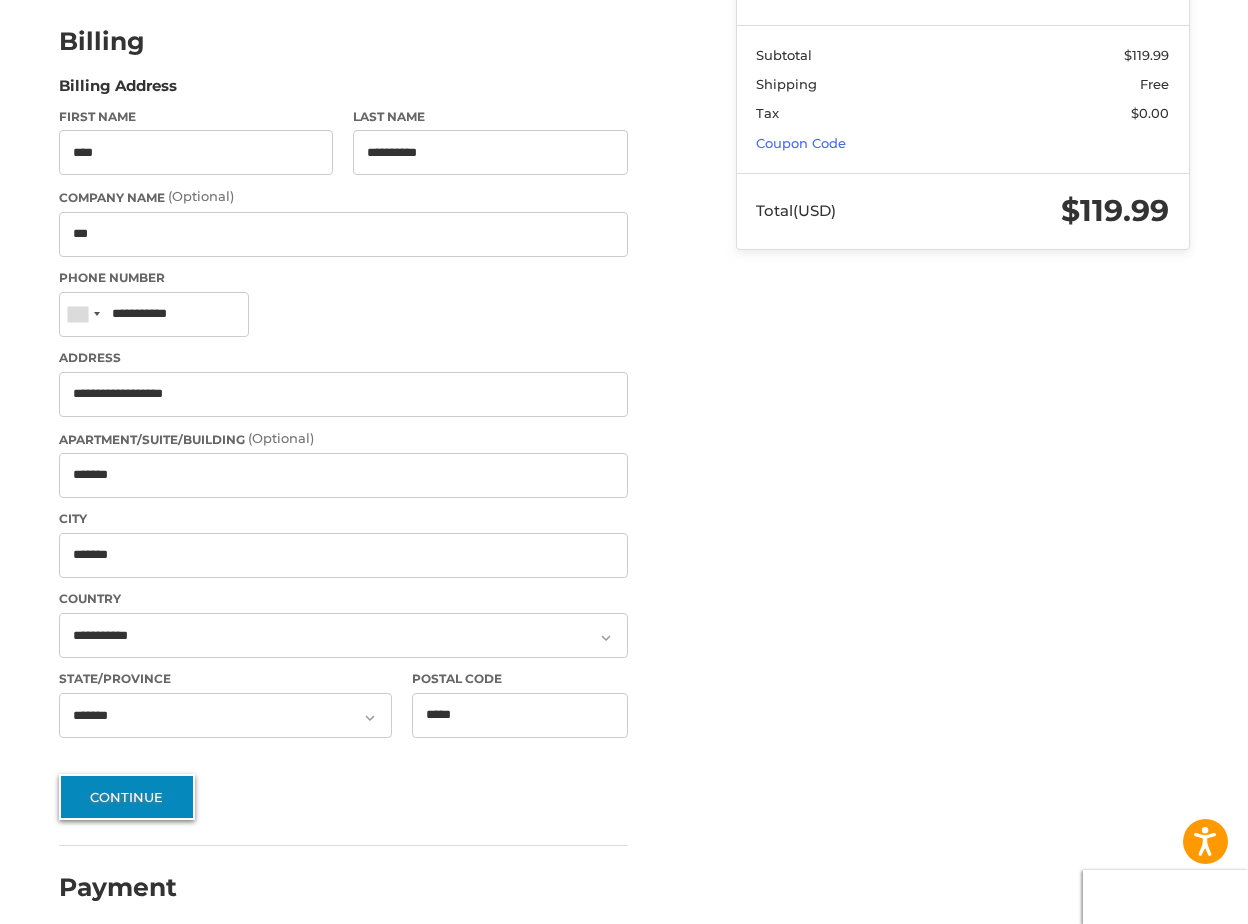 click on "Continue" at bounding box center [127, 797] 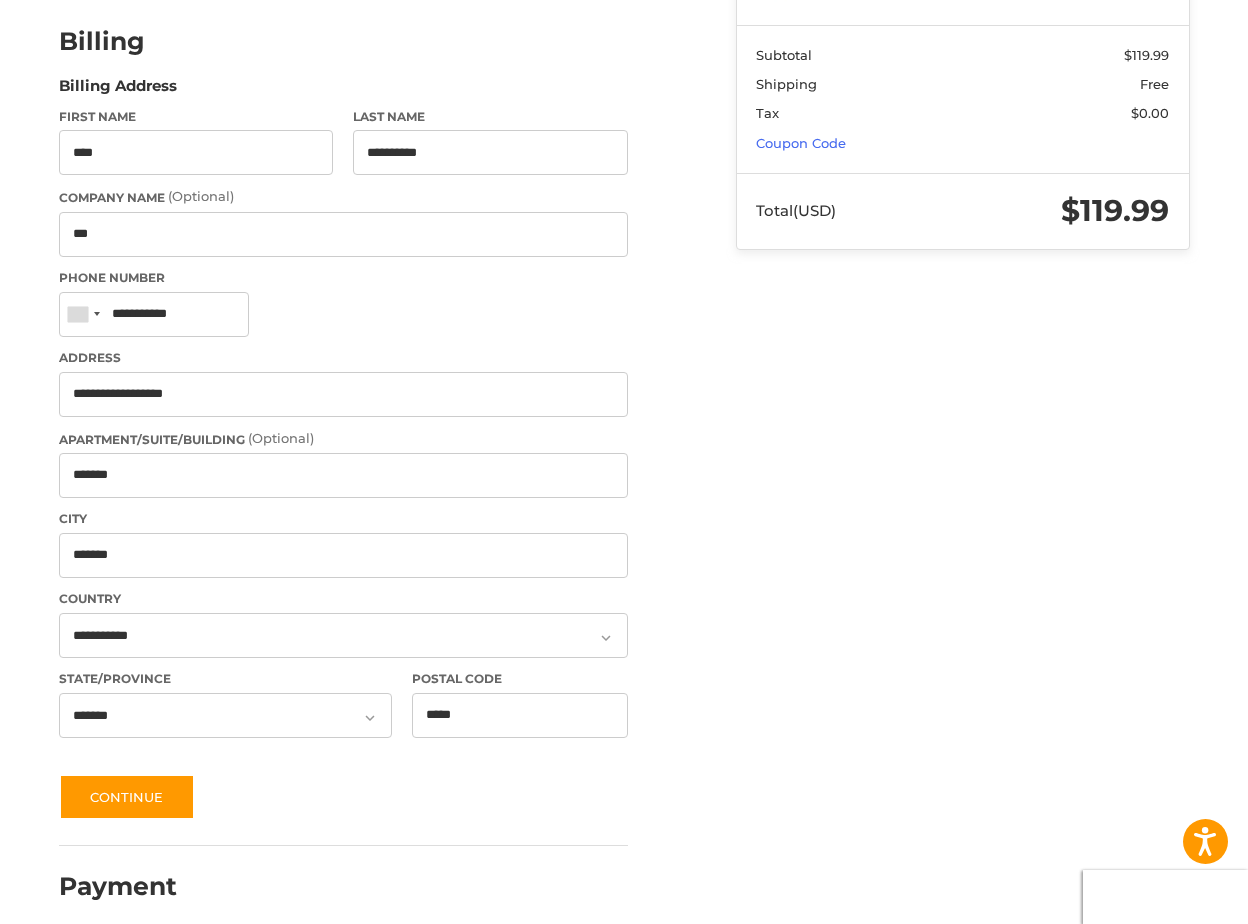 scroll, scrollTop: 0, scrollLeft: 0, axis: both 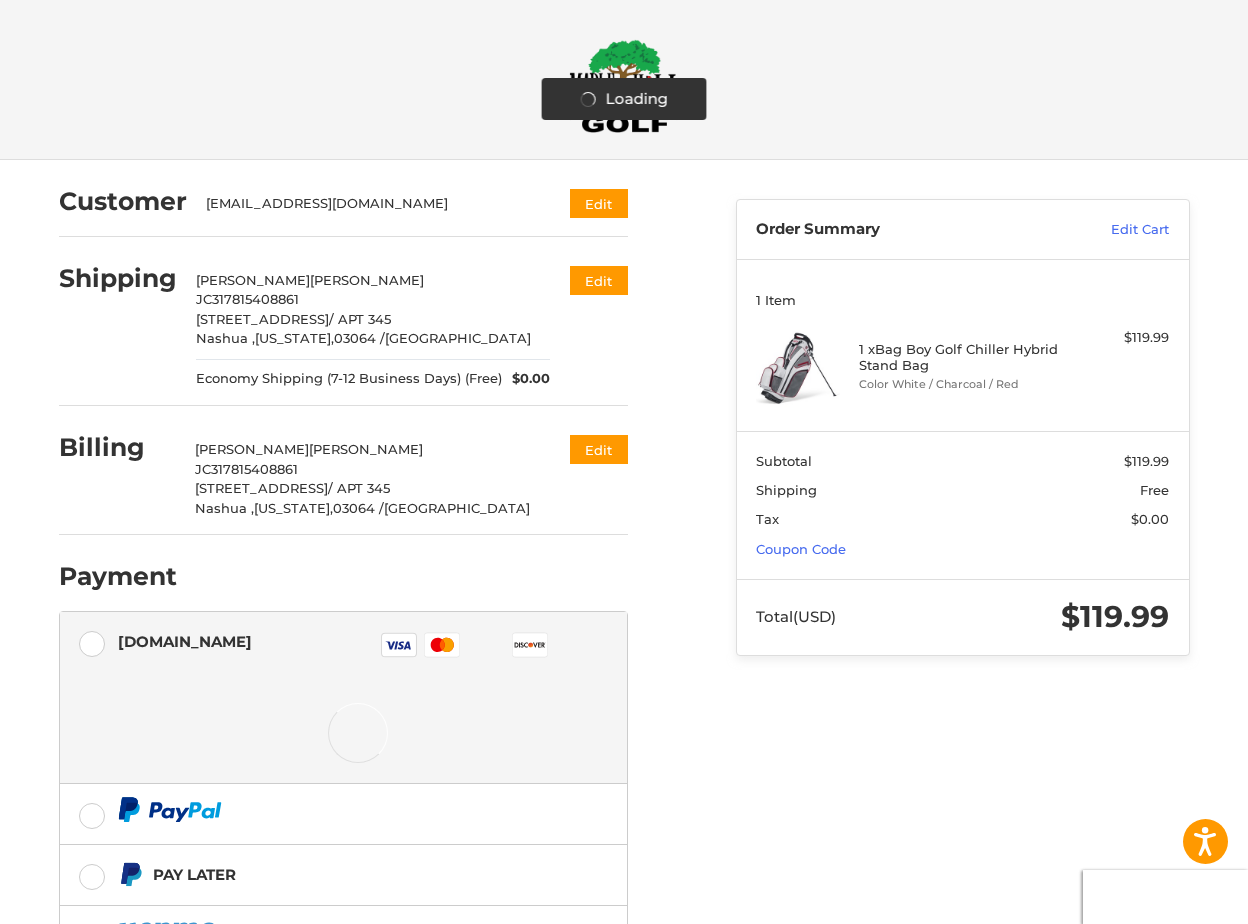 click 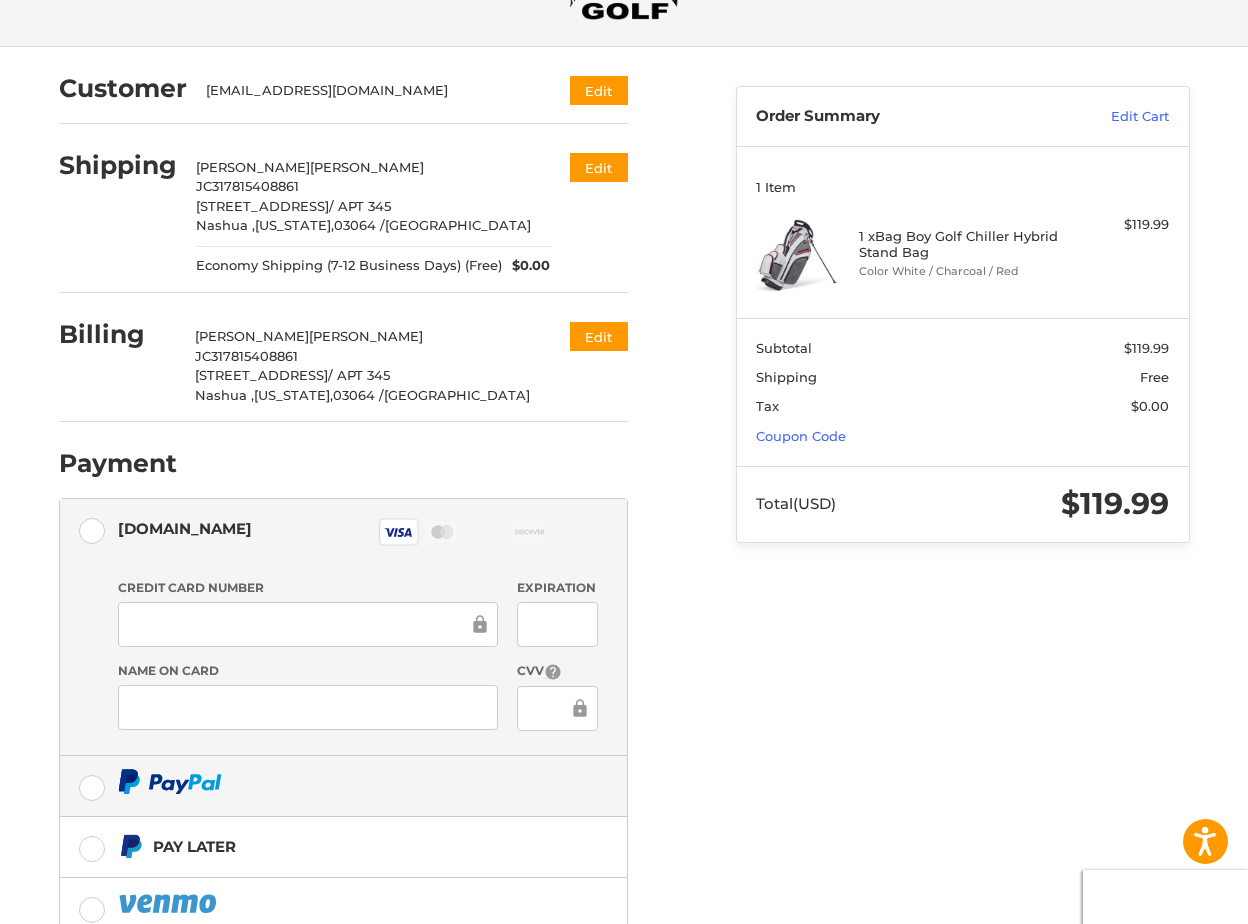 scroll, scrollTop: 289, scrollLeft: 0, axis: vertical 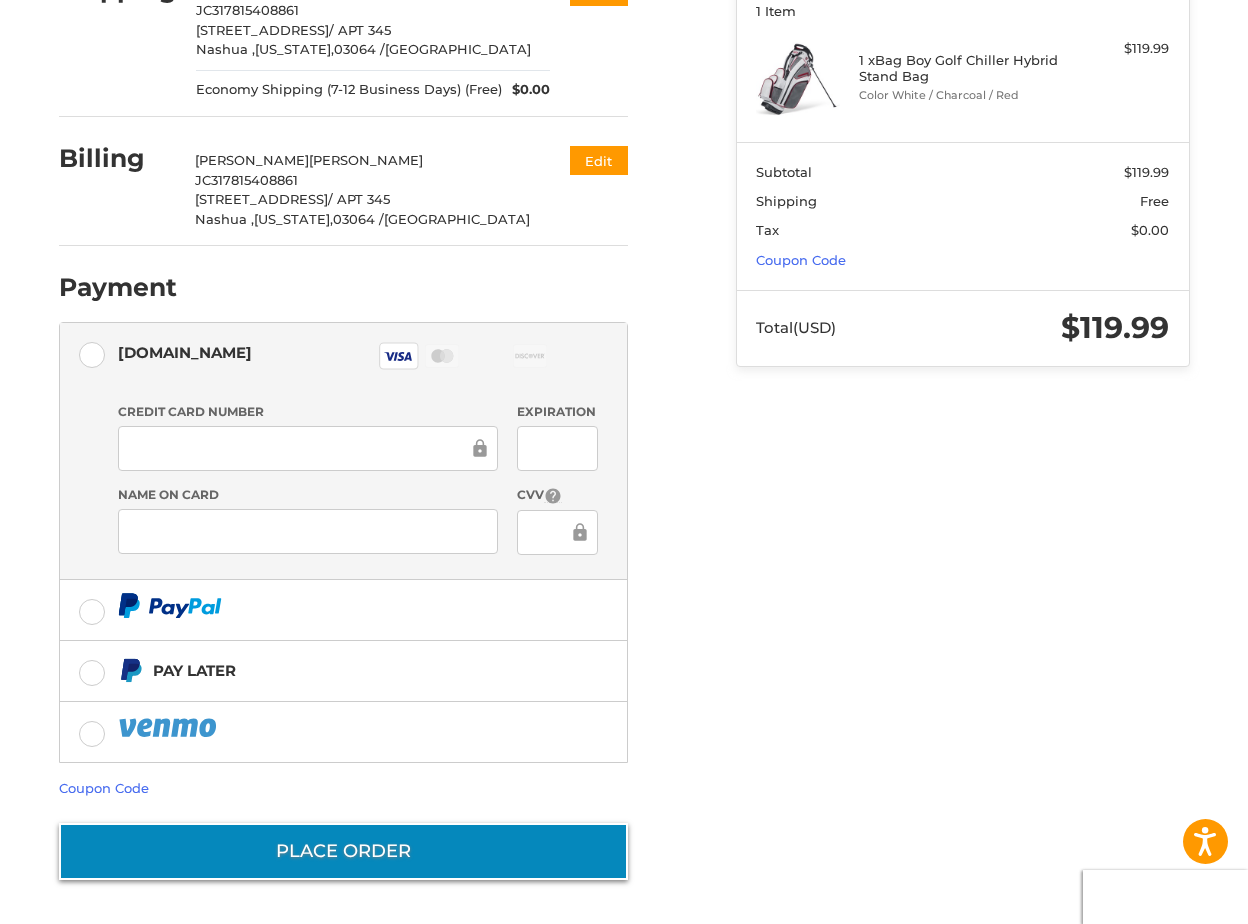 click on "Place Order" at bounding box center (343, 851) 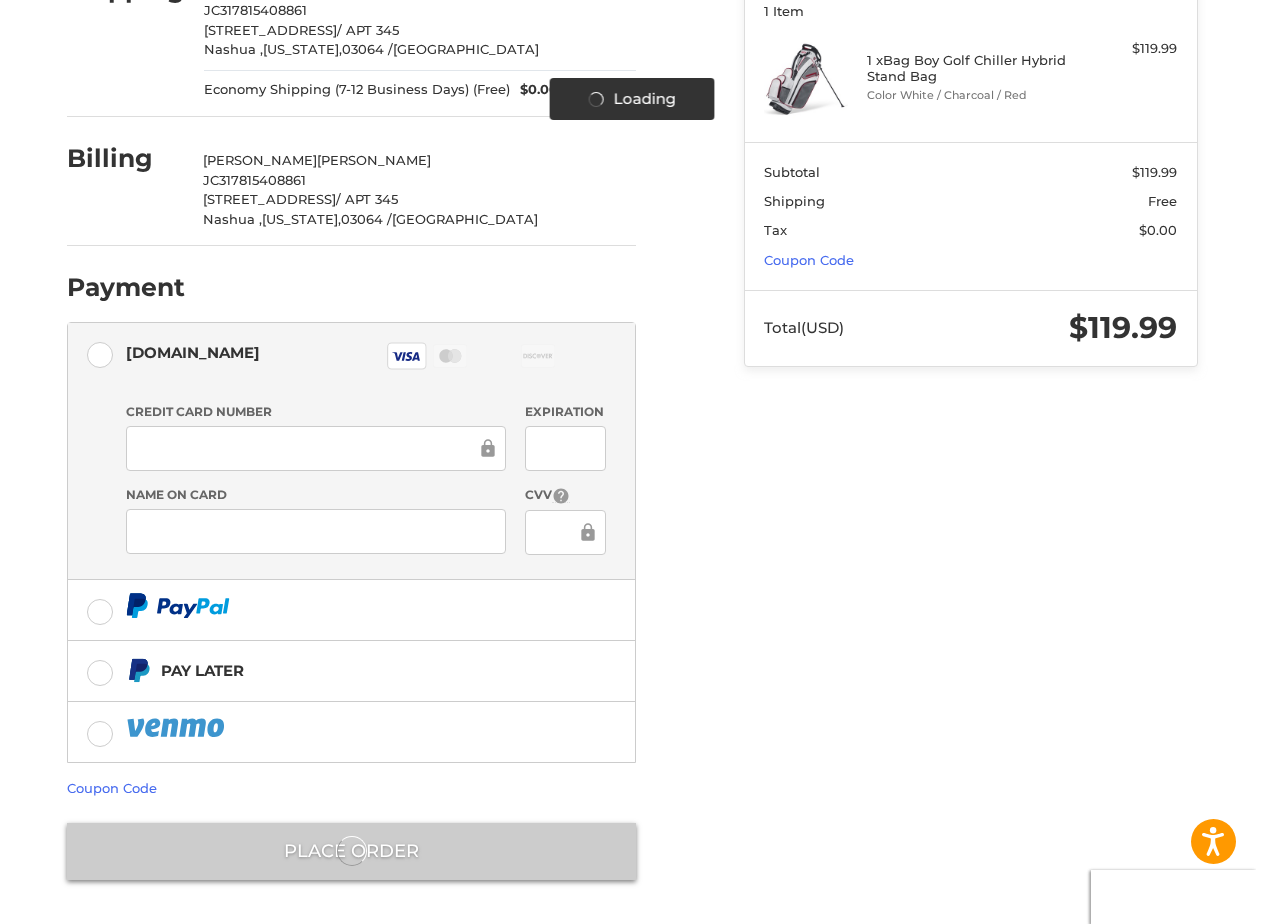 scroll, scrollTop: 0, scrollLeft: 0, axis: both 